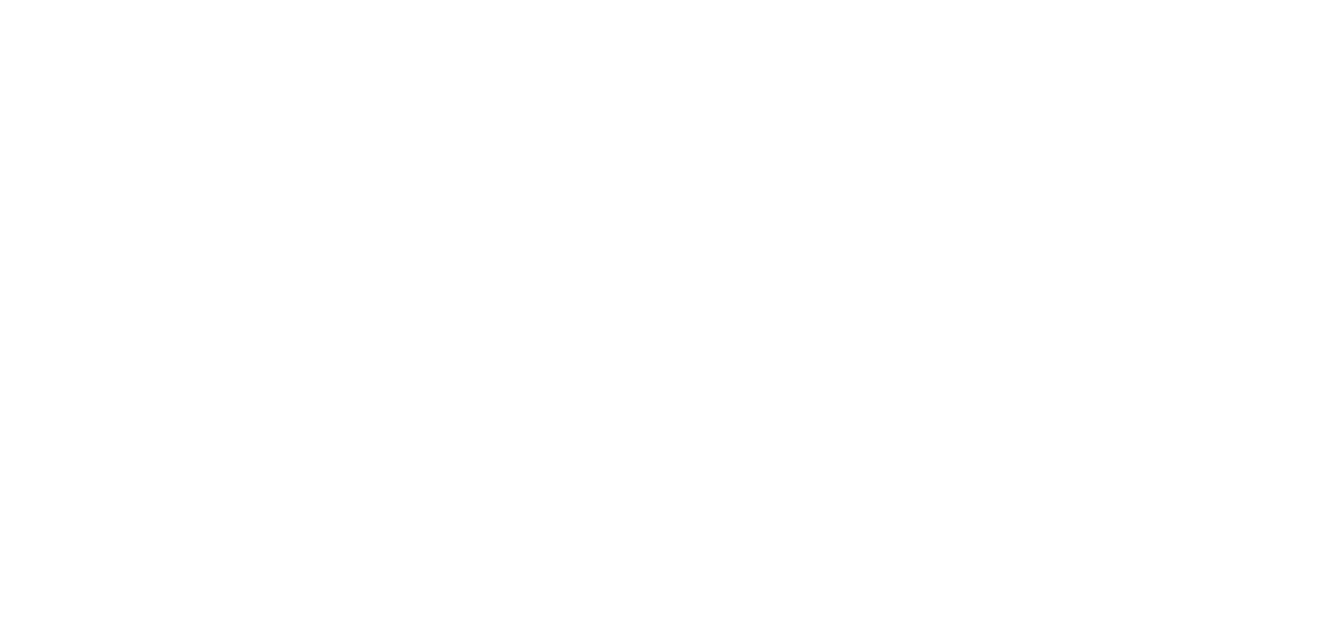 scroll, scrollTop: 0, scrollLeft: 0, axis: both 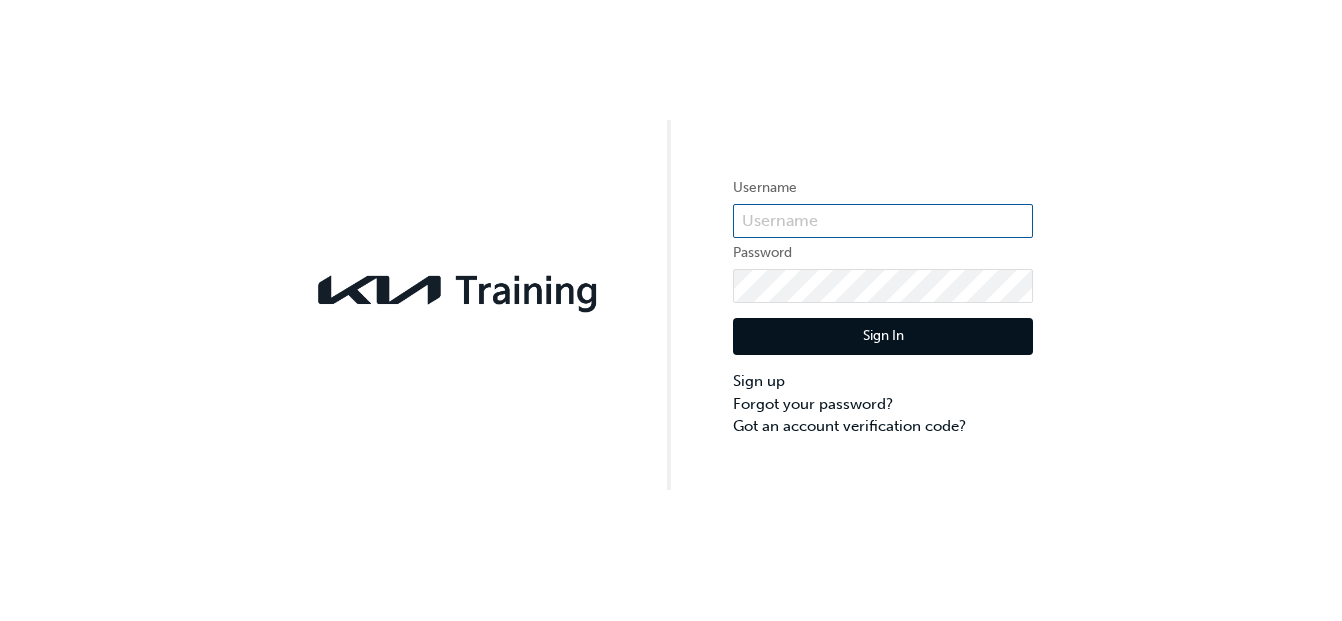 click at bounding box center [883, 221] 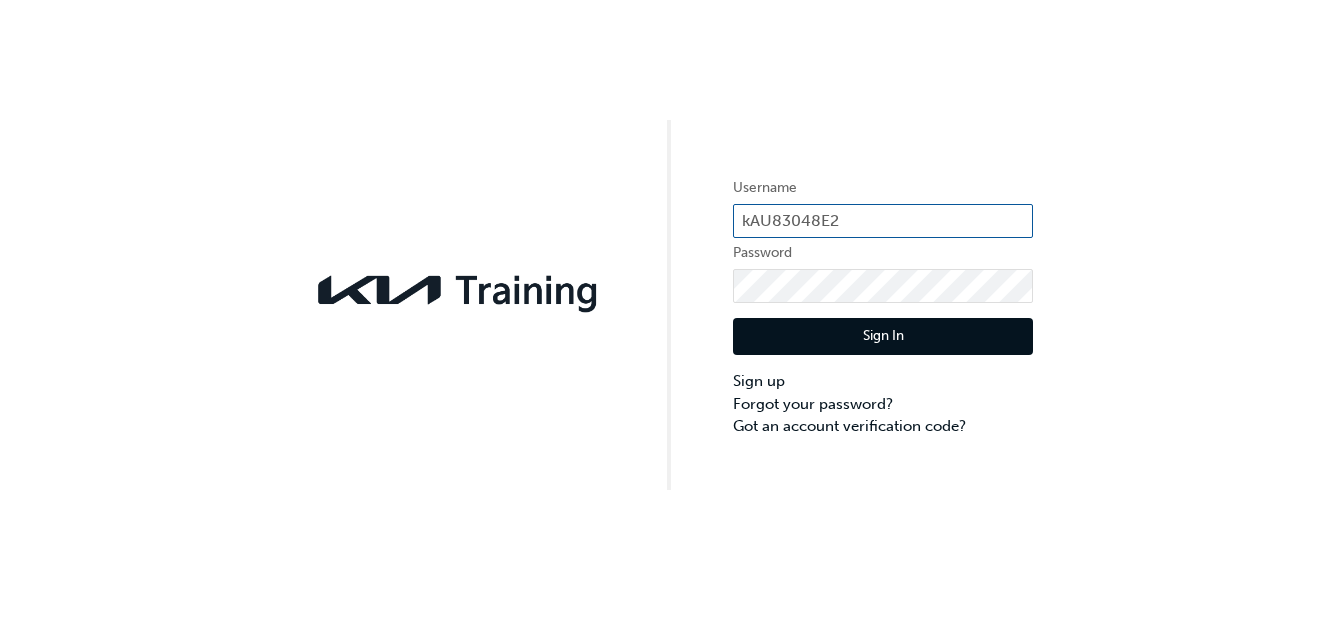 click on "kAU83048E2" at bounding box center (883, 221) 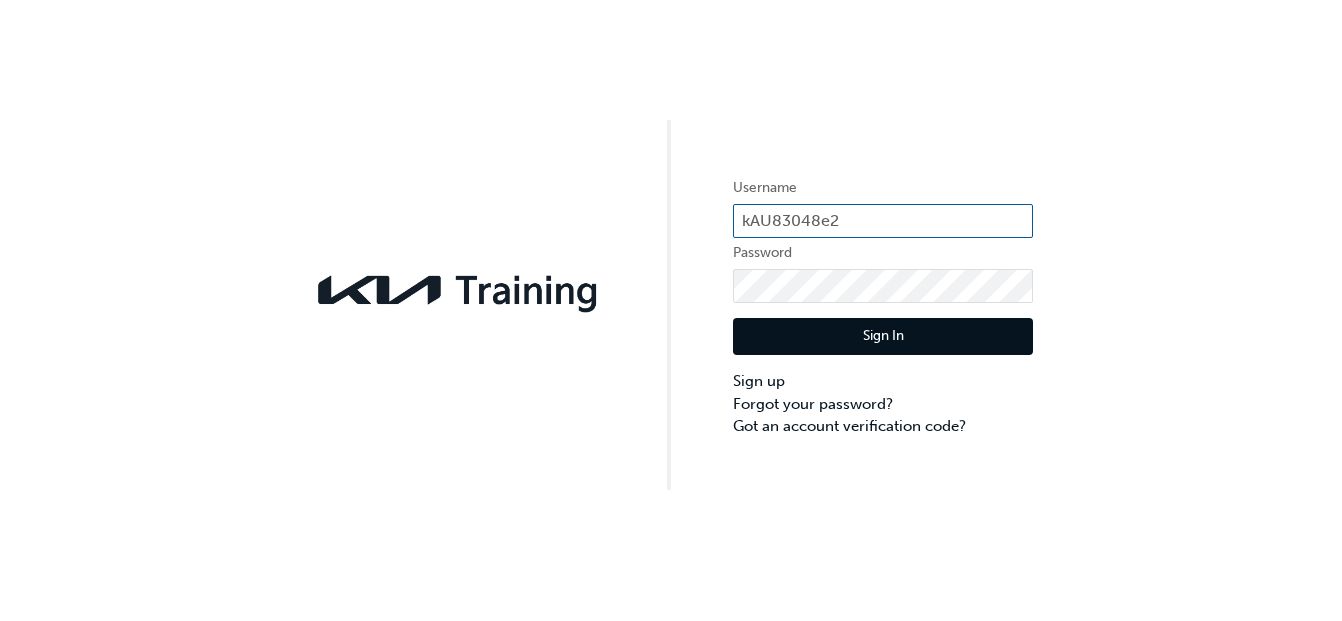 type on "kAU83048e2" 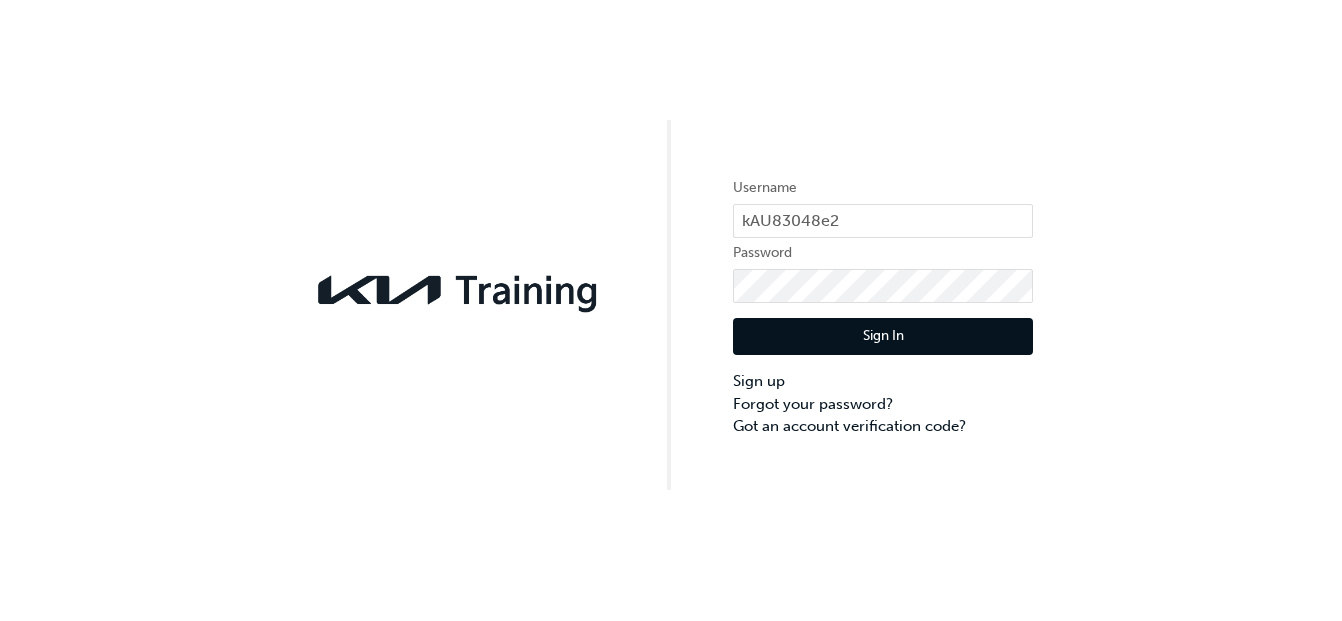 click on "Sign In" at bounding box center (883, 337) 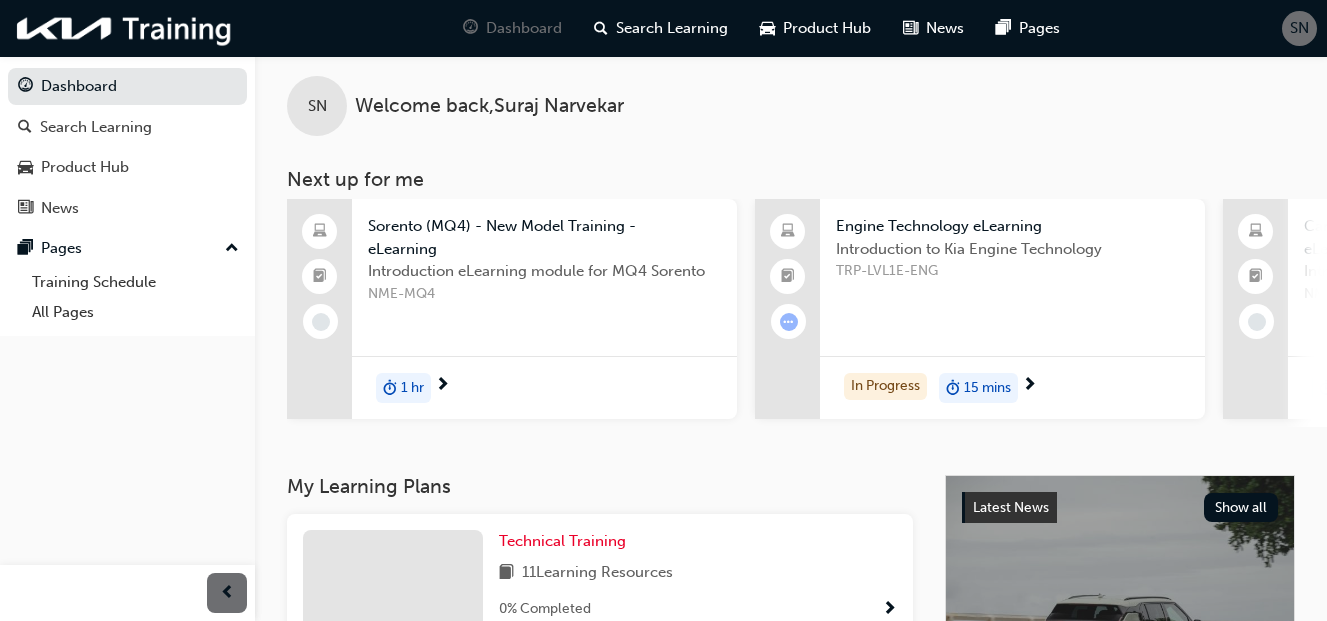 scroll, scrollTop: 0, scrollLeft: 0, axis: both 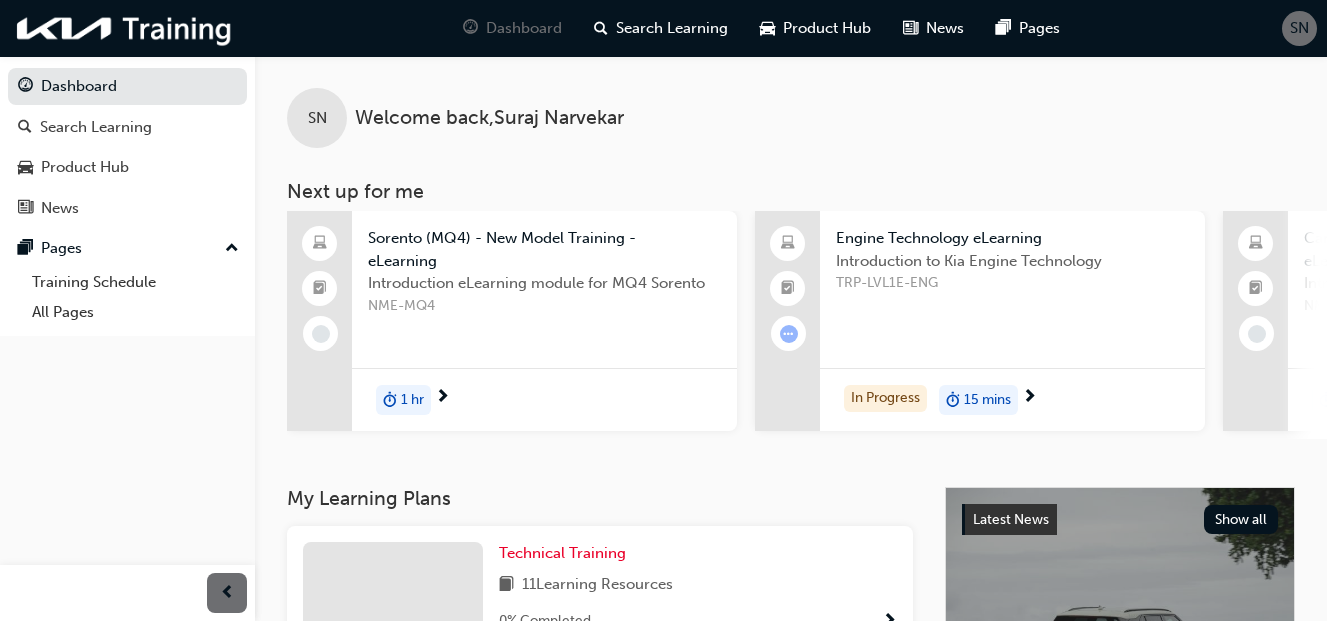 click on "Engine Technology eLearning" at bounding box center [1012, 238] 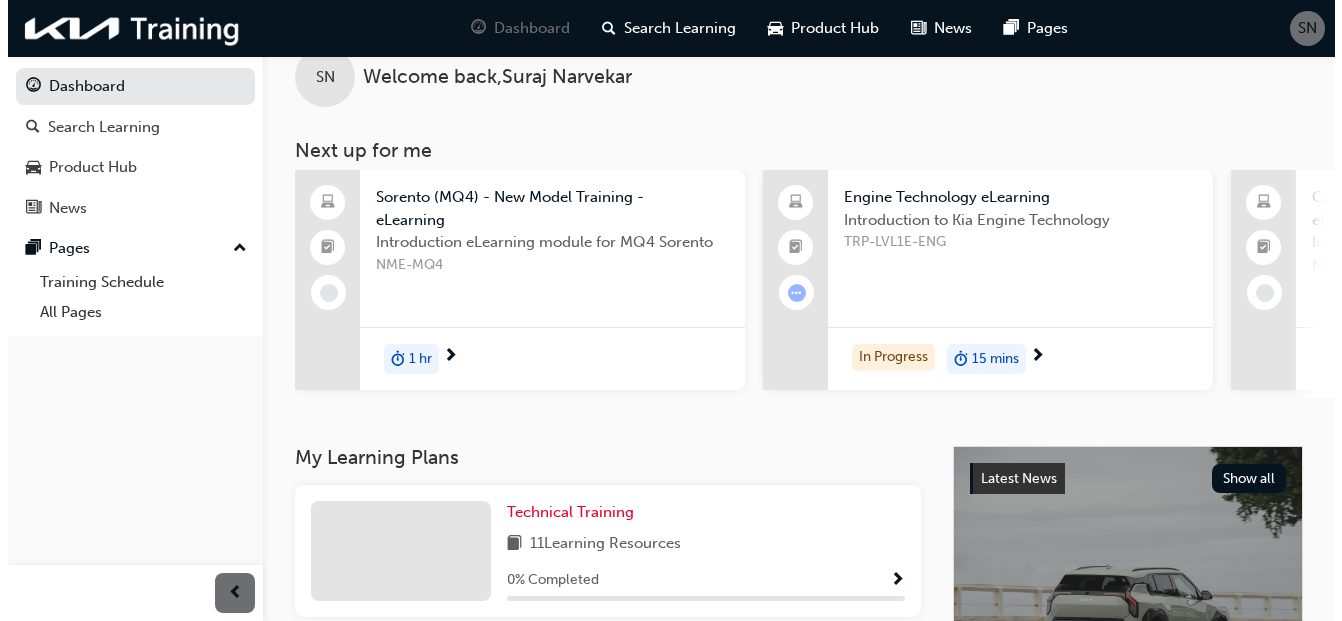 scroll, scrollTop: 0, scrollLeft: 0, axis: both 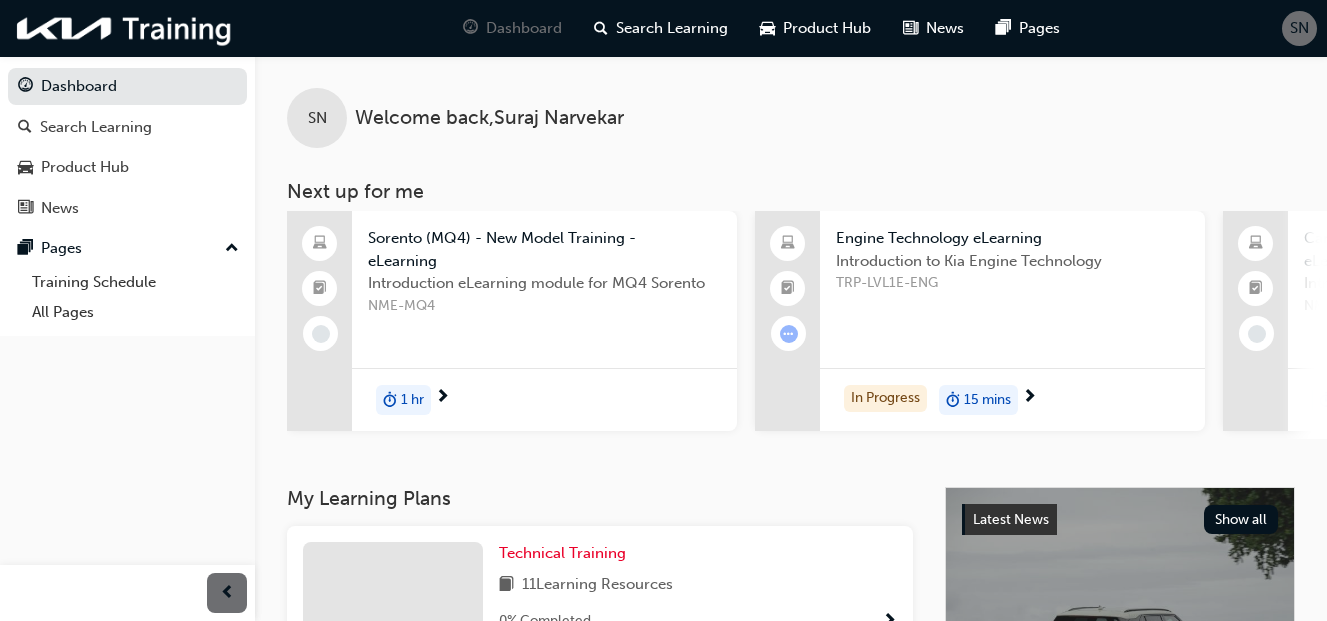 click on "Sorento (MQ4) - New Model Training - eLearning" at bounding box center (544, 249) 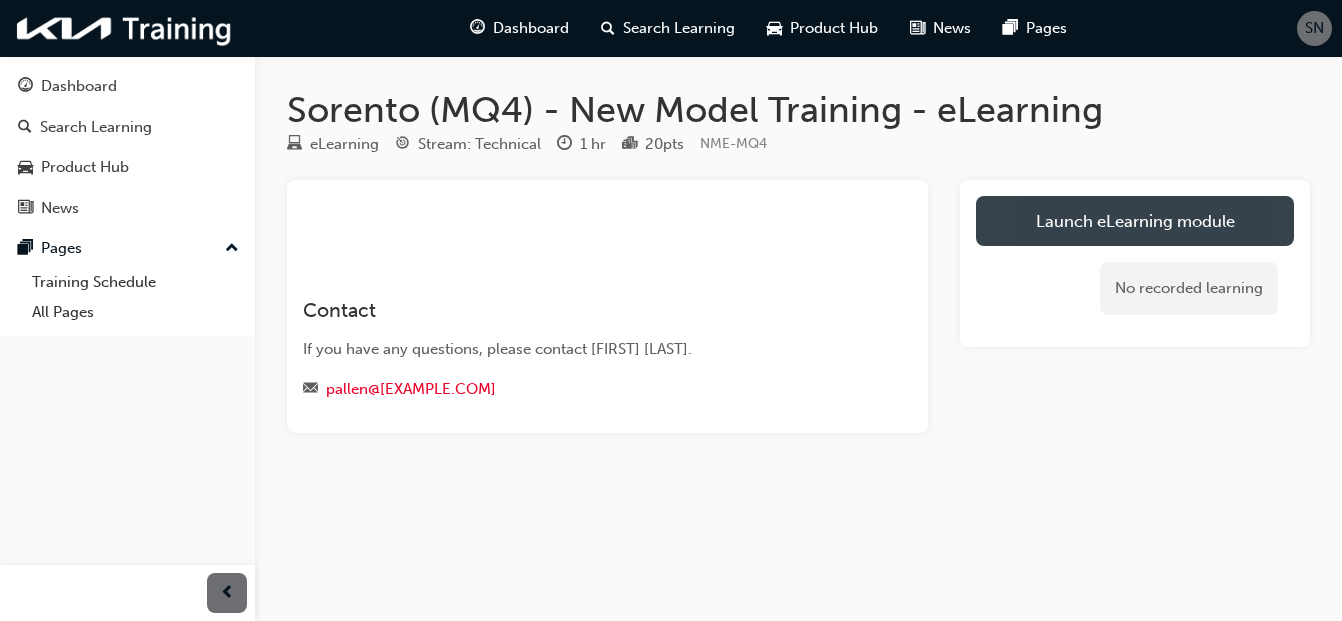 click on "Launch eLearning module" at bounding box center (1135, 221) 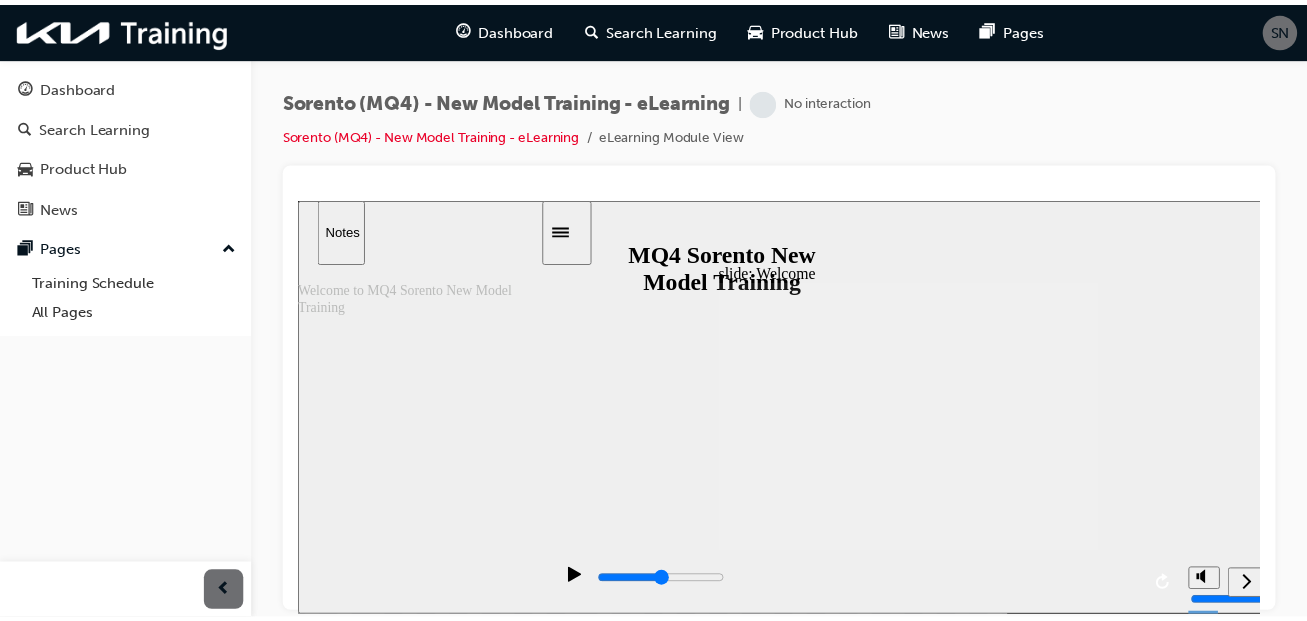 scroll, scrollTop: 0, scrollLeft: 0, axis: both 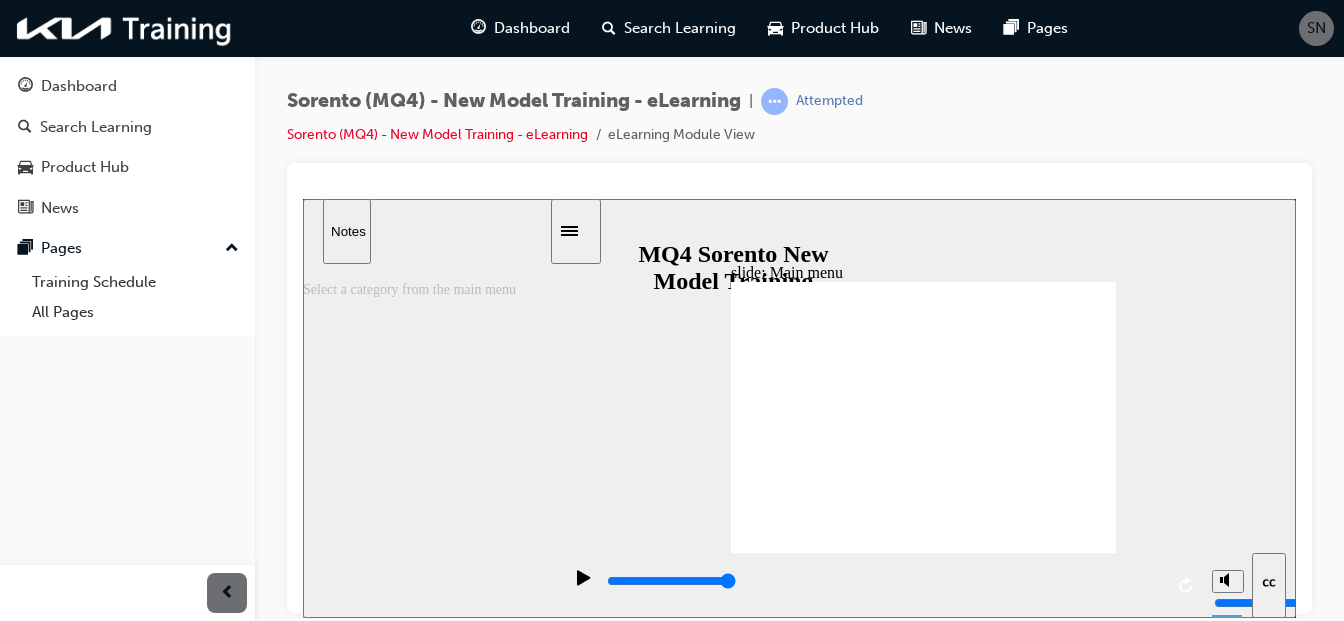 drag, startPoint x: 969, startPoint y: 204, endPoint x: 958, endPoint y: 83, distance: 121.49897 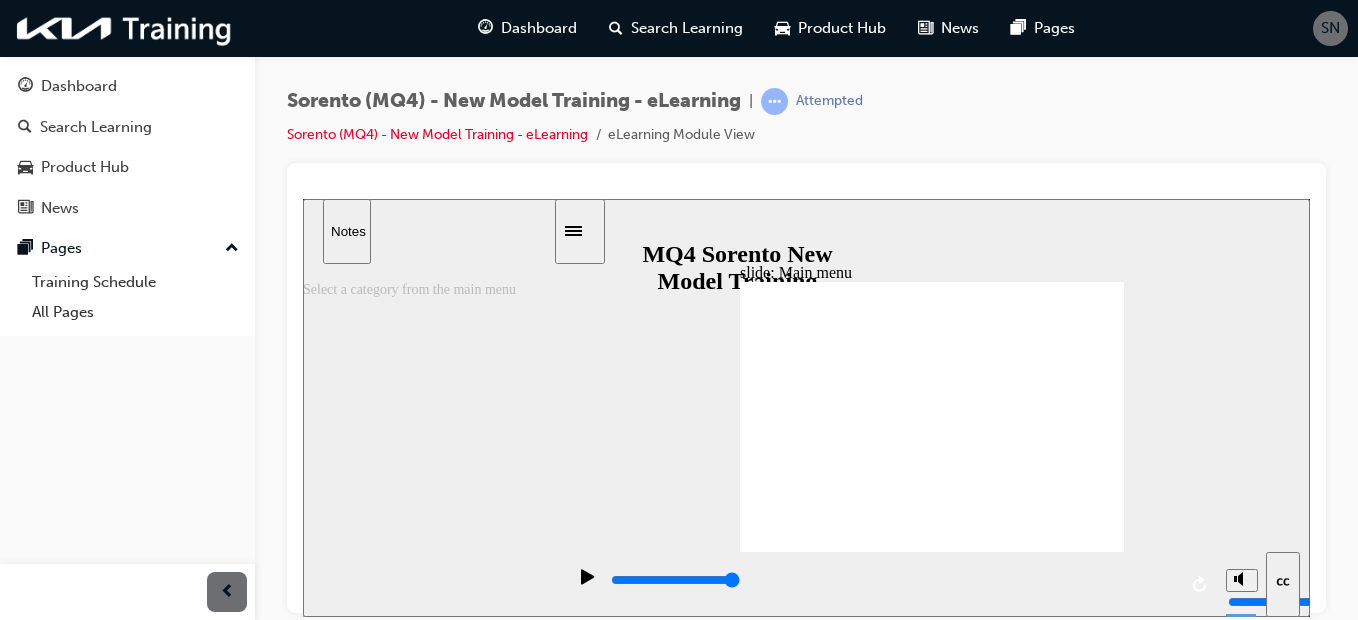click 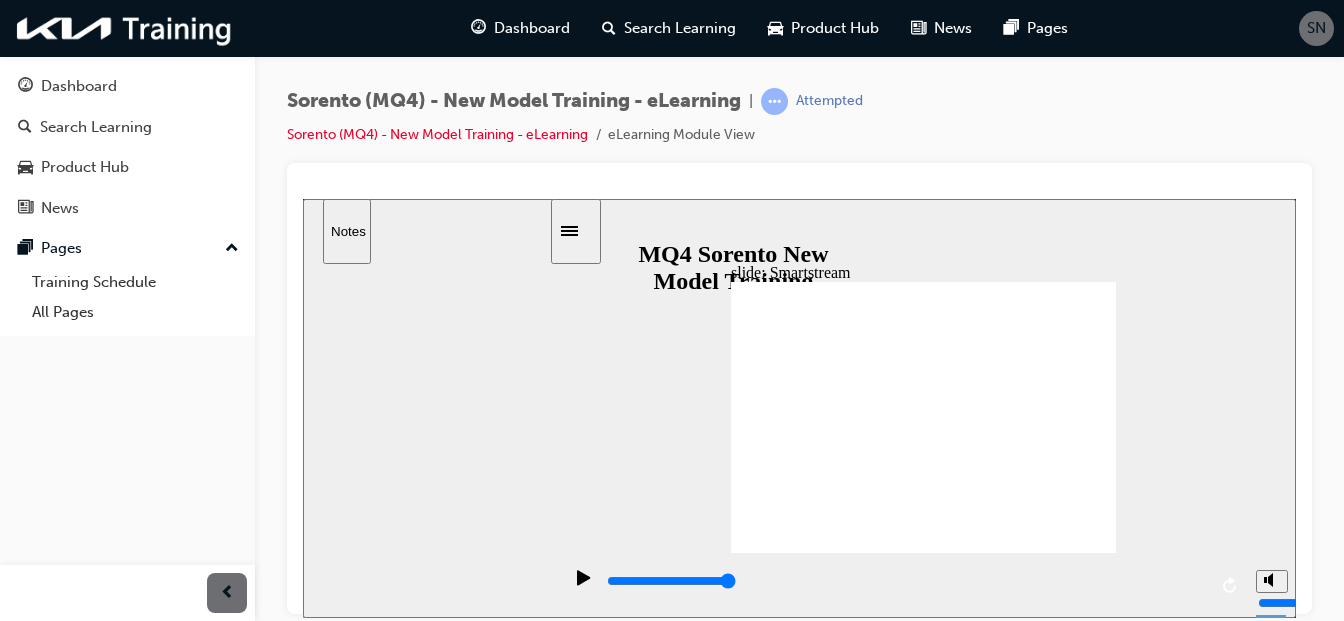 click 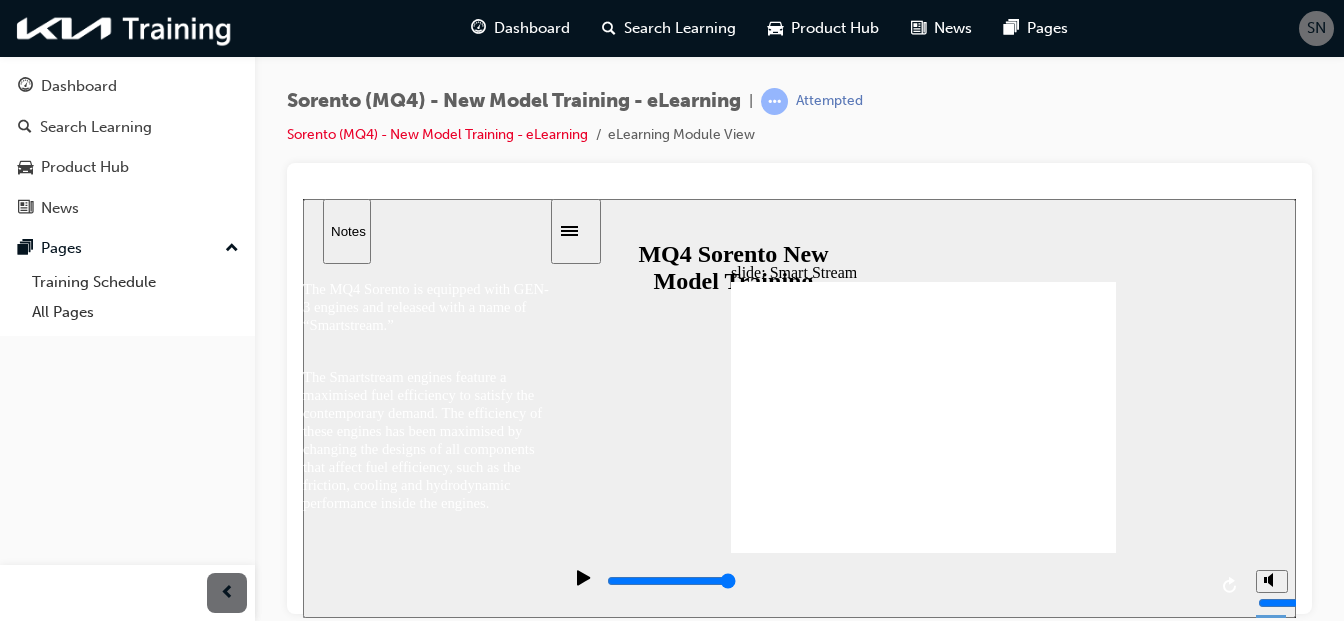 click on "slide: Smart Stream
직선 연결선 3 What is ‘Smartstream’ ? next button.png Group
1 그룹 68 직사각형 1 이등변 삼각형 65 덧셈 기호 73 What is ‘Smartstream’ ? Skip navigation. Press enter to return to the slide.
Playback Speed
2" at bounding box center [799, 407] 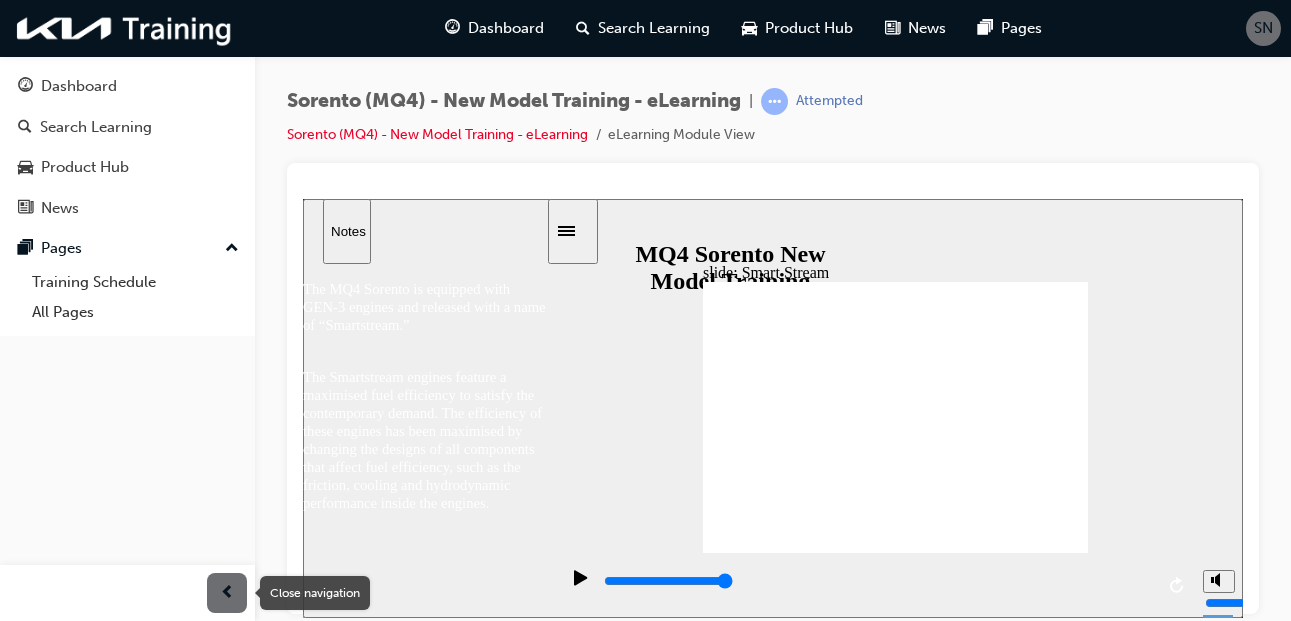 click at bounding box center (227, 593) 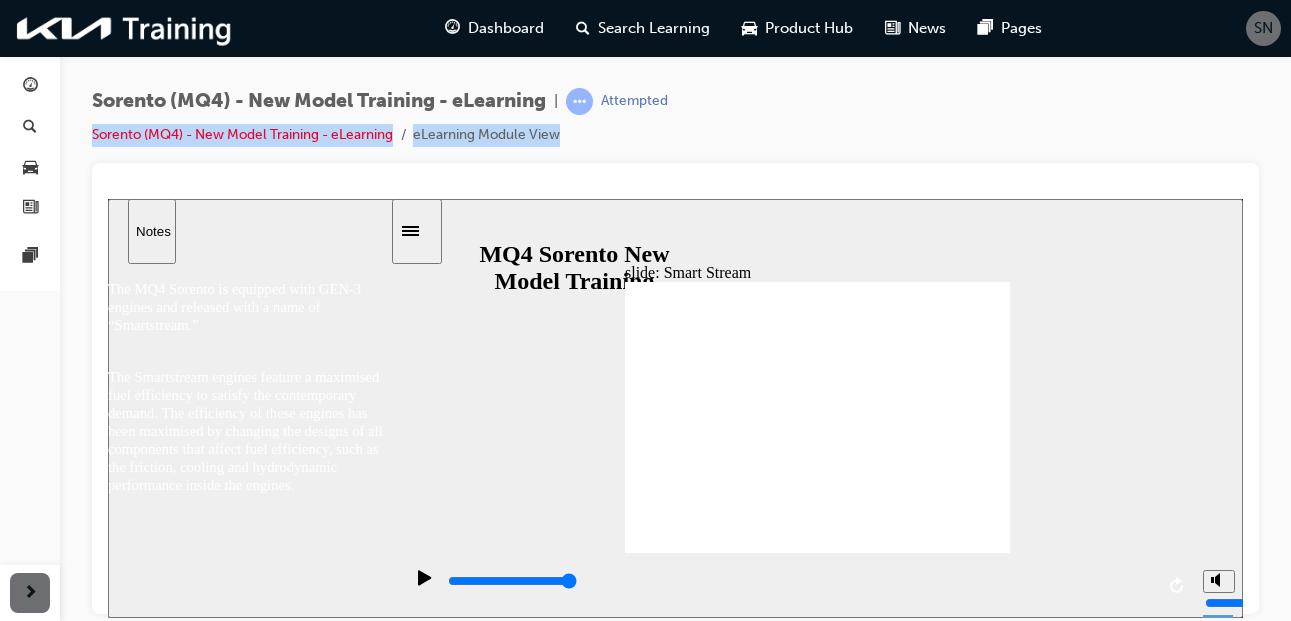 drag, startPoint x: 748, startPoint y: 122, endPoint x: 761, endPoint y: 63, distance: 60.41523 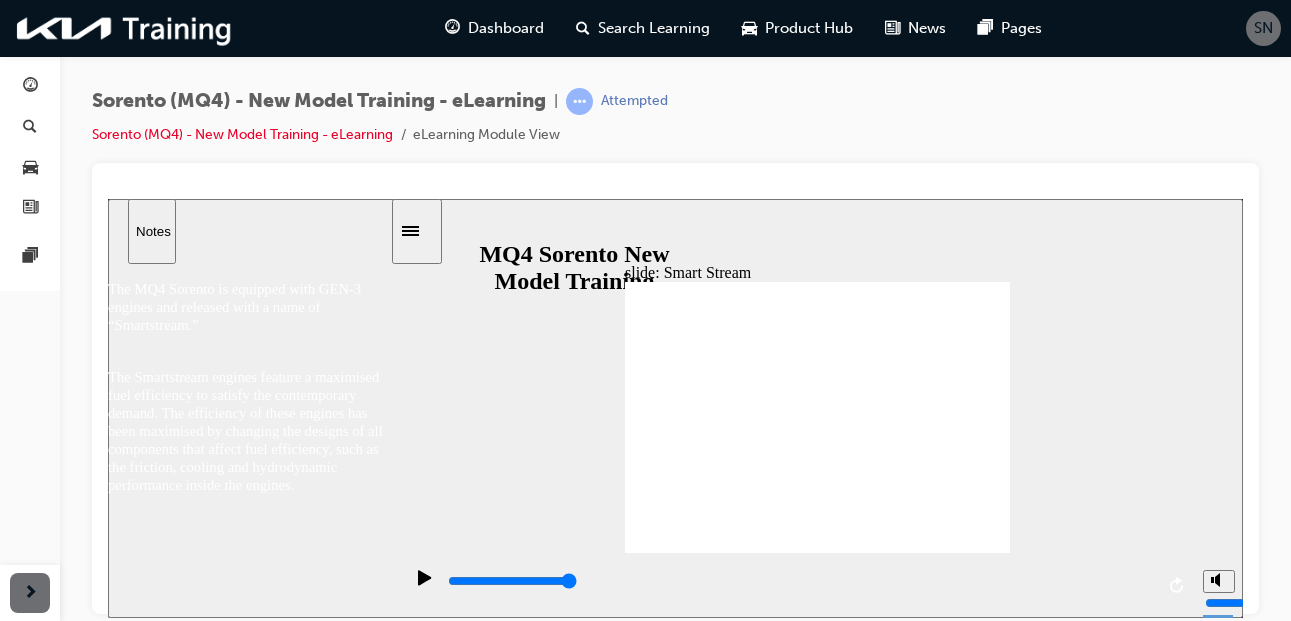 click 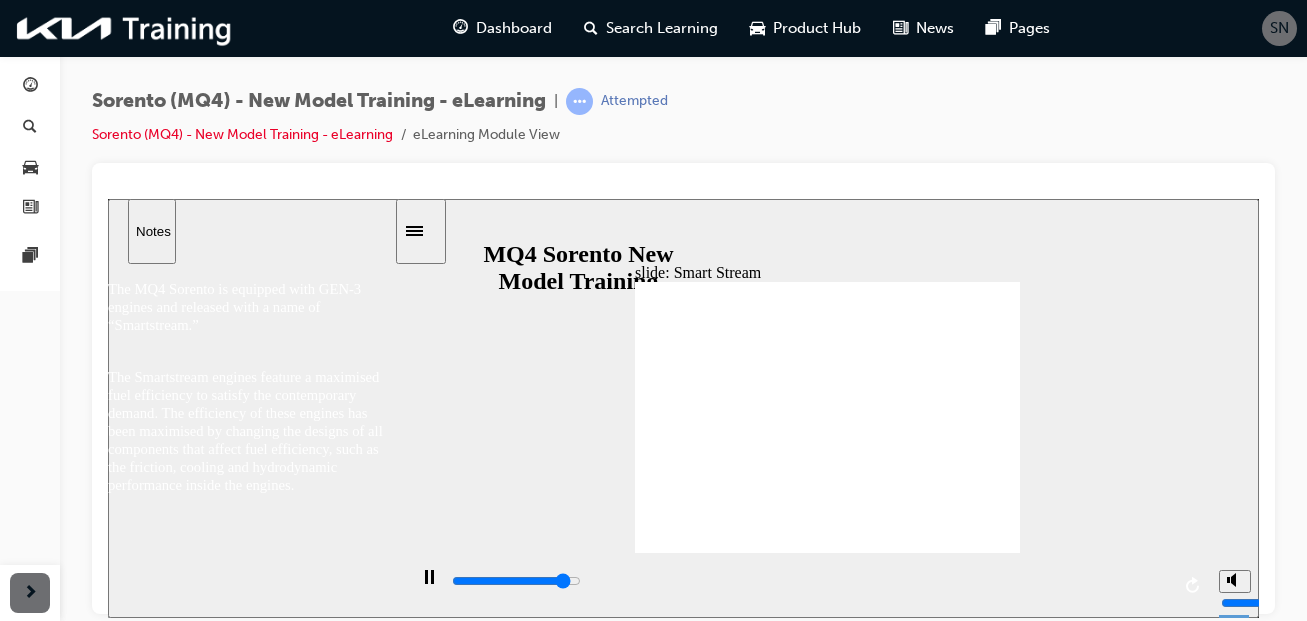 click on "slide: Smart Stream
직선 연결선 3 What is ‘Smartstream’ ? next button.png Group
1 그룹 68 직사각형 1 이등변 삼각형 65 덧셈 기호 73 What is ‘Smartstream’ ? Skip navigation. Press enter to return to the slide.
Playback Speed
2
1.75 1.5 1.25" at bounding box center [683, 407] 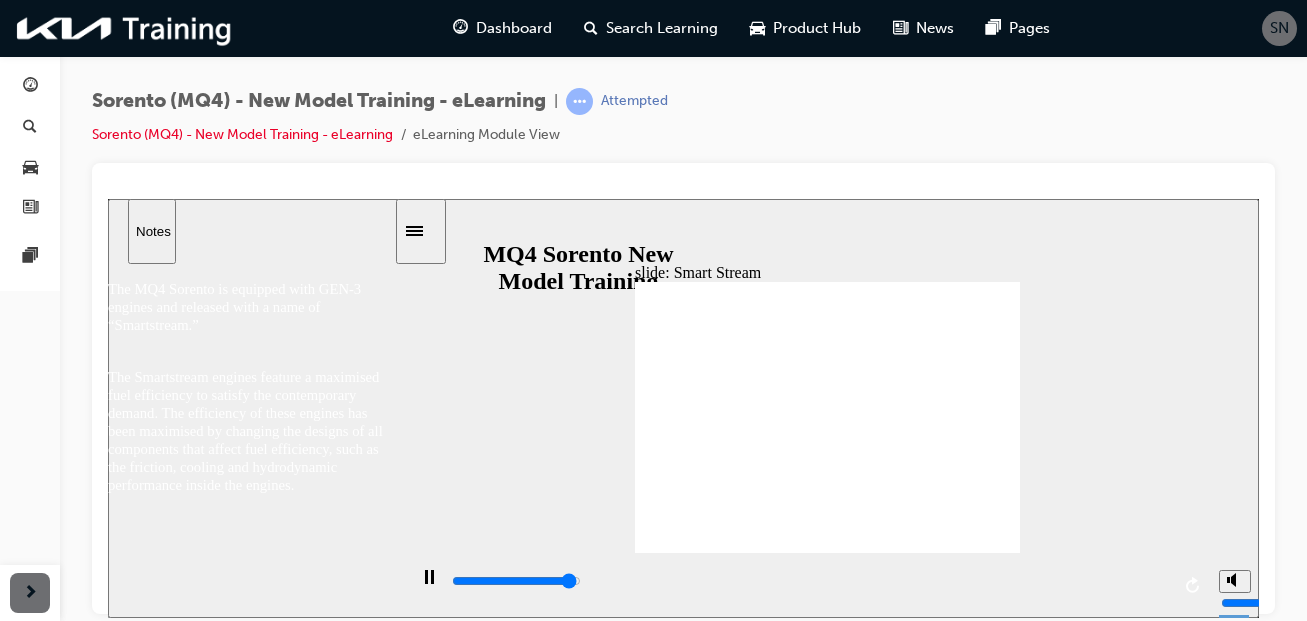 click on "slide: Smart Stream
직선 연결선 3 What is ‘Smartstream’ ? next button.png Group
1 그룹 68 직사각형 1 이등변 삼각형 65 덧셈 기호 73 What is ‘Smartstream’ ? Skip navigation. Press enter to return to the slide.
Playback Speed
2
1.75 1.5 1.25" at bounding box center [683, 407] 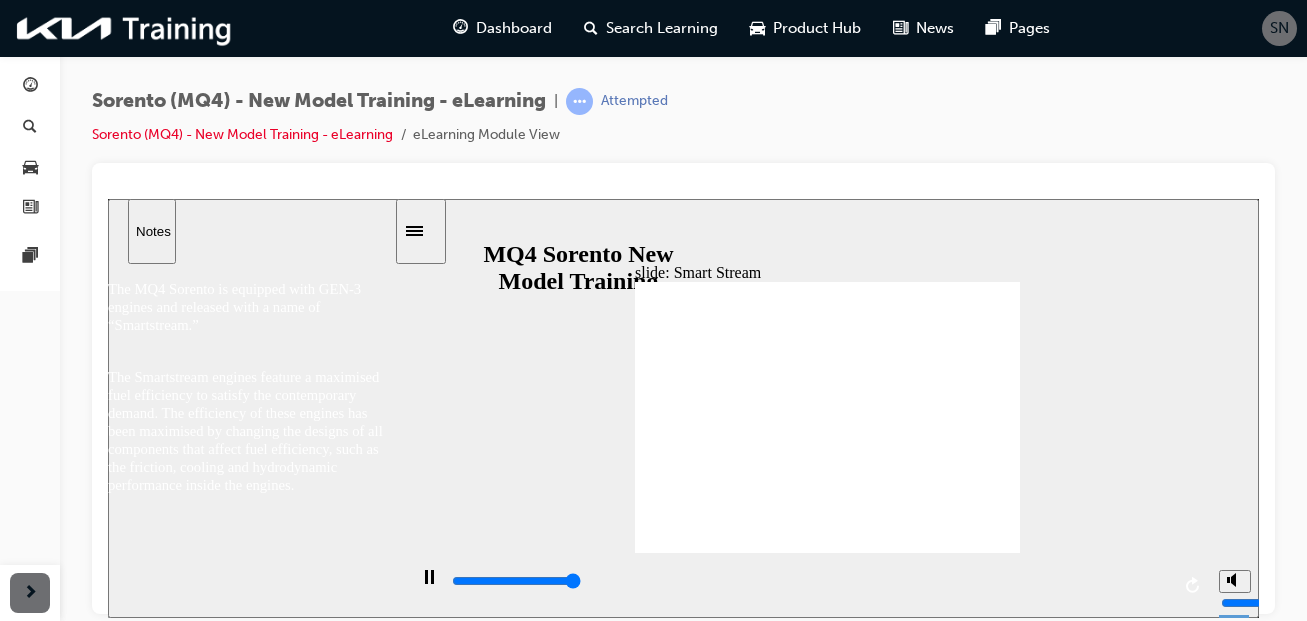 type on "23500" 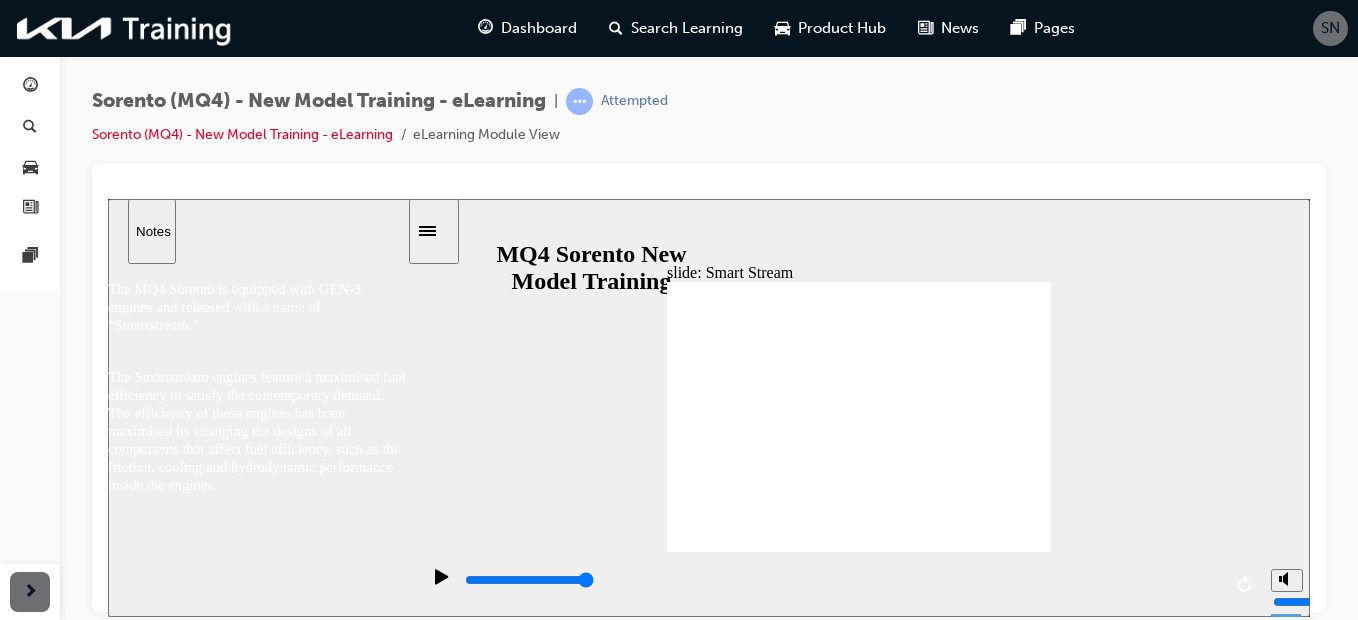 click at bounding box center [709, 388] 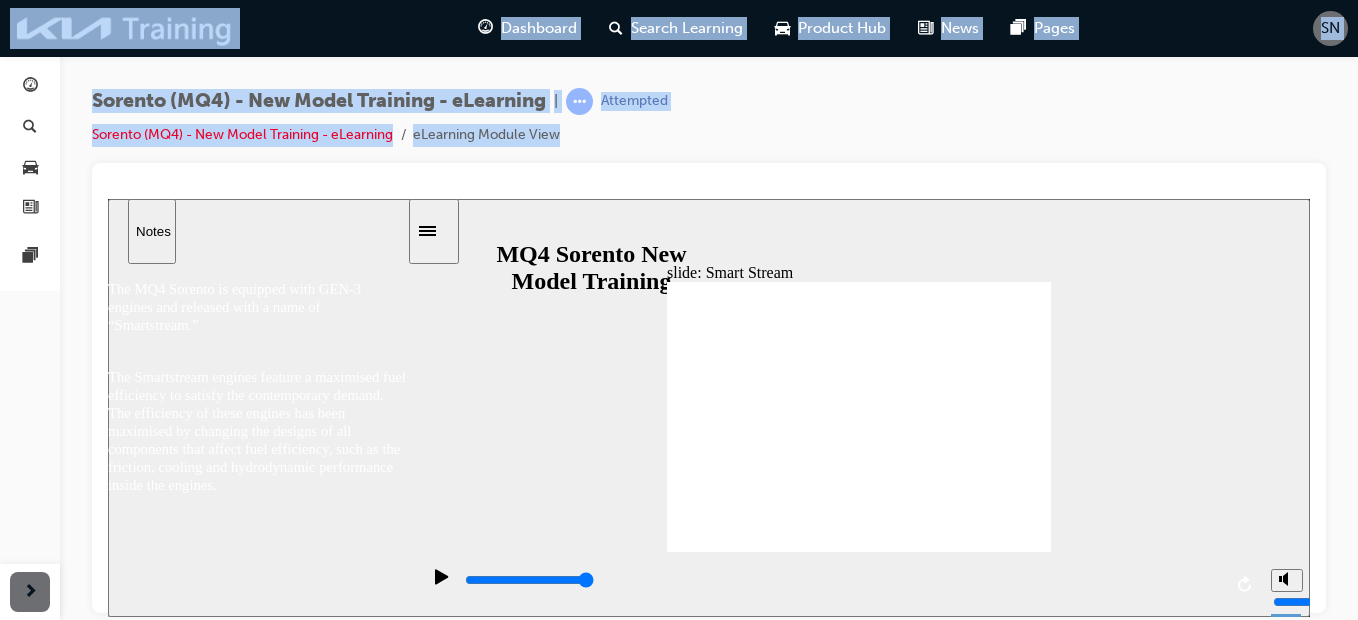 click at bounding box center (709, 388) 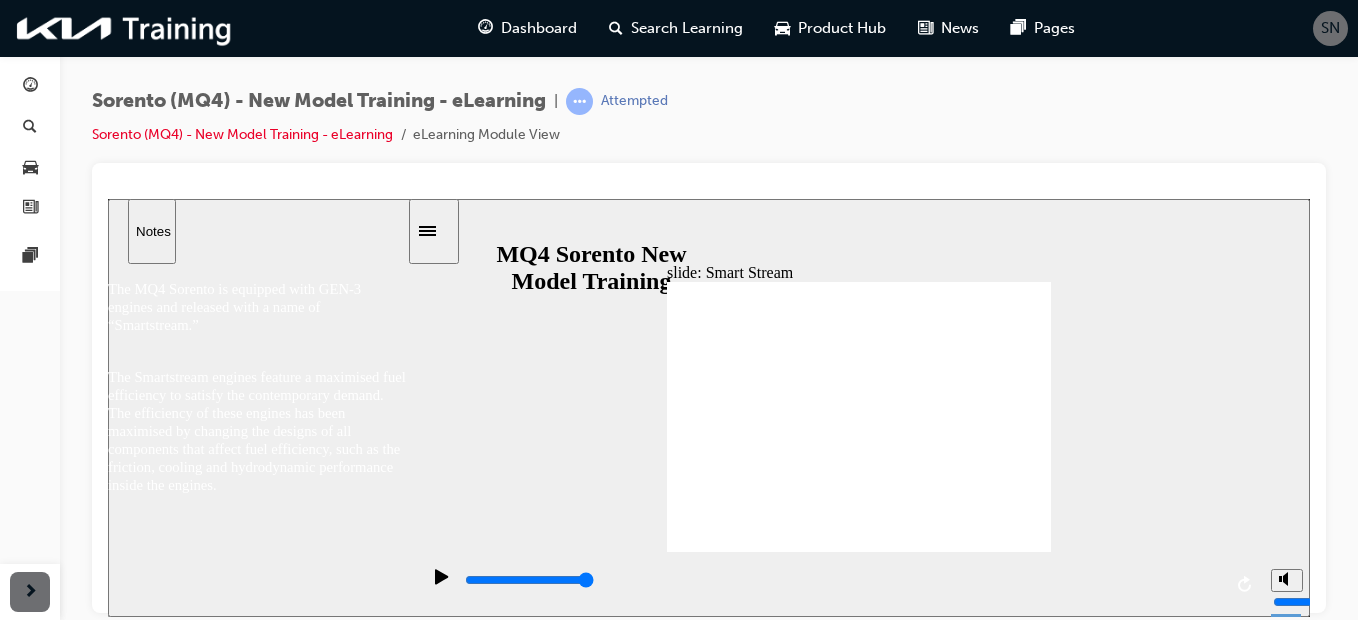 click on "slide: Smart Stream
직선 연결선 3 What is ‘Smartstream’ ? next button.png Group
1 그룹 68 직사각형 1 이등변 삼각형 65 덧셈 기호 73 What is ‘Smartstream’ ? Skip navigation. Press enter to return to the slide.
Playback Speed
2" at bounding box center (709, 407) 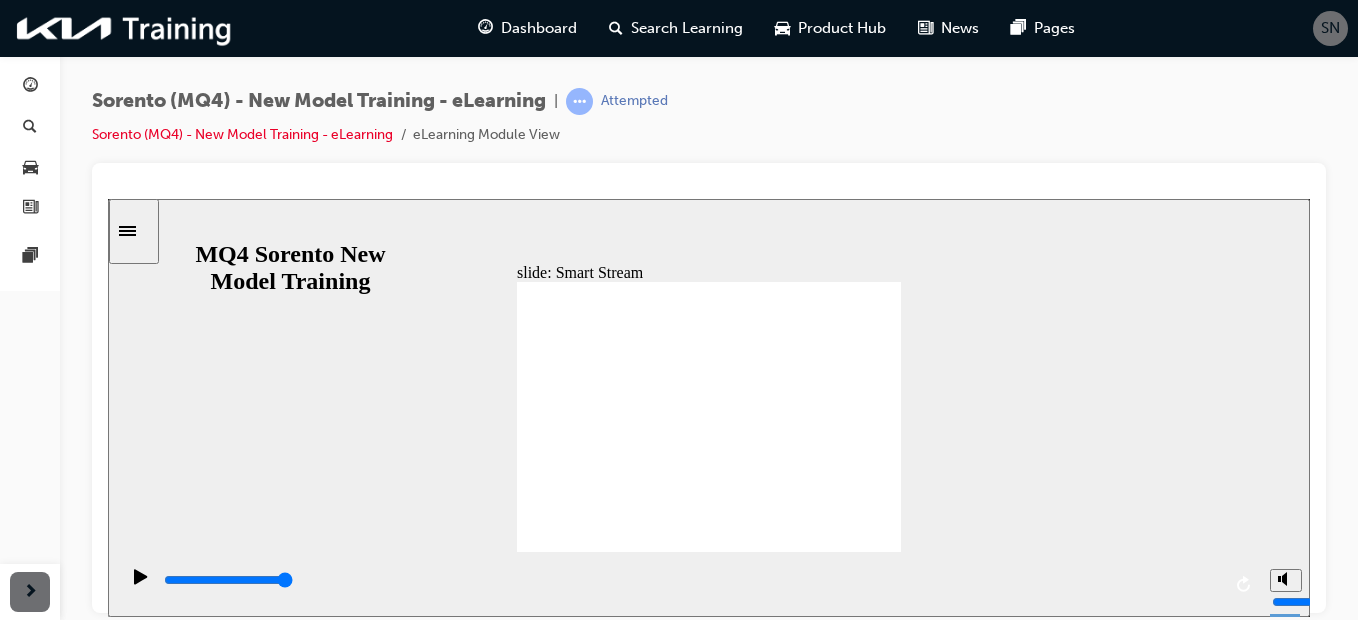 click 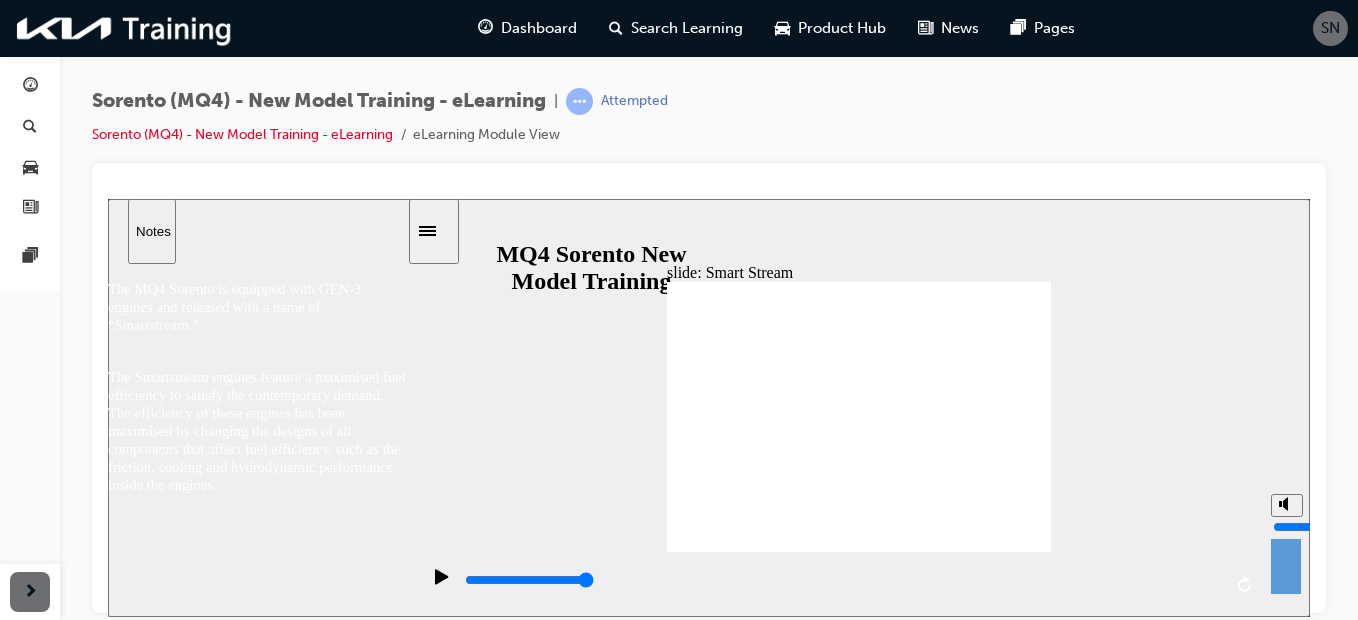 drag, startPoint x: 1286, startPoint y: 505, endPoint x: 1287, endPoint y: 480, distance: 25.019993 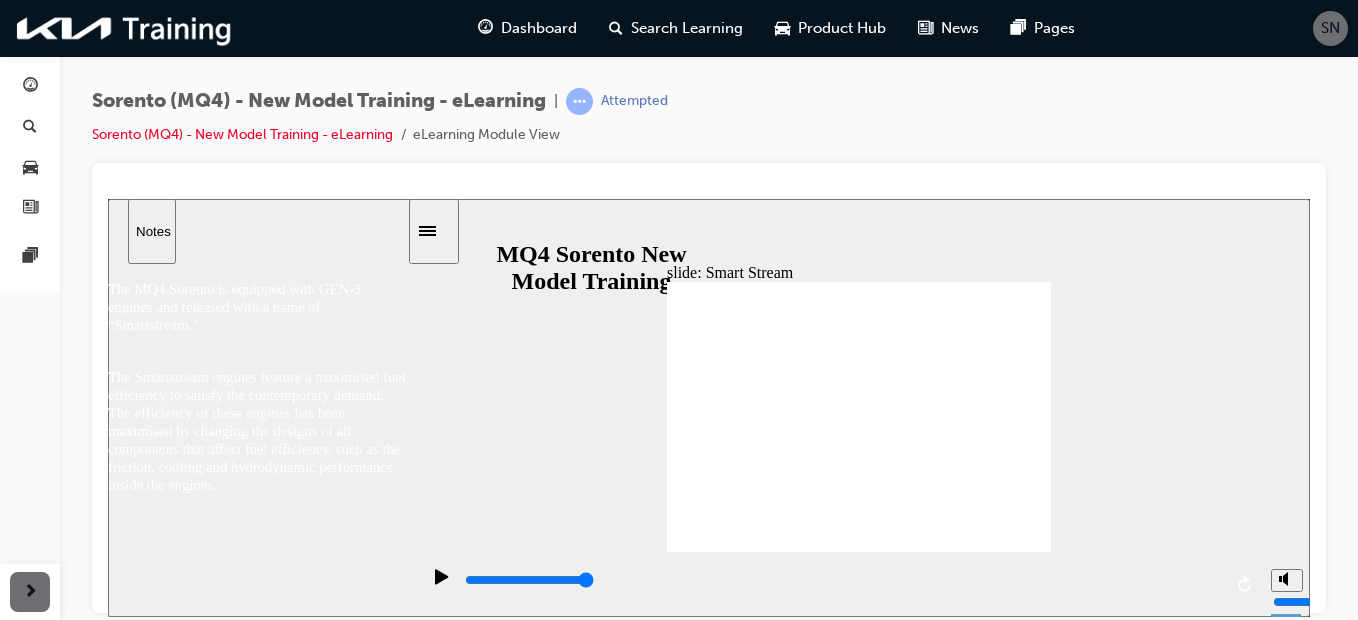 click on "slide: Smart Stream
직선 연결선 3 What is ‘Smartstream’ ? next button.png Group
1 그룹 68 직사각형 1 이등변 삼각형 65 덧셈 기호 73 What is ‘Smartstream’ ? Skip navigation. Press enter to return to the slide.
Playback Speed
2" at bounding box center [709, 407] 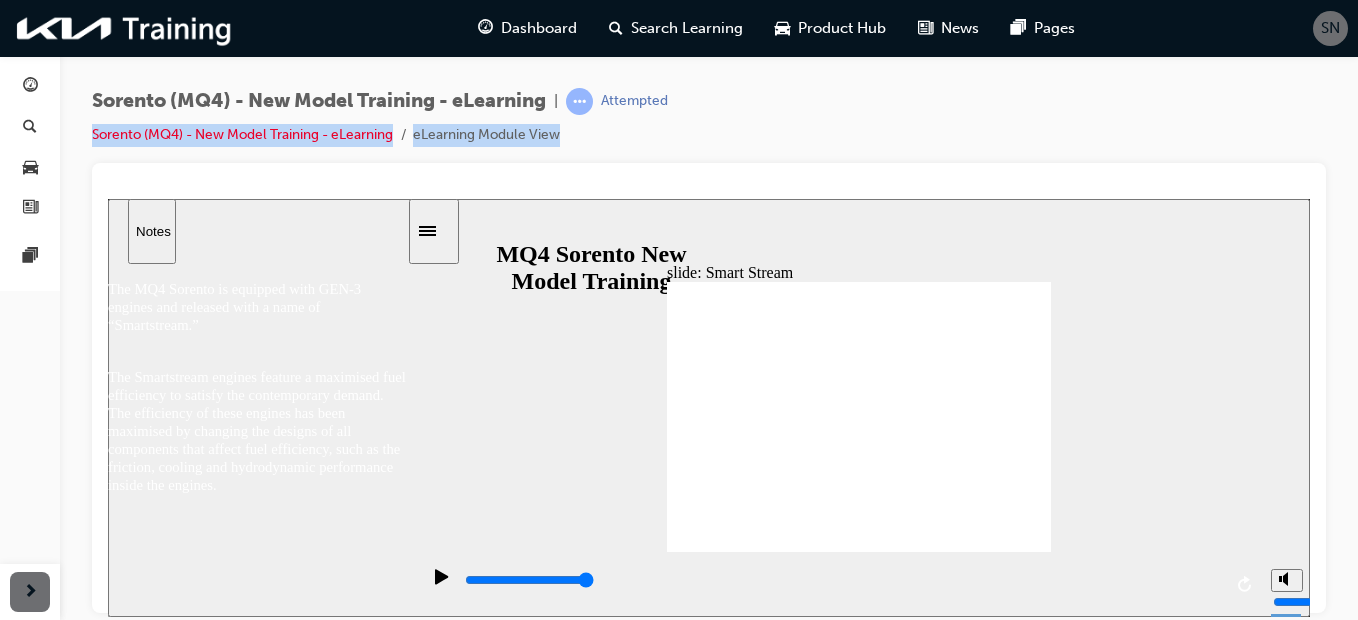 drag, startPoint x: 1122, startPoint y: 169, endPoint x: 1173, endPoint y: 62, distance: 118.5327 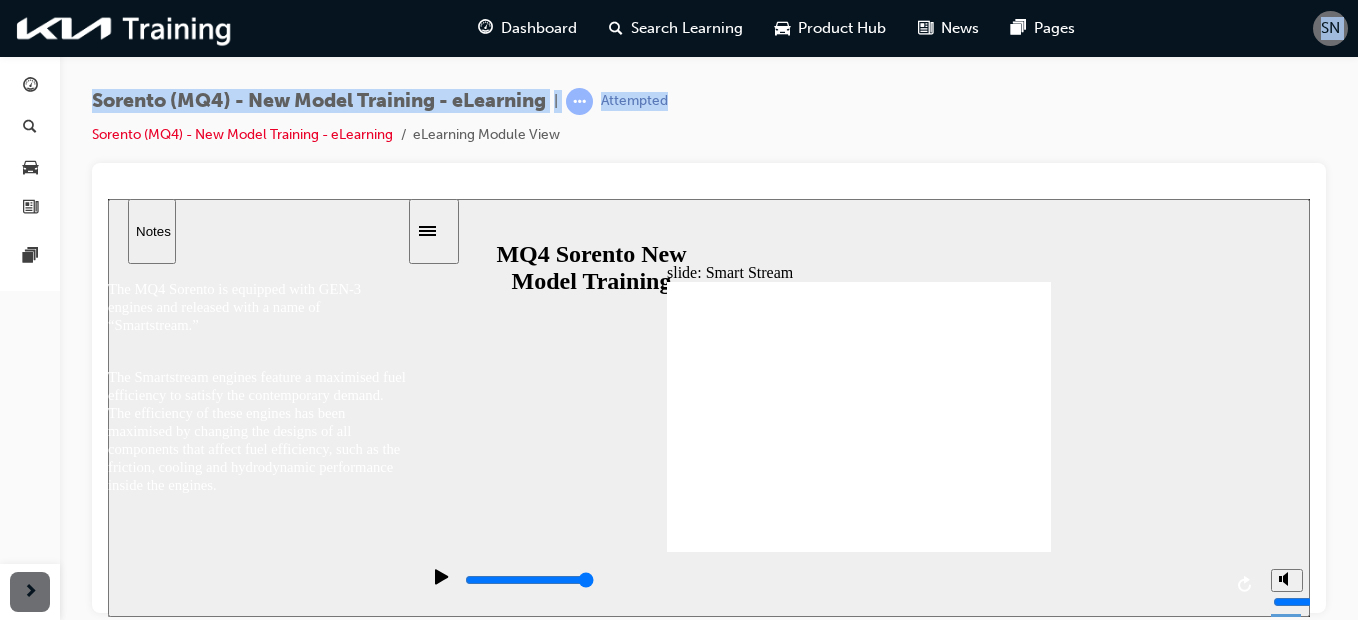 drag, startPoint x: 1161, startPoint y: 22, endPoint x: 1172, endPoint y: -31, distance: 54.129475 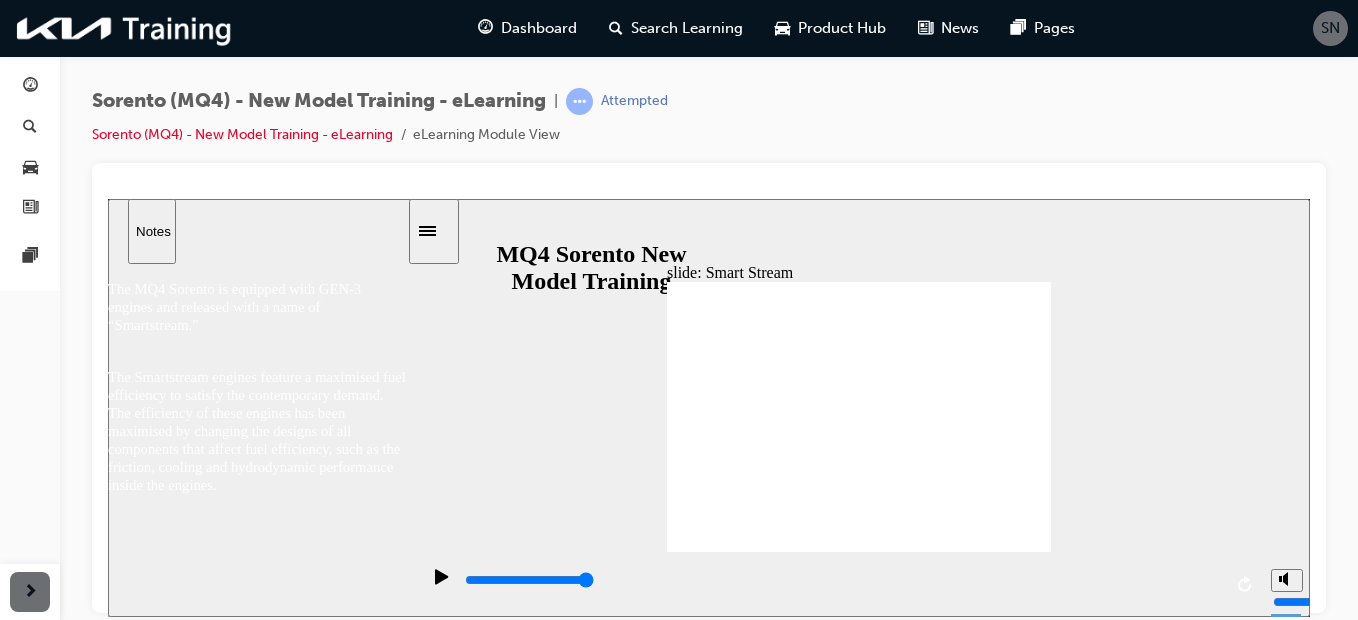 click on "SN" at bounding box center (1330, 28) 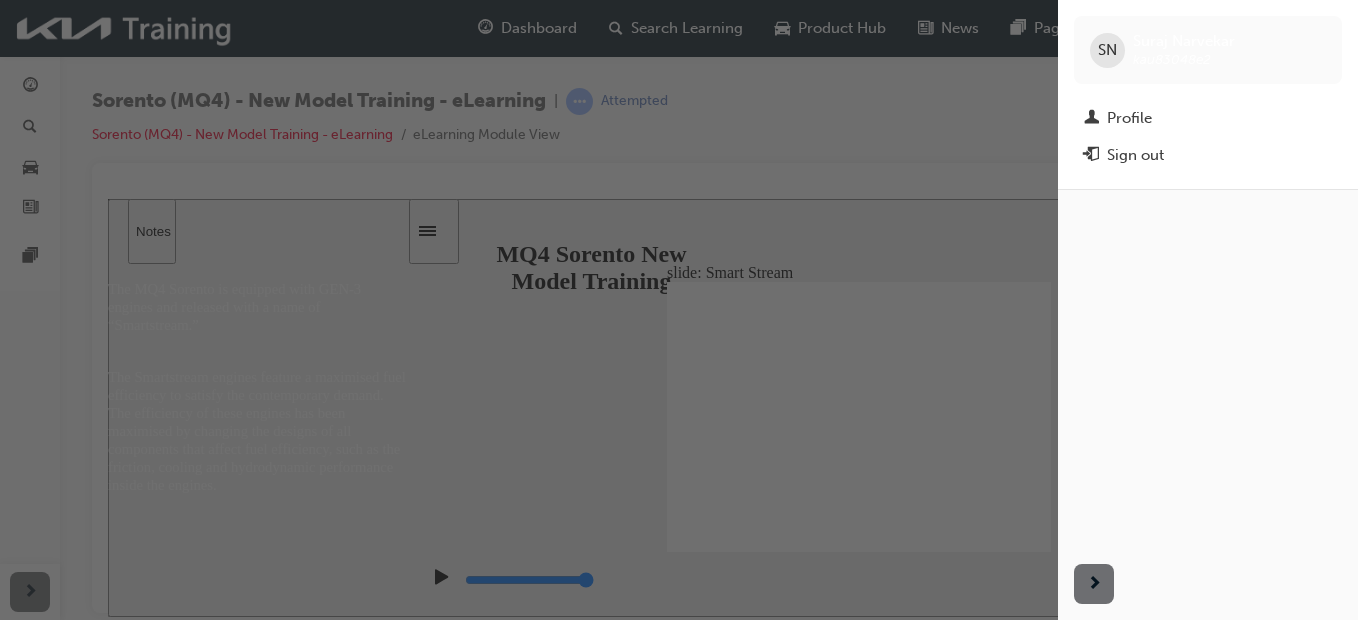 click on "SN" at bounding box center (1107, 50) 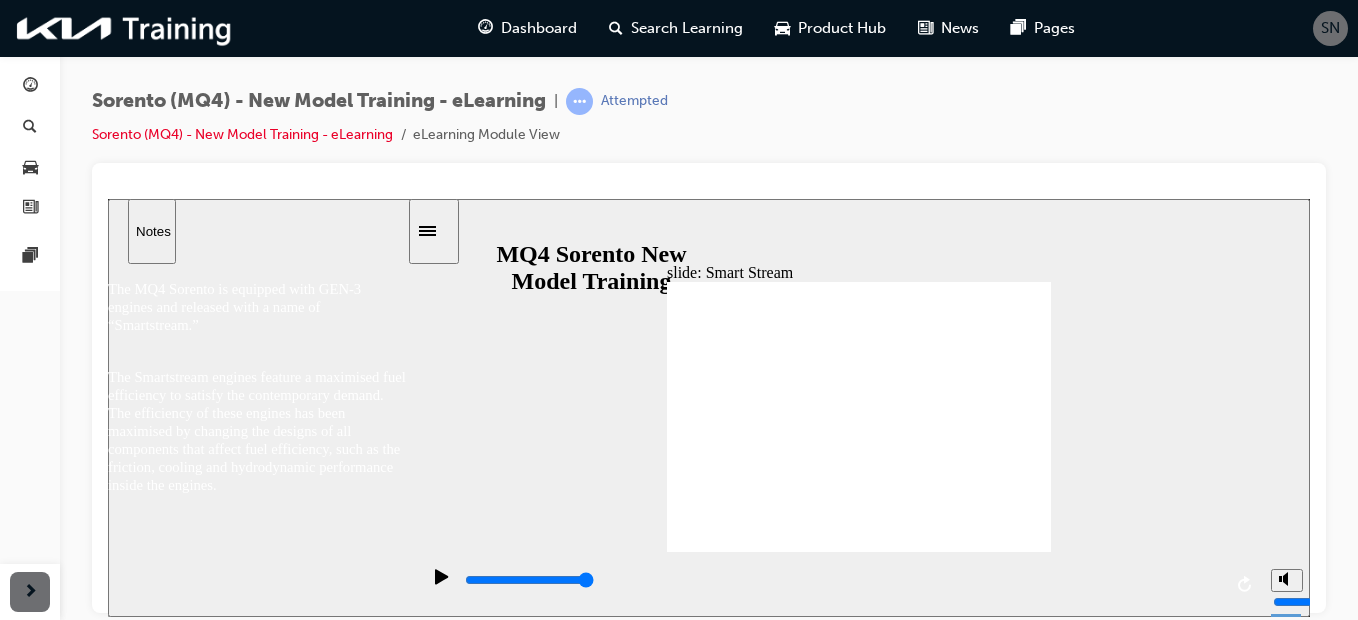 click on "slide: Smart Stream
직선 연결선 3 What is ‘Smartstream’ ? next button.png Group
1 그룹 68 직사각형 1 이등변 삼각형 65 덧셈 기호 73 What is ‘Smartstream’ ? Skip navigation. Press enter to return to the slide.
Playback Speed
2" at bounding box center [709, 407] 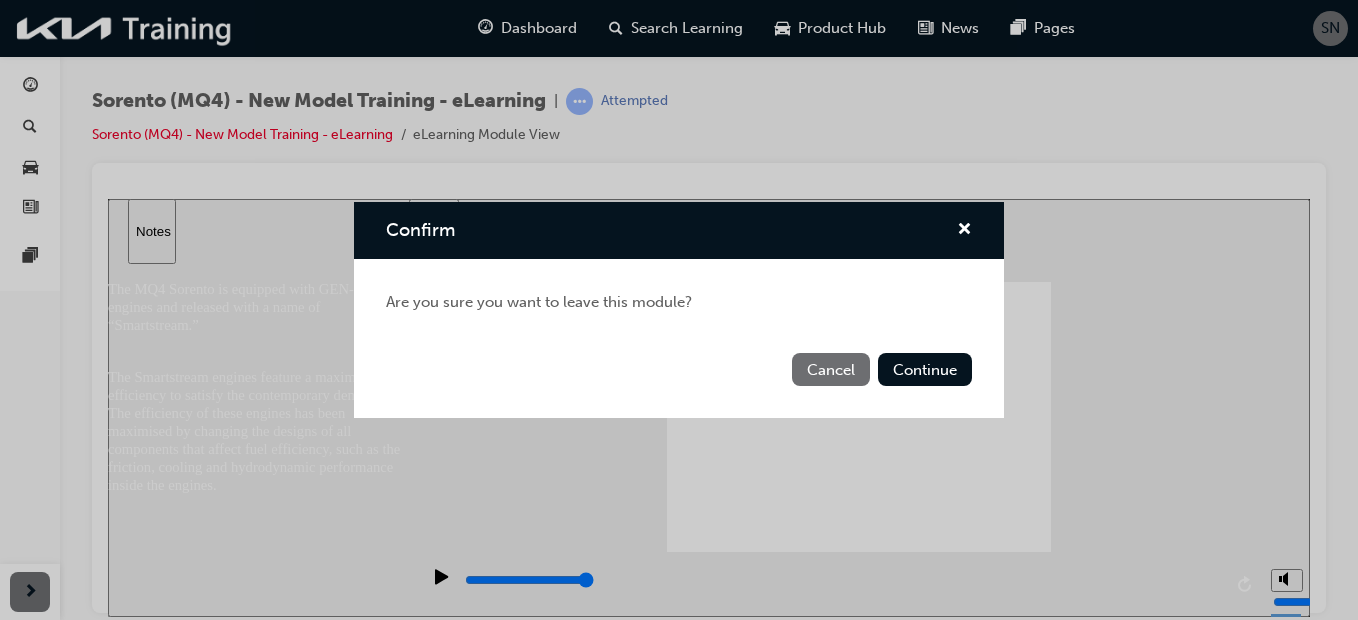 click on "Cancel" at bounding box center (831, 369) 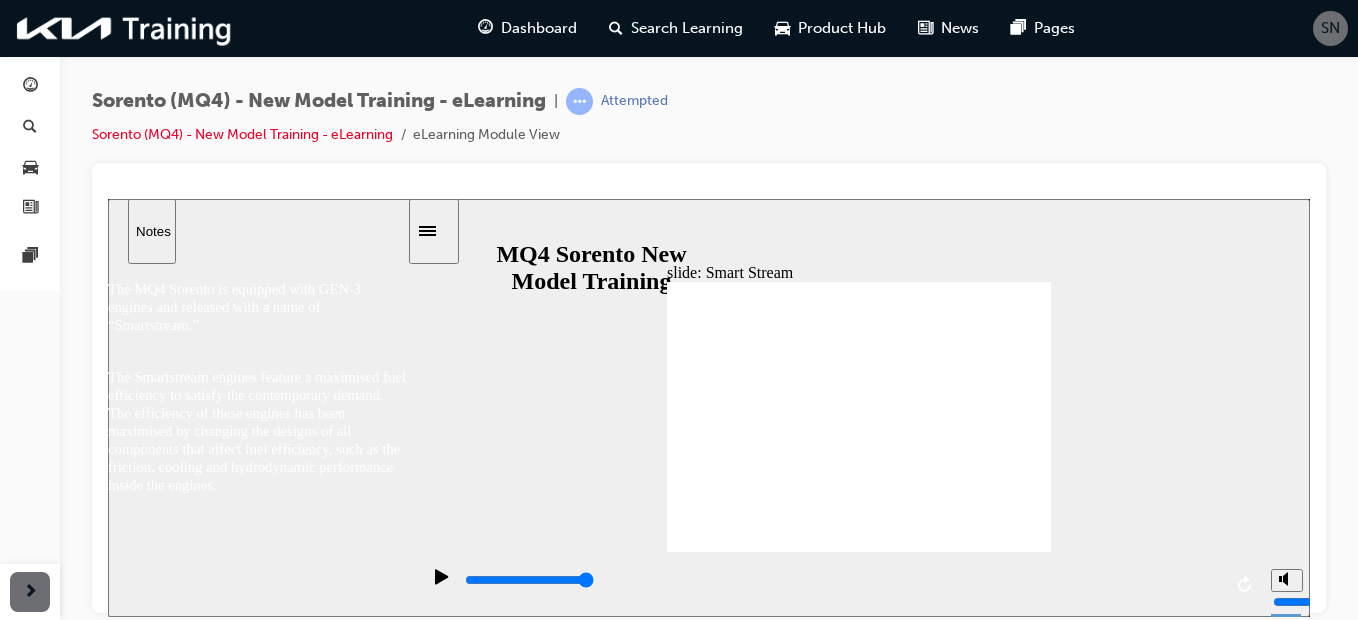 drag, startPoint x: 1245, startPoint y: 456, endPoint x: 1201, endPoint y: 496, distance: 59.464275 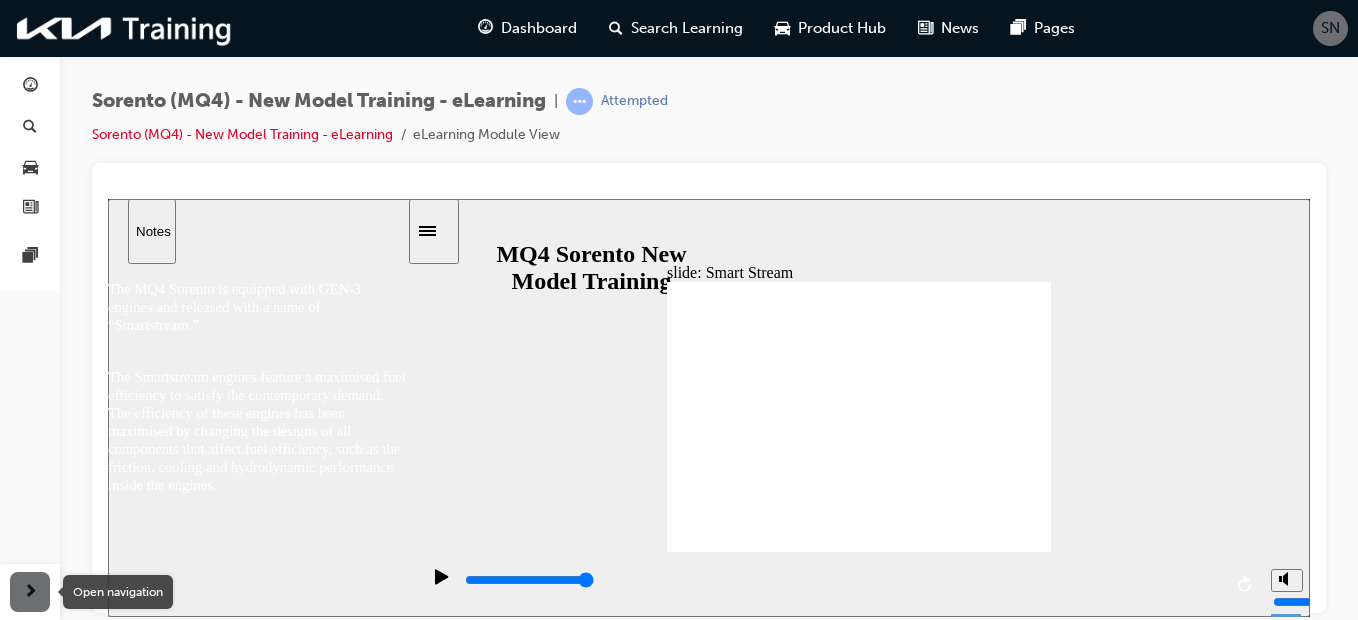 click at bounding box center (30, 592) 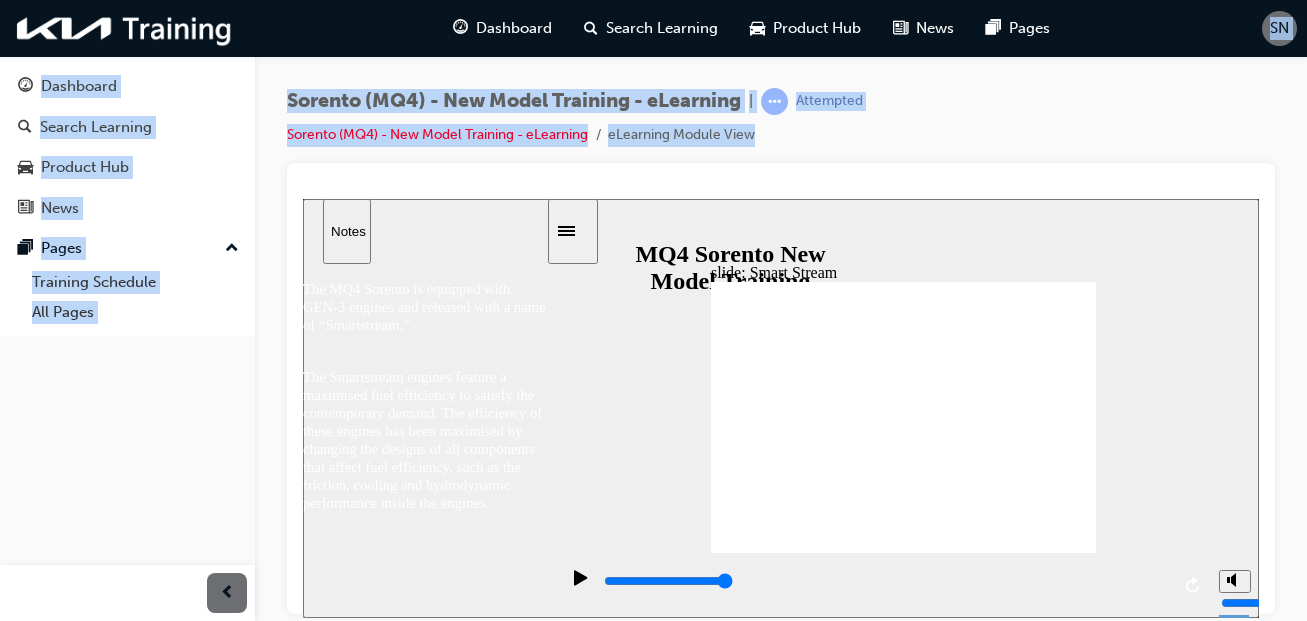 drag, startPoint x: 1167, startPoint y: 137, endPoint x: 1169, endPoint y: 51, distance: 86.023254 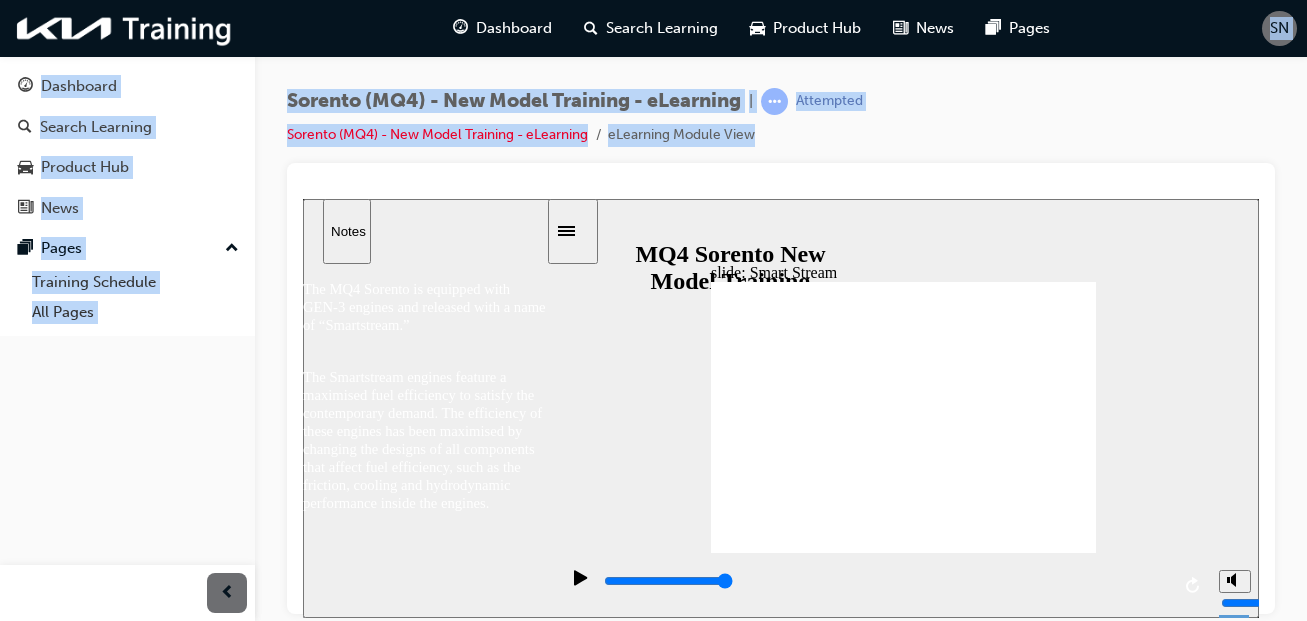 drag, startPoint x: 1169, startPoint y: 51, endPoint x: 1122, endPoint y: 103, distance: 70.0928 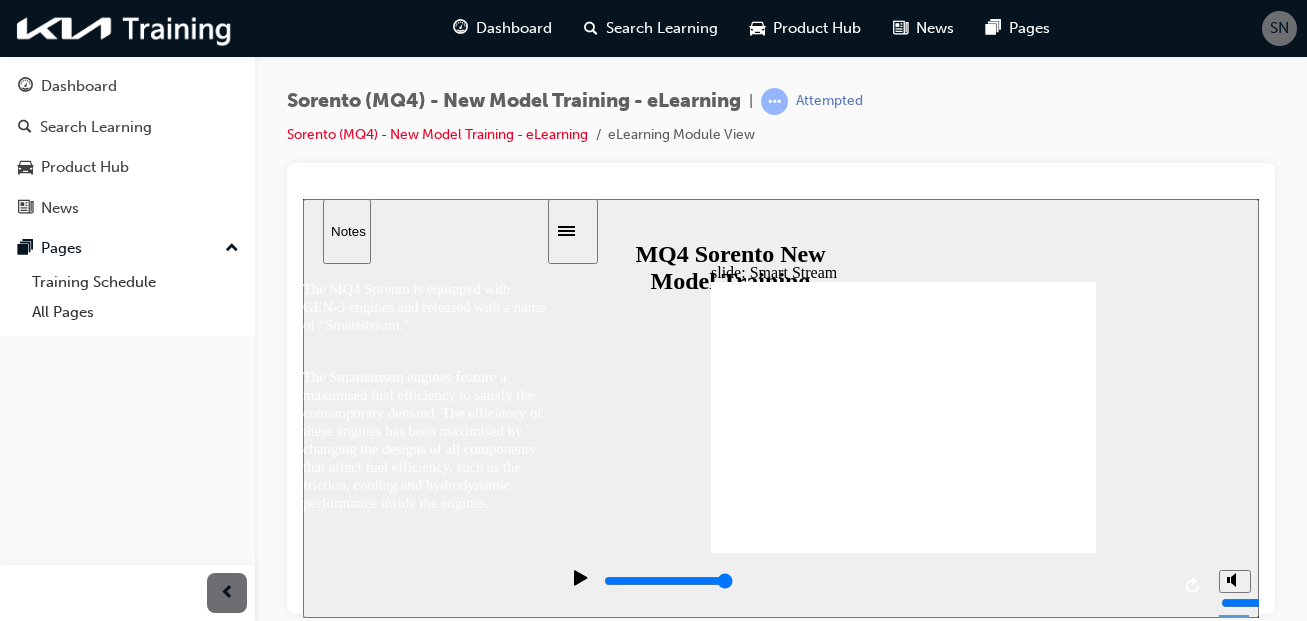 click on "Dashboard Search Learning Product Hub News Pages SN" at bounding box center (653, 28) 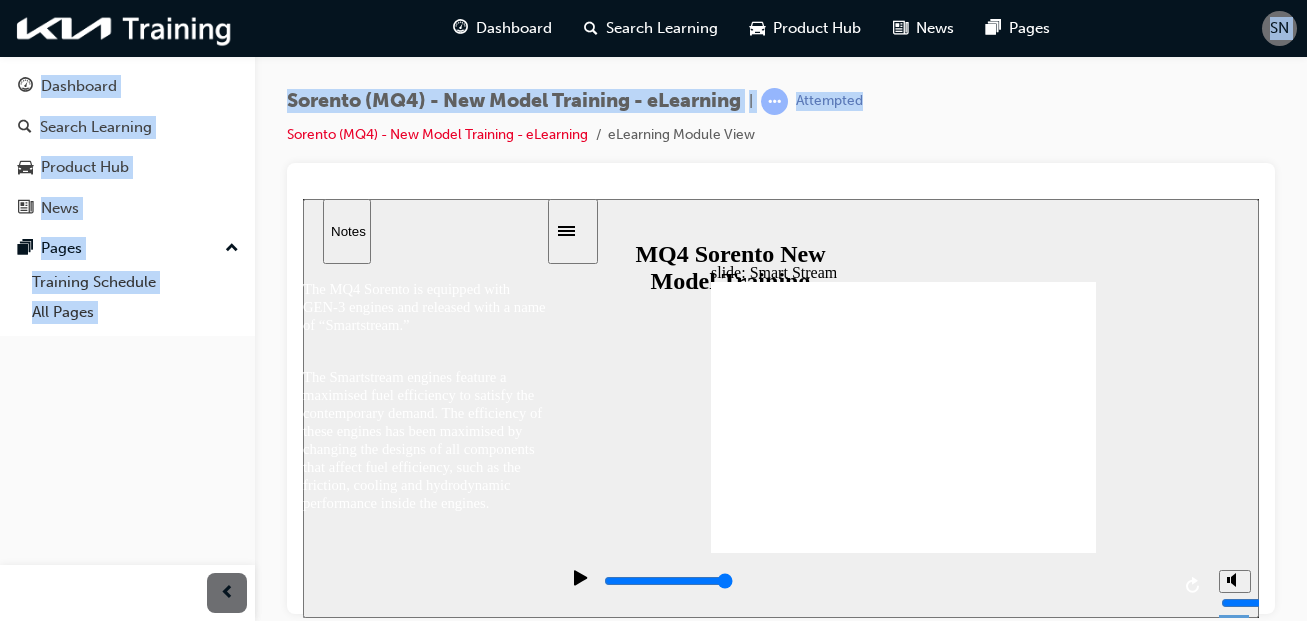 drag, startPoint x: 1116, startPoint y: 46, endPoint x: 1121, endPoint y: -43, distance: 89.140335 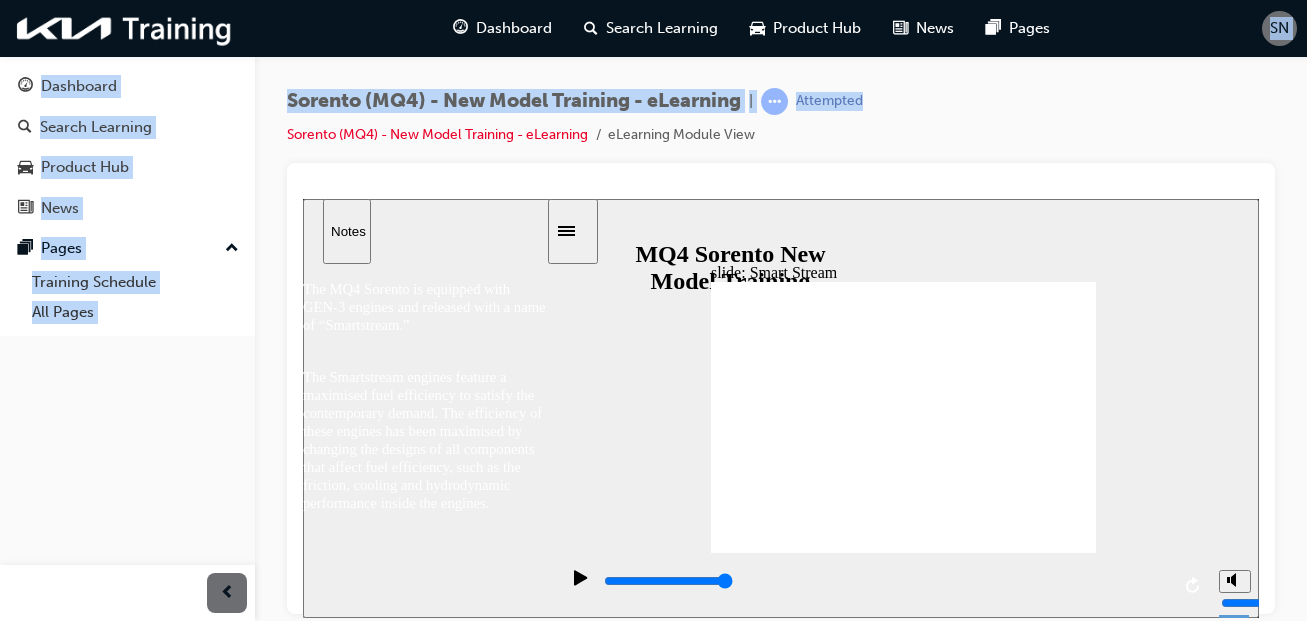drag, startPoint x: 1121, startPoint y: -43, endPoint x: 1062, endPoint y: 112, distance: 165.84933 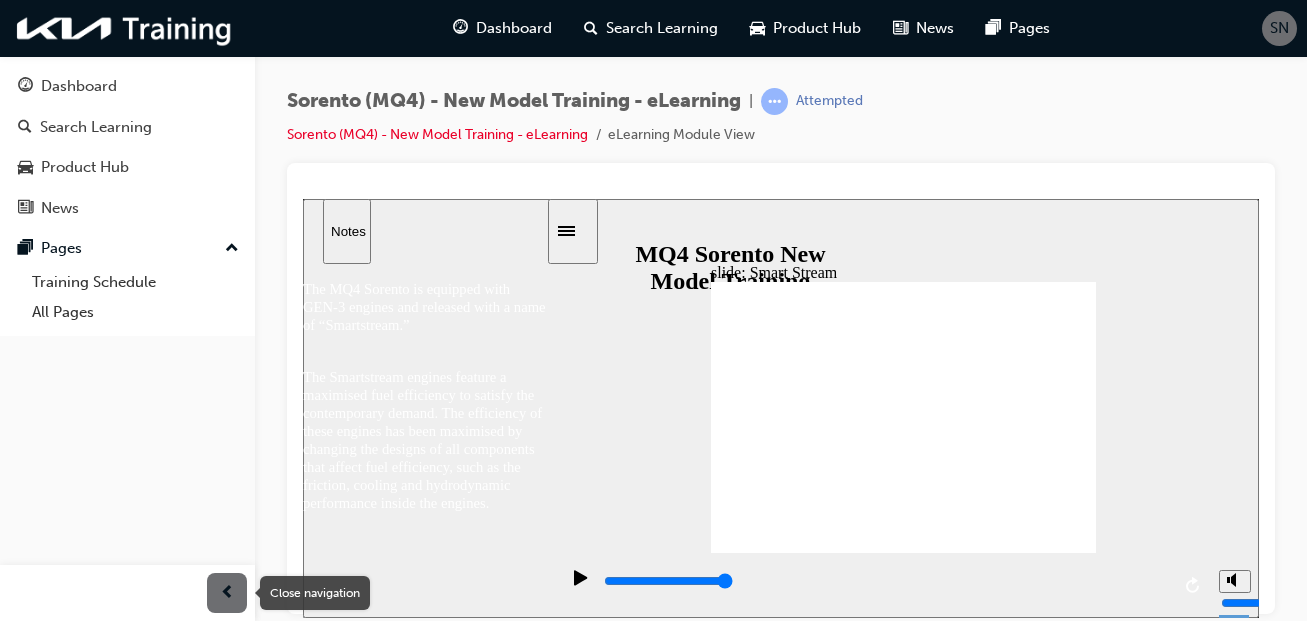 click at bounding box center (227, 593) 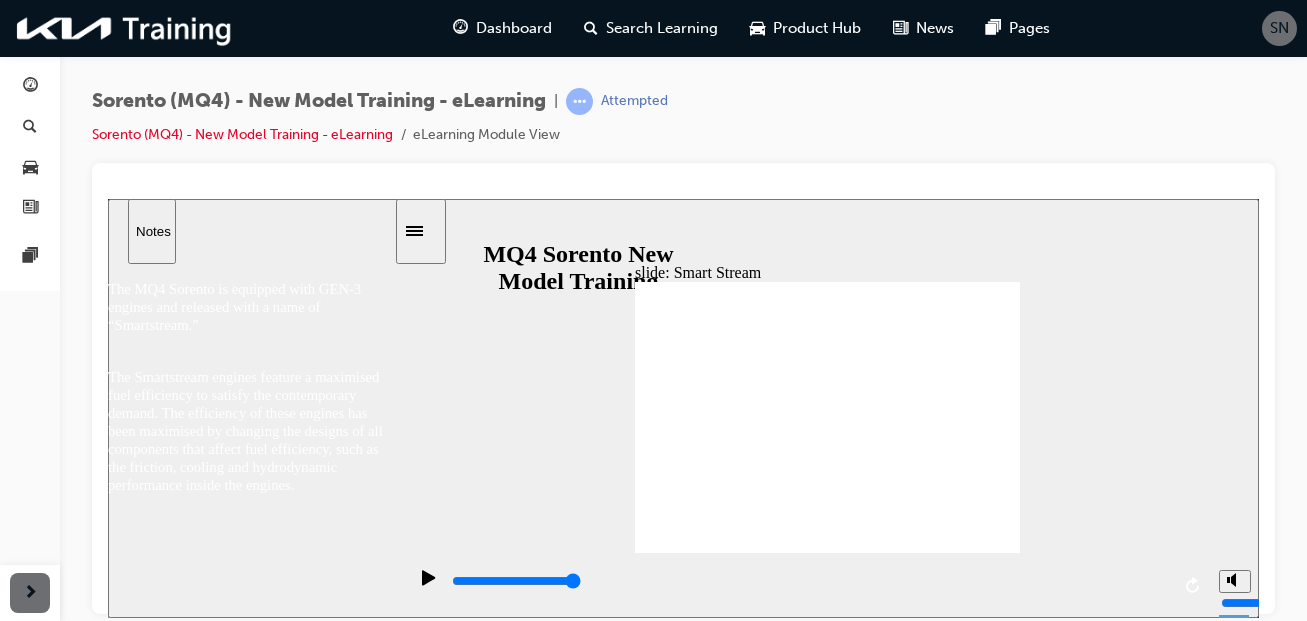 click on "slide: Smart Stream
직선 연결선 3 What is ‘Smartstream’ ? next button.png Group
1 그룹 68 직사각형 1 이등변 삼각형 65 덧셈 기호 73 What is ‘Smartstream’ ? Skip navigation. Press enter to return to the slide.
Playback Speed
2" at bounding box center (683, 407) 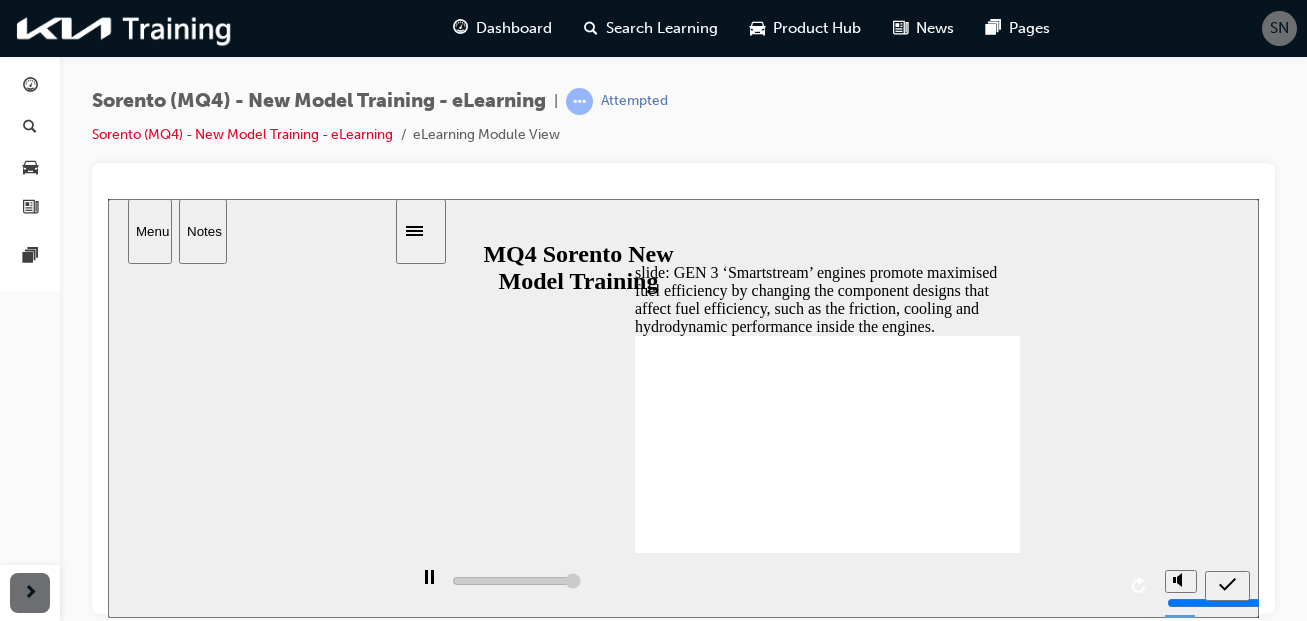 type on "5000" 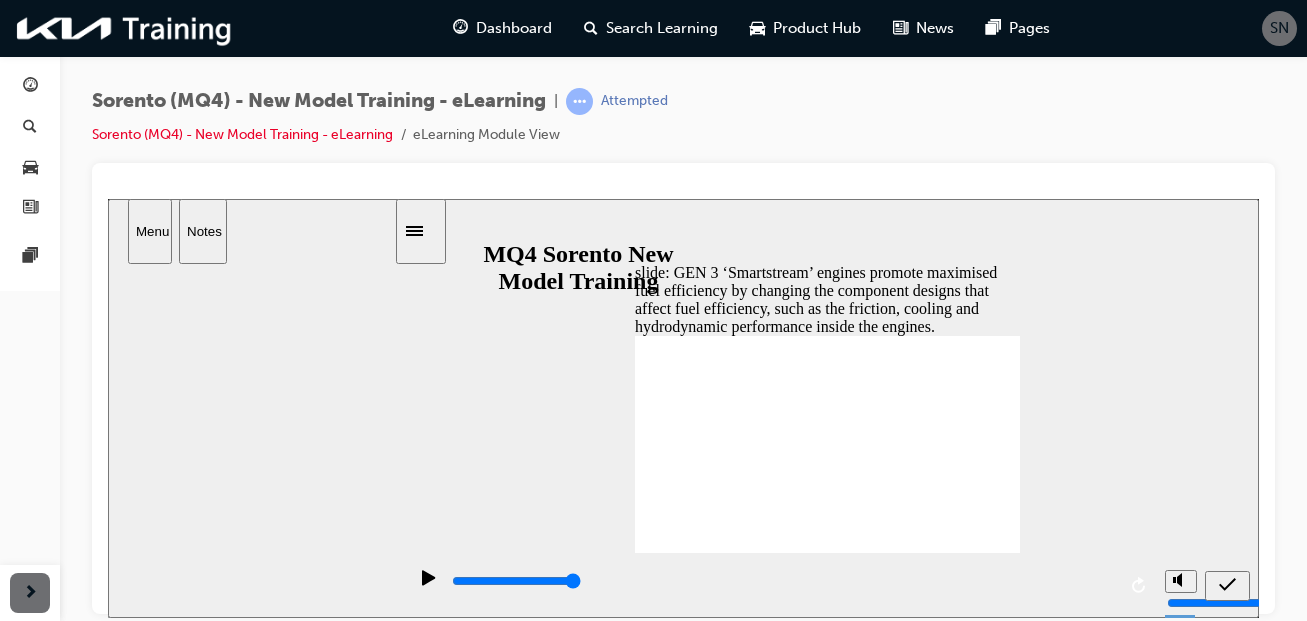 click 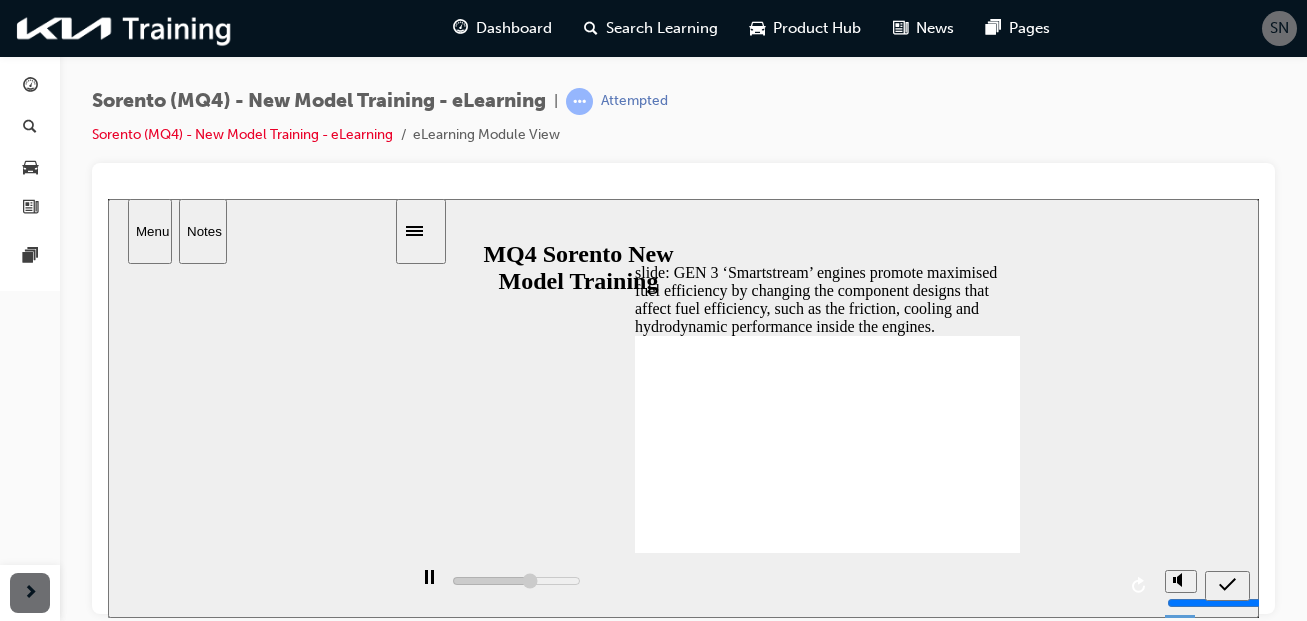 click 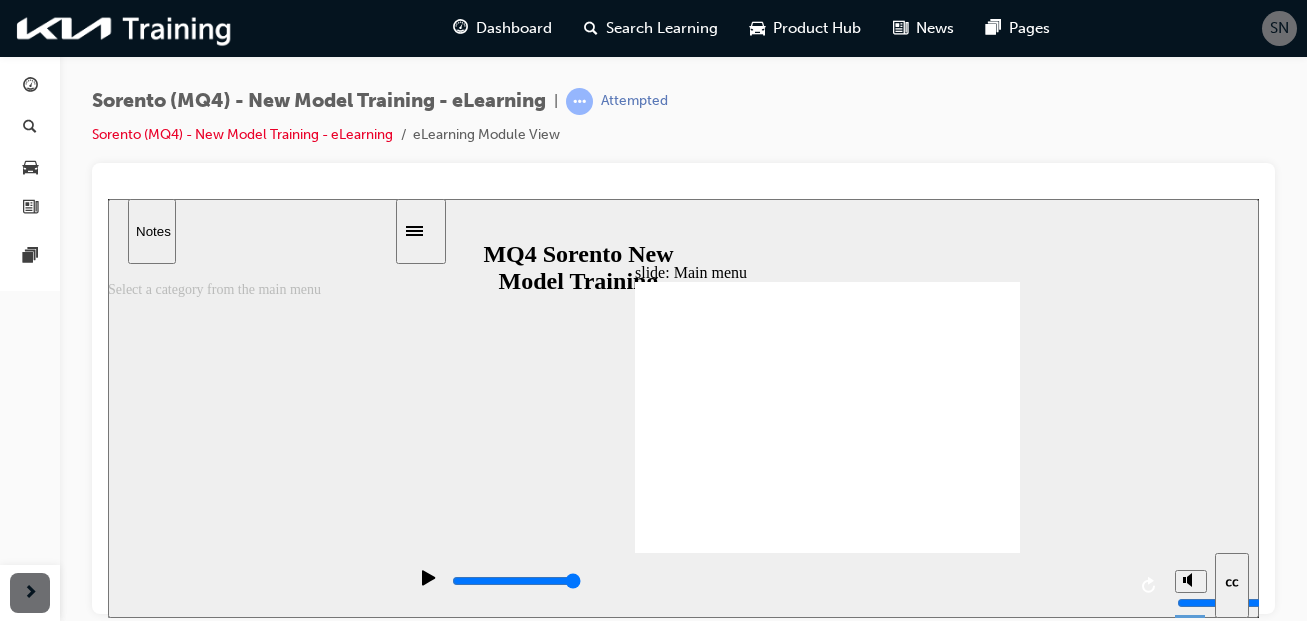 click 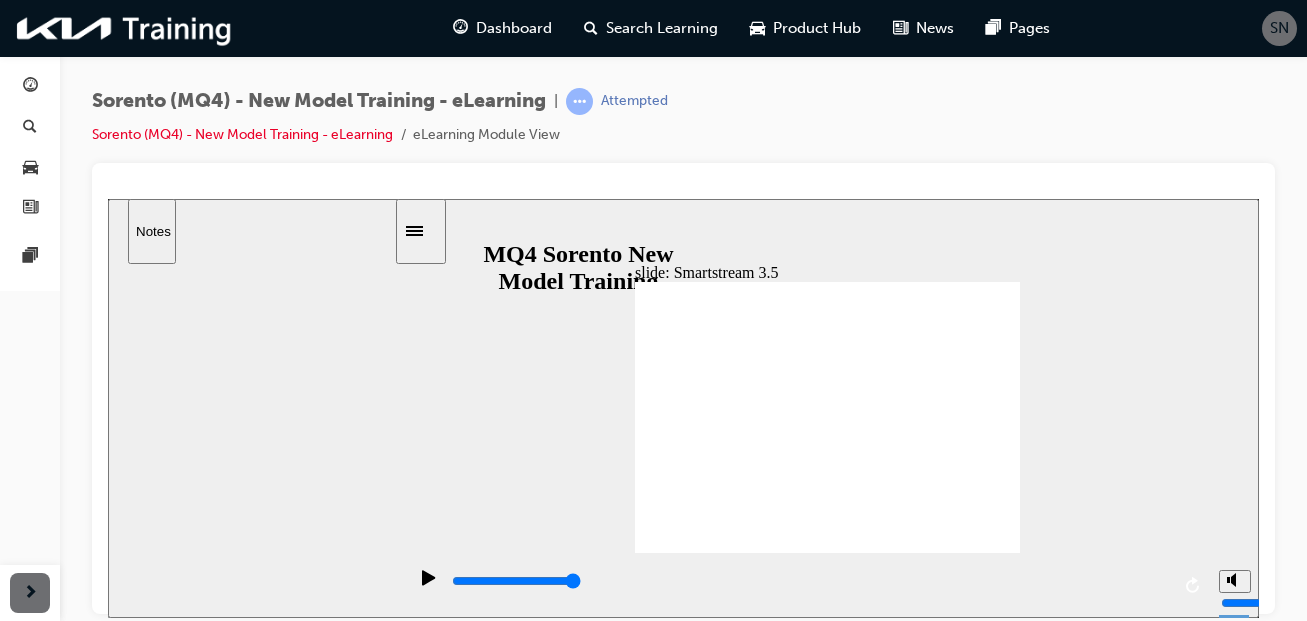 click 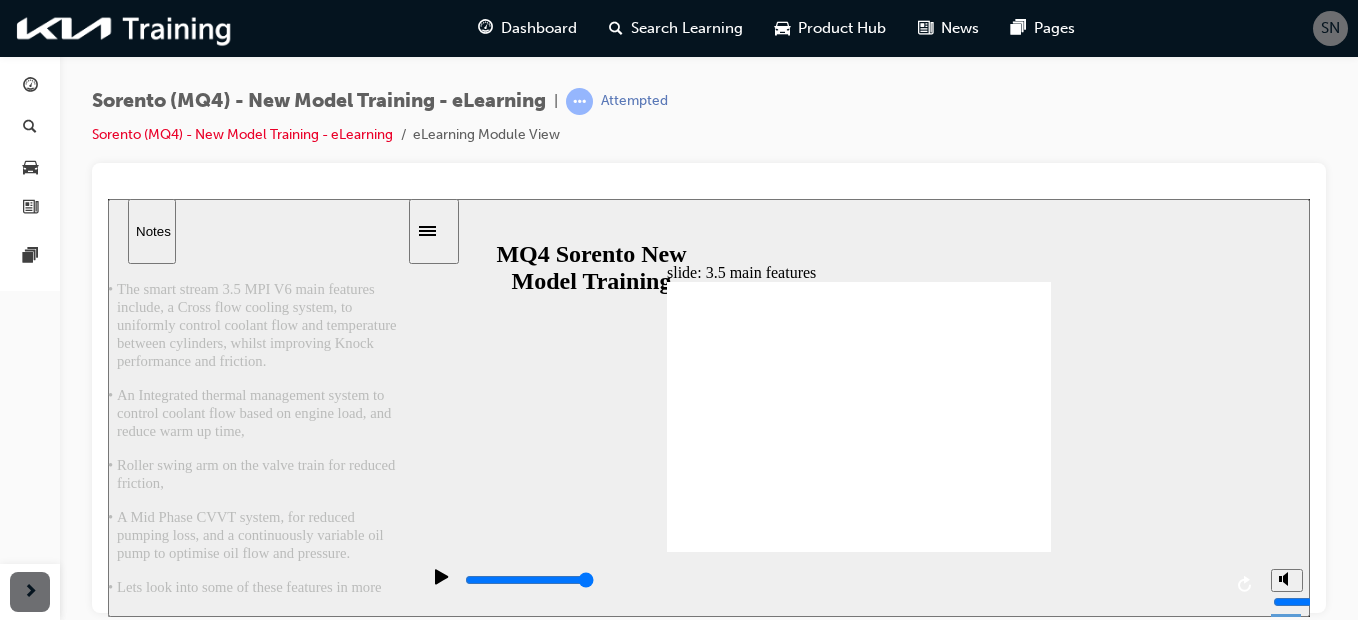 scroll, scrollTop: 46, scrollLeft: 0, axis: vertical 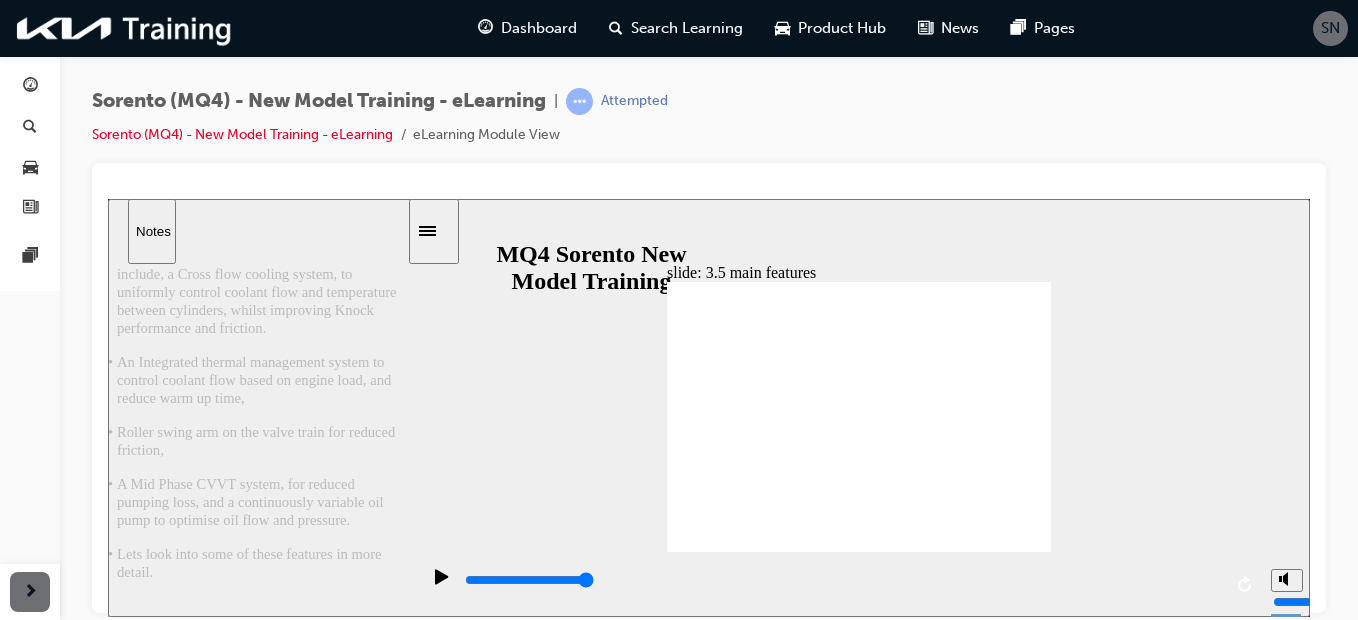 click 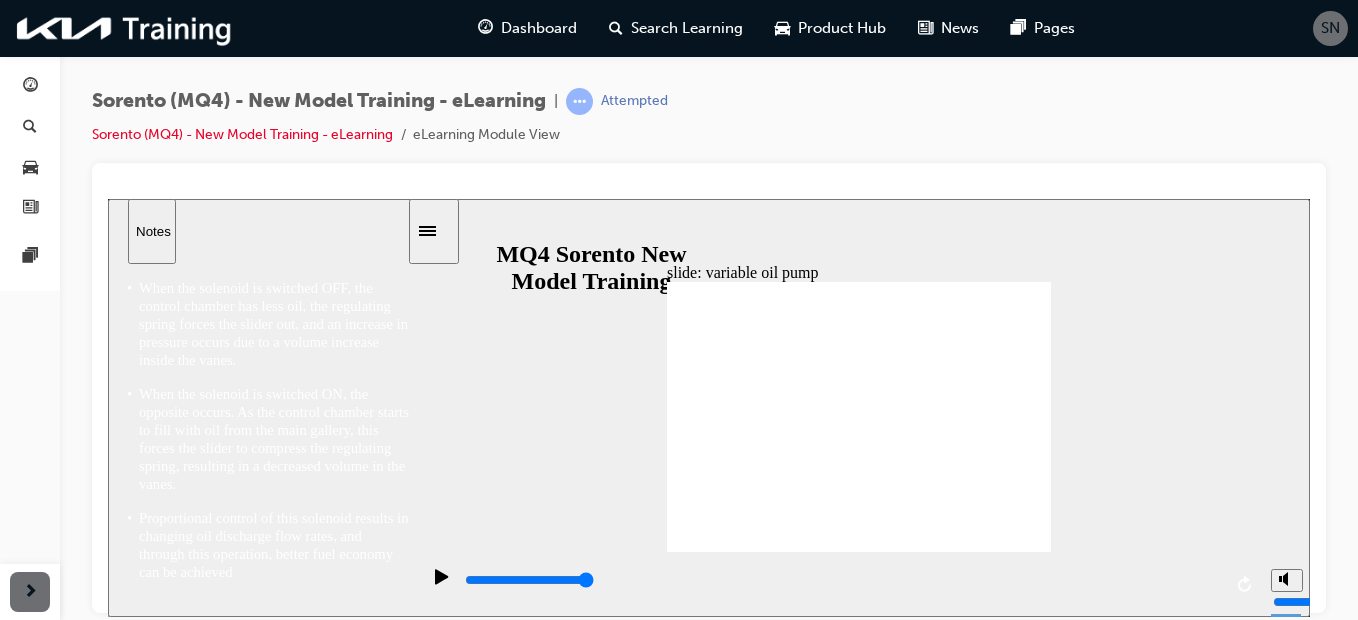 scroll, scrollTop: 170, scrollLeft: 0, axis: vertical 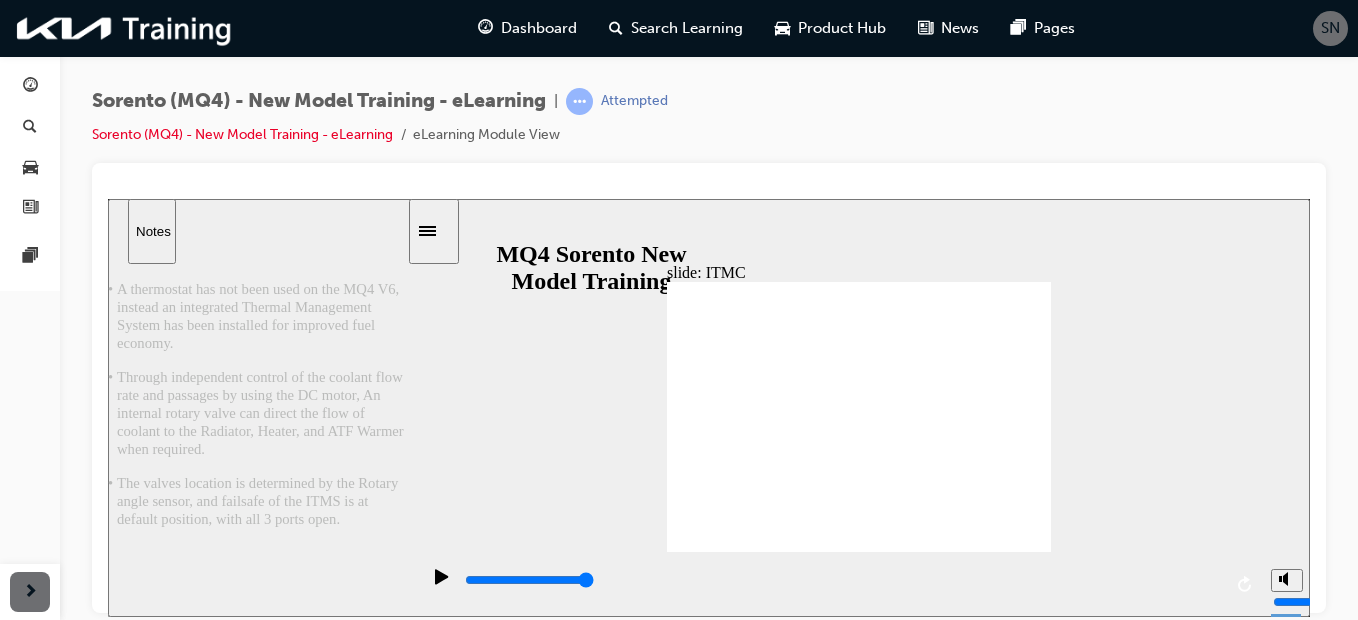 click 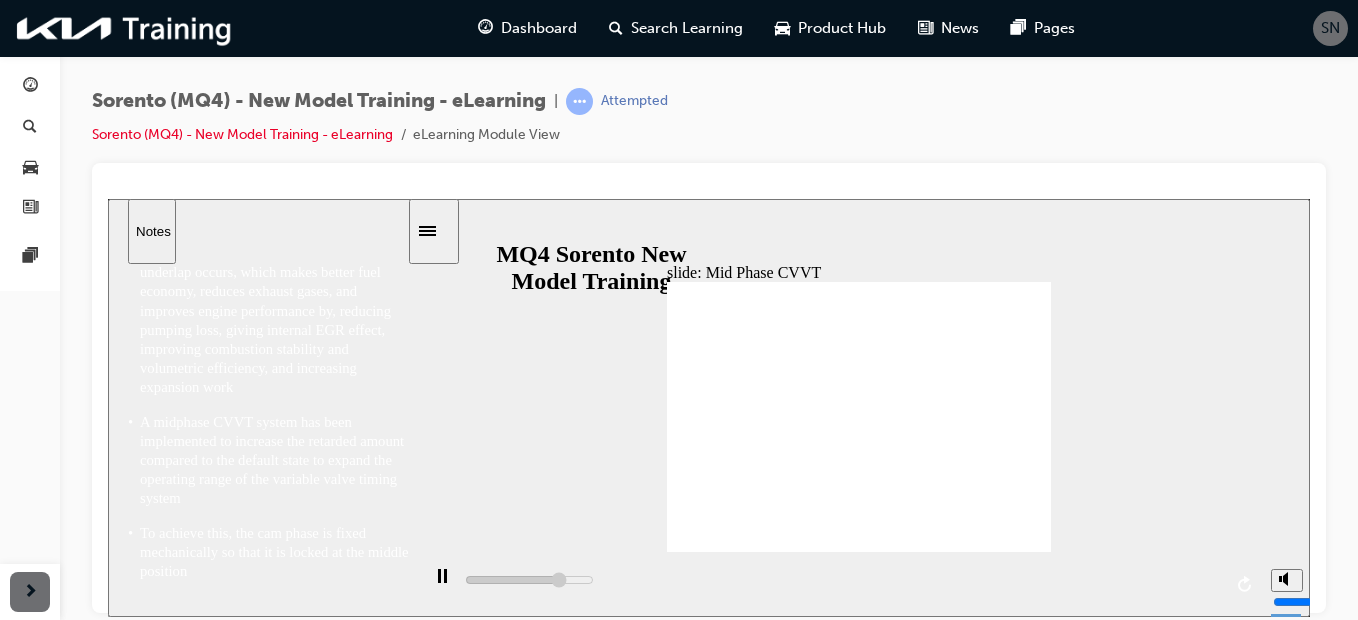 scroll, scrollTop: 209, scrollLeft: 0, axis: vertical 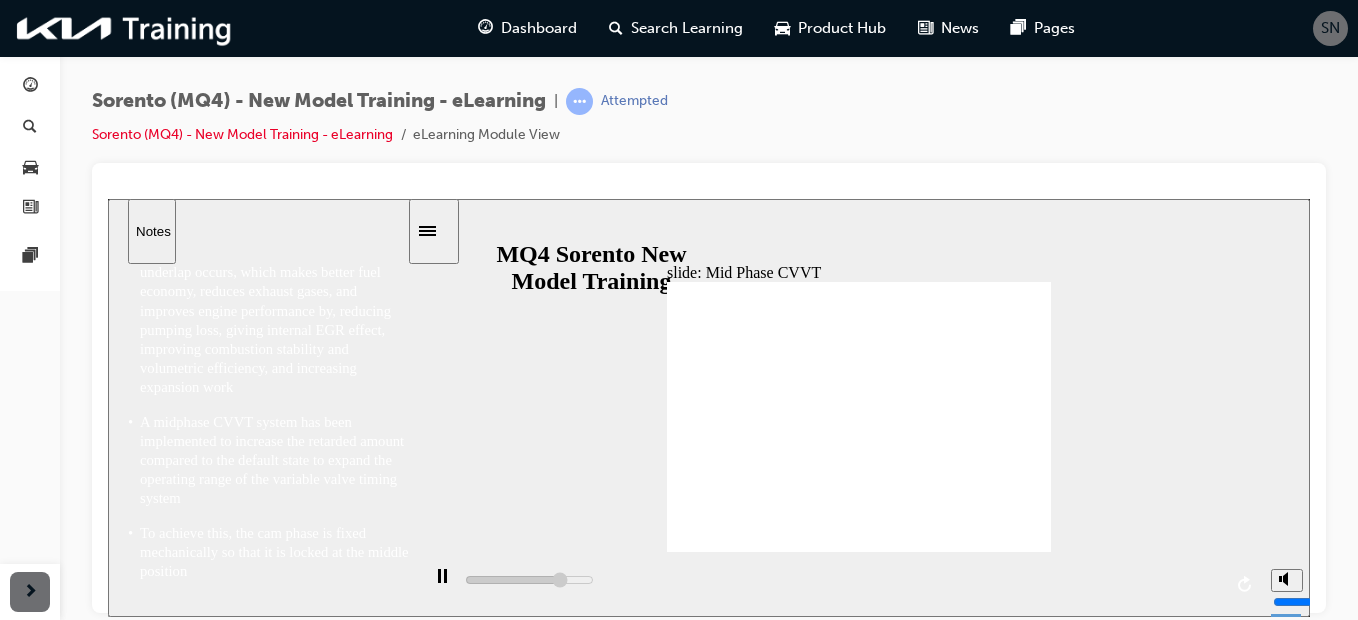 drag, startPoint x: 405, startPoint y: 442, endPoint x: 394, endPoint y: 573, distance: 131.46101 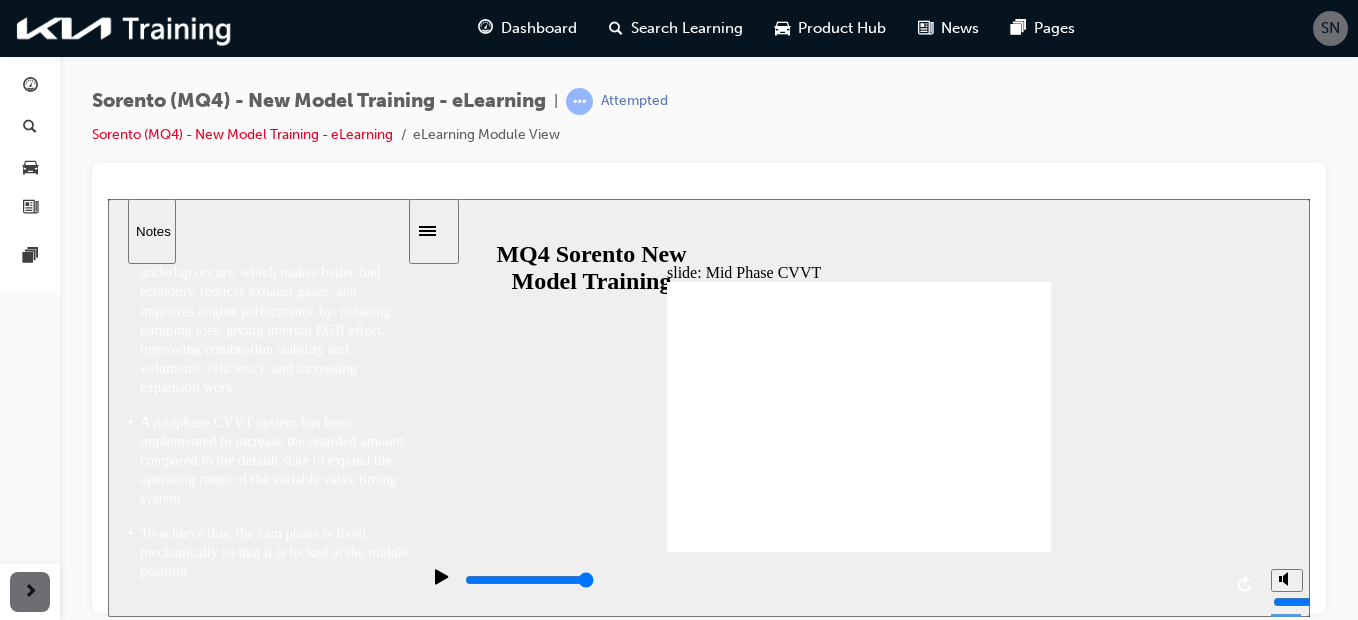 scroll, scrollTop: 248, scrollLeft: 0, axis: vertical 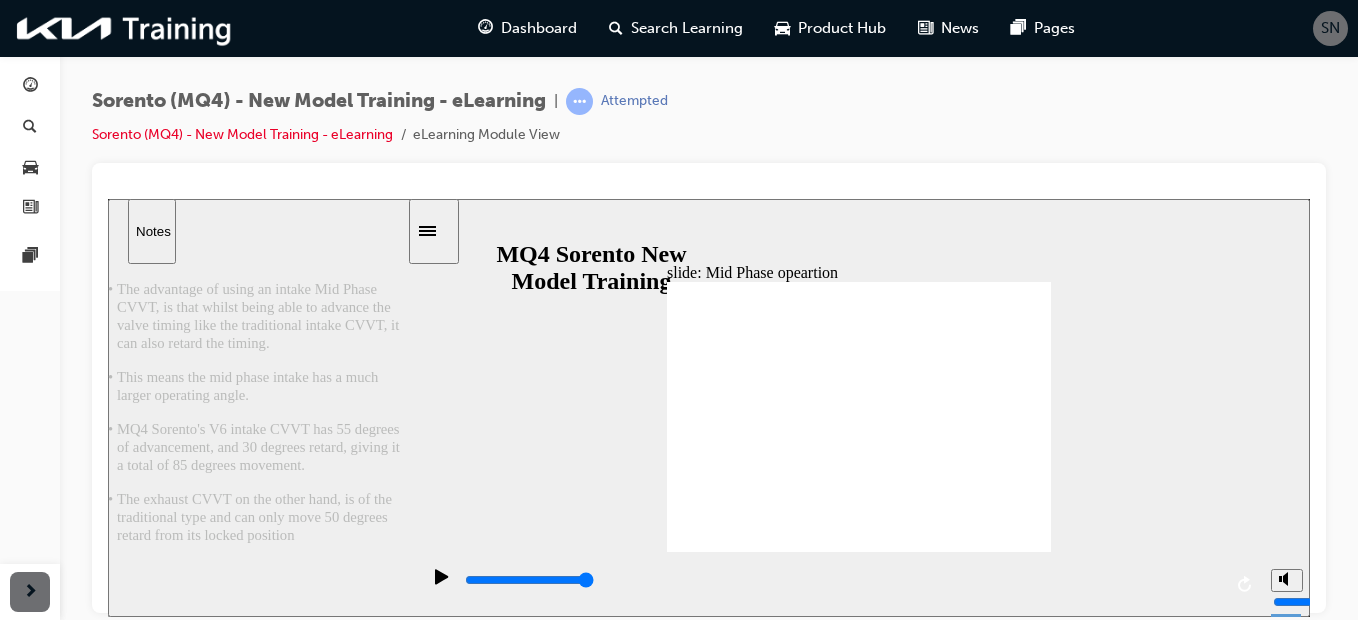 click 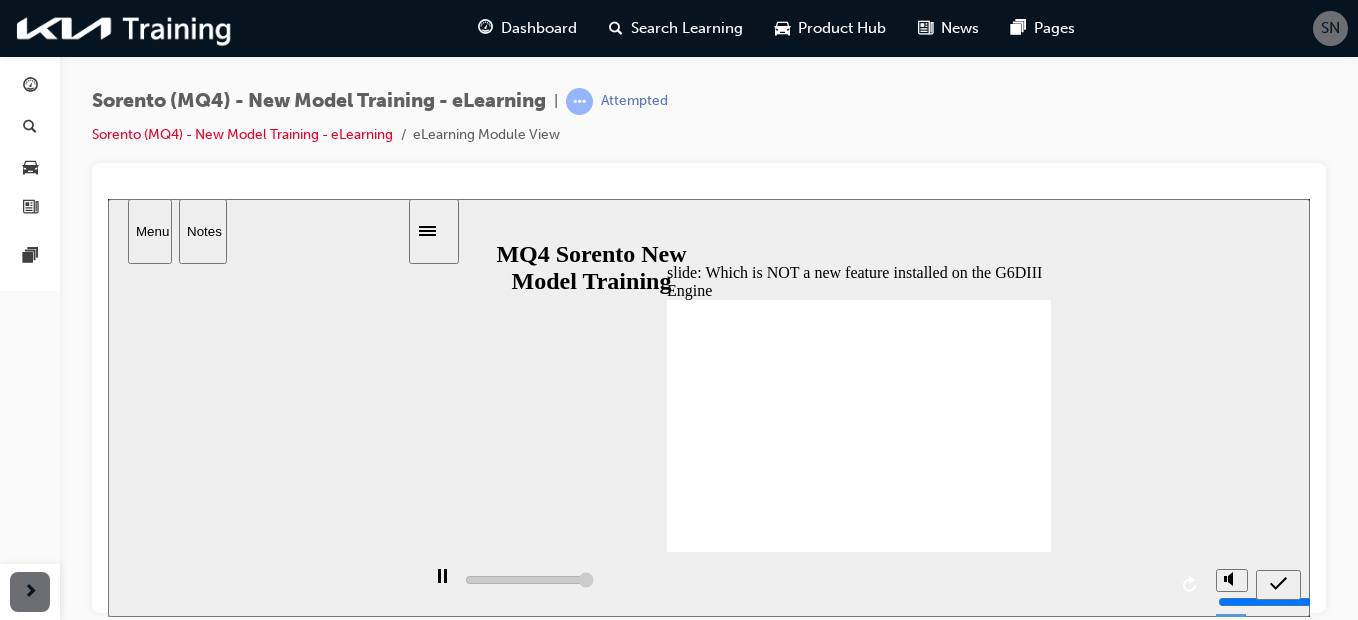type on "5000" 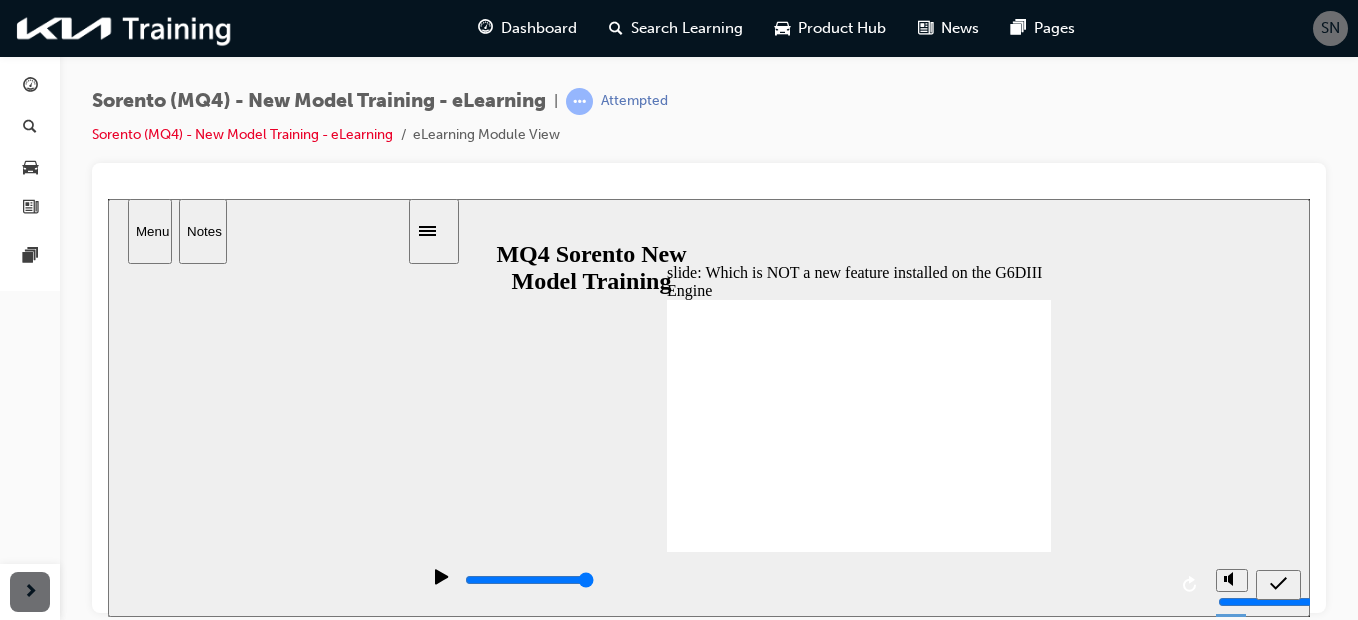 click 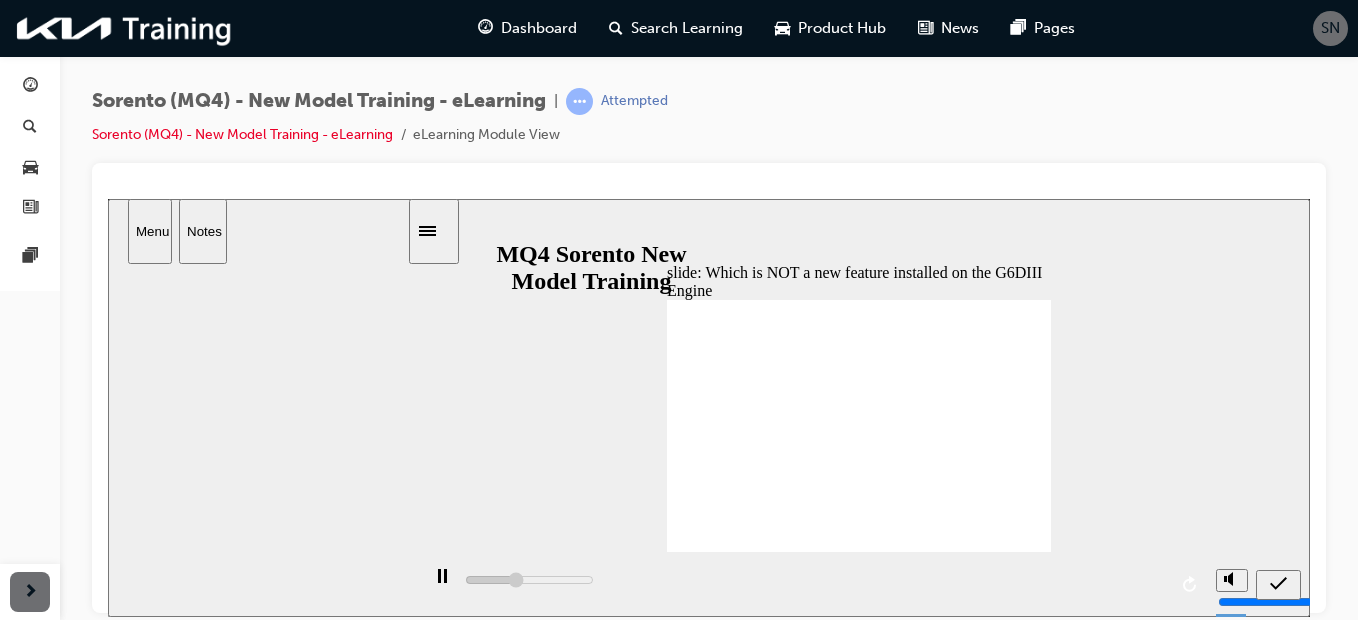click 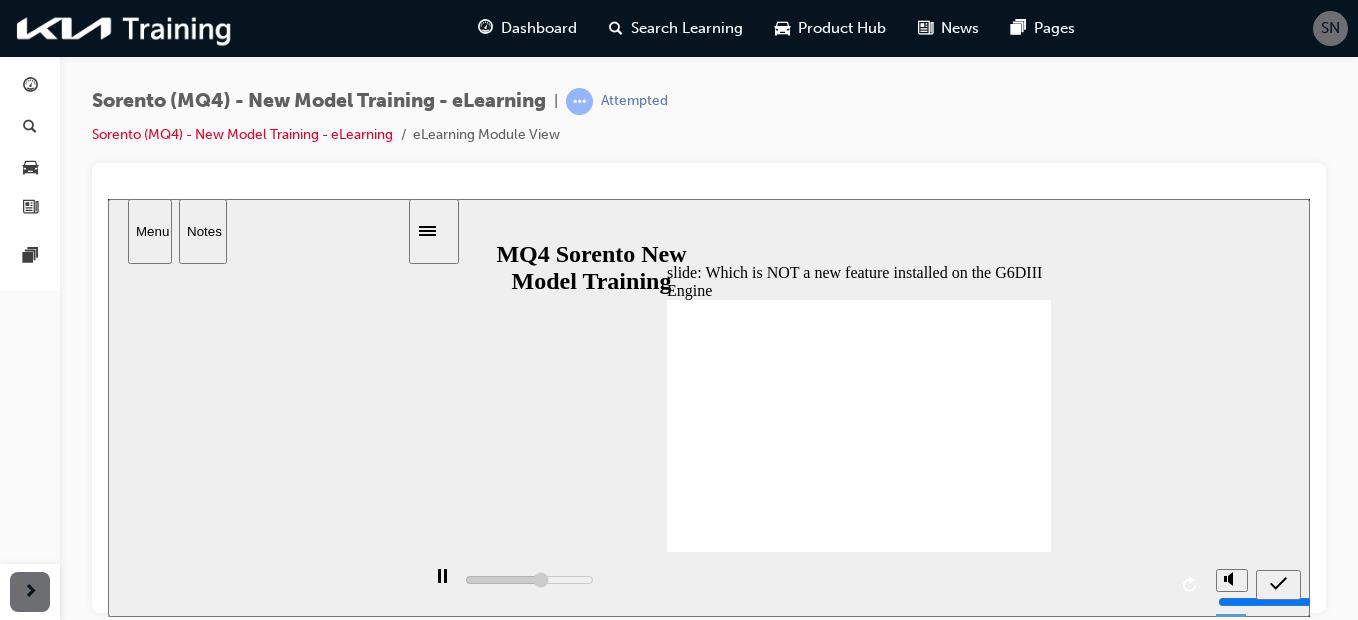 click 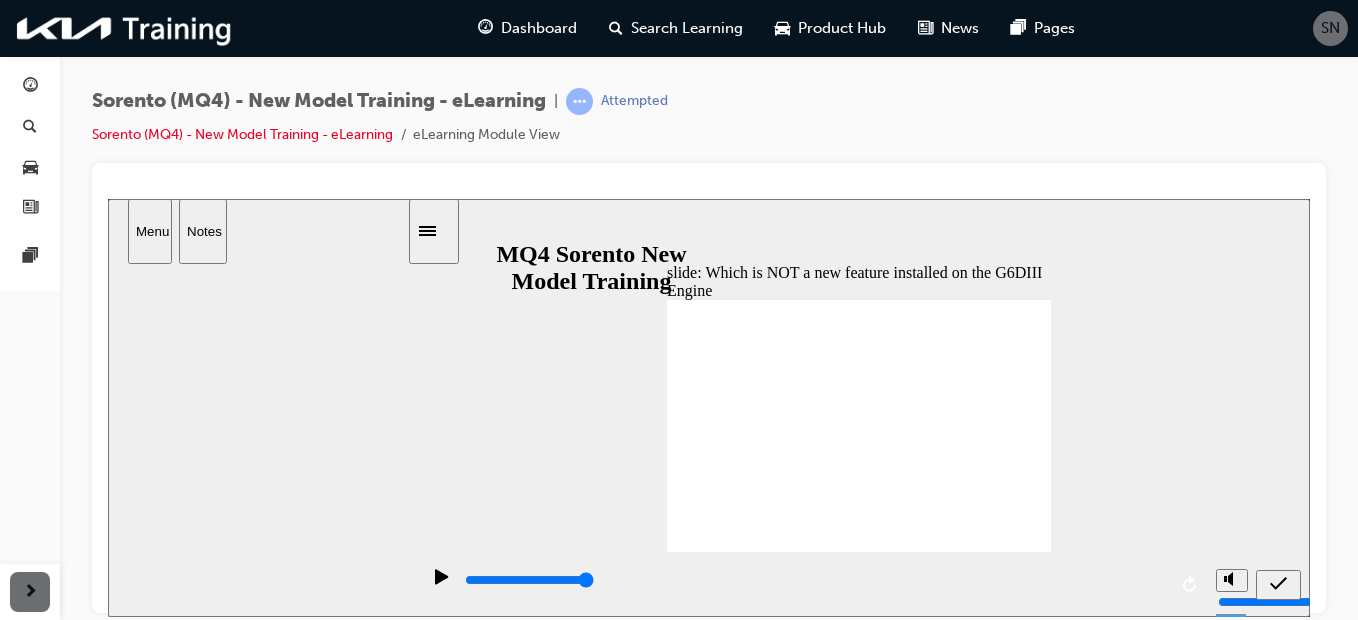 click 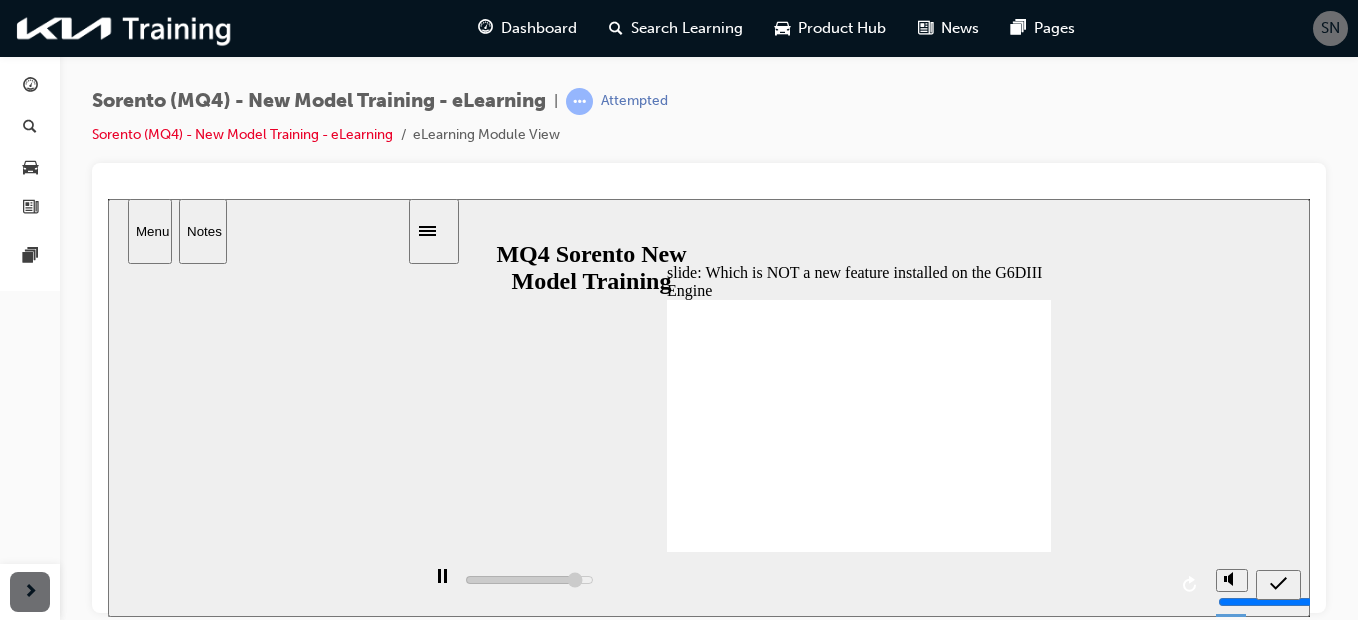 click 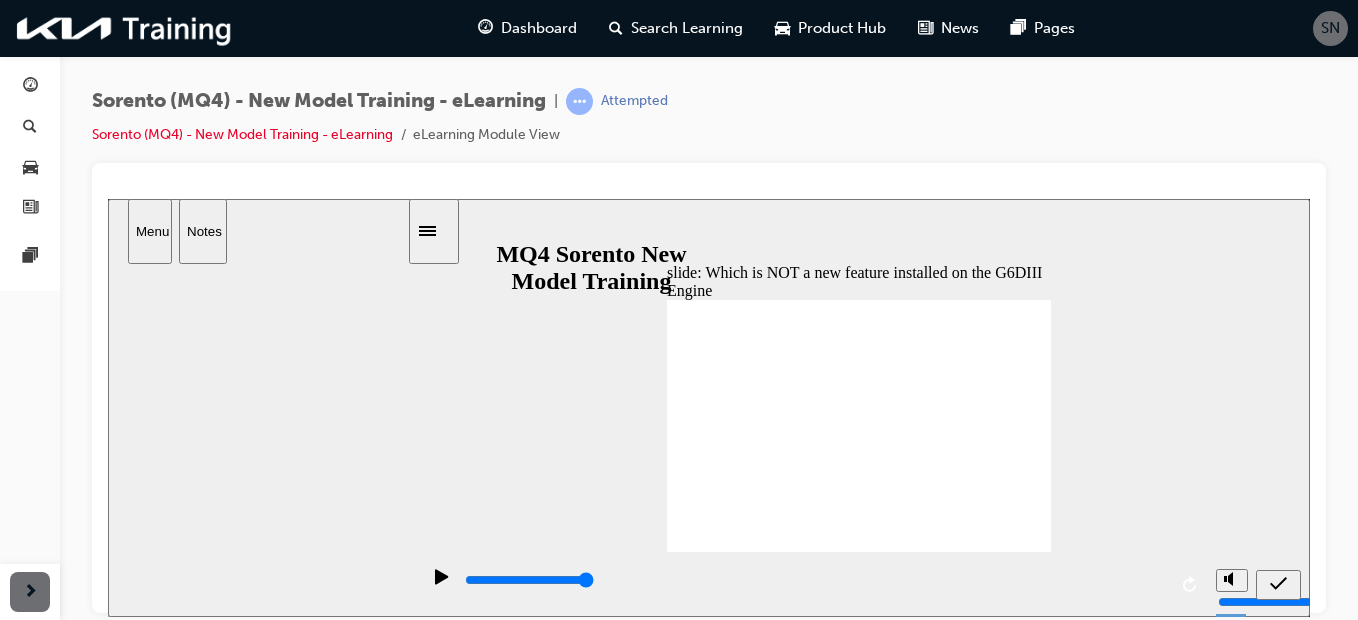 click 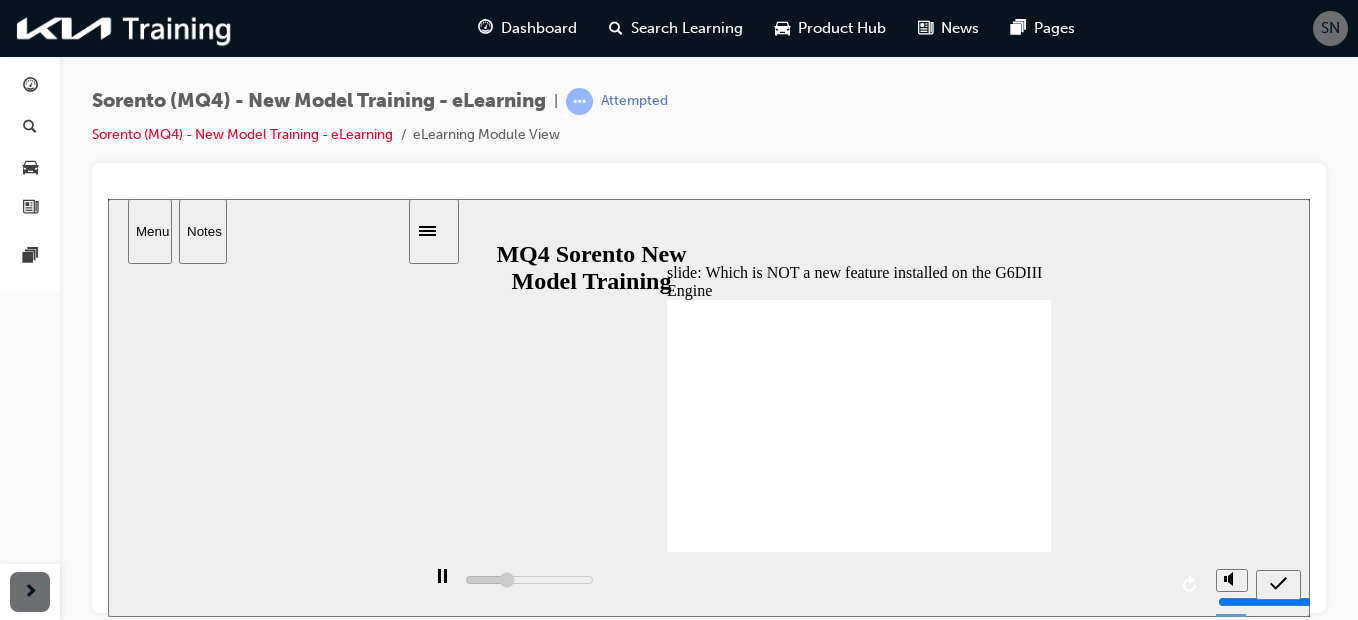 click 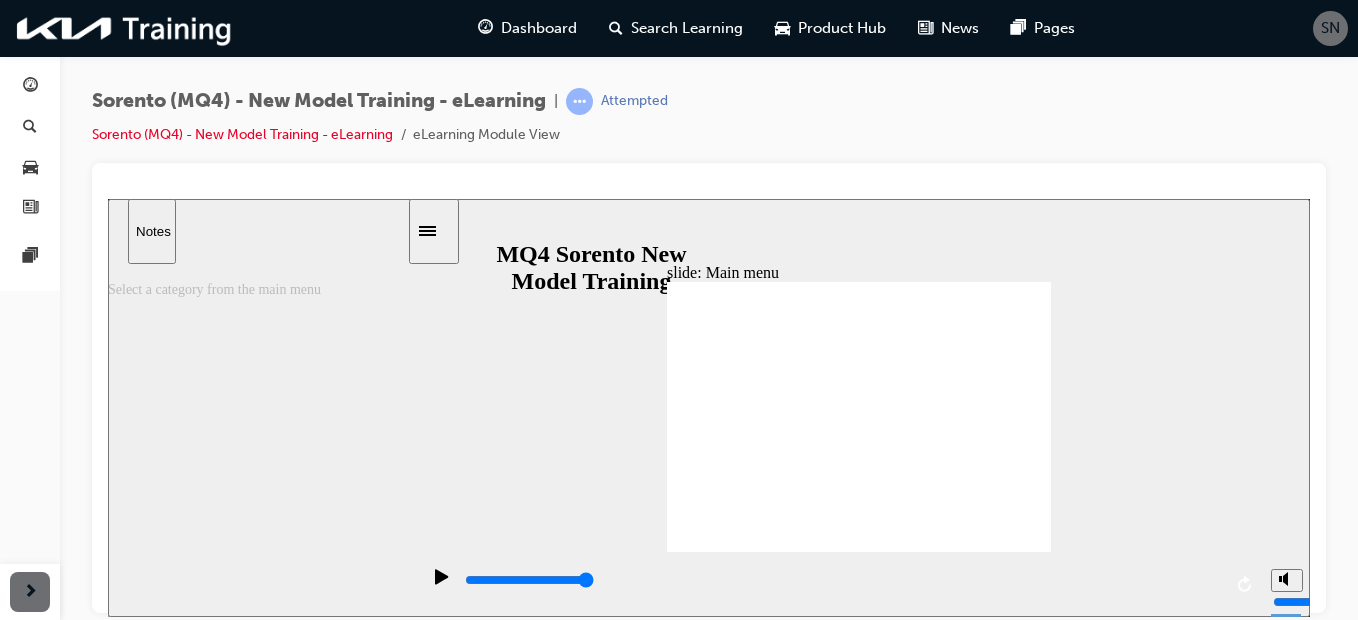 type on "5000" 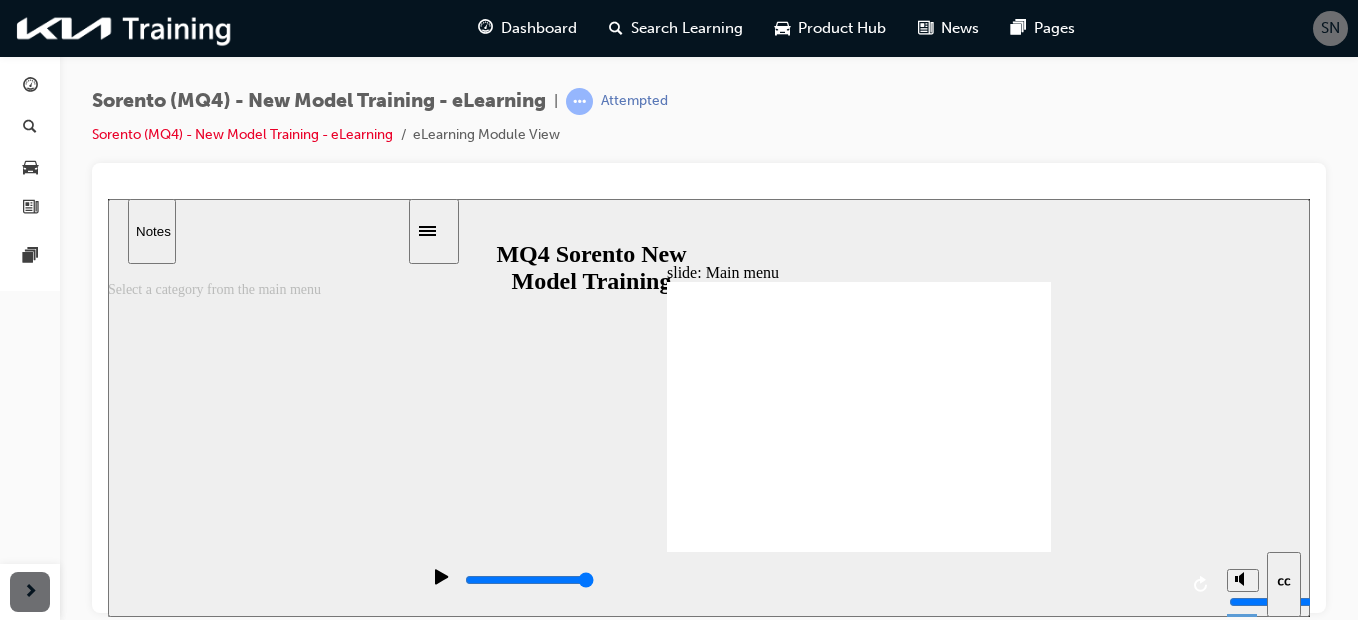click 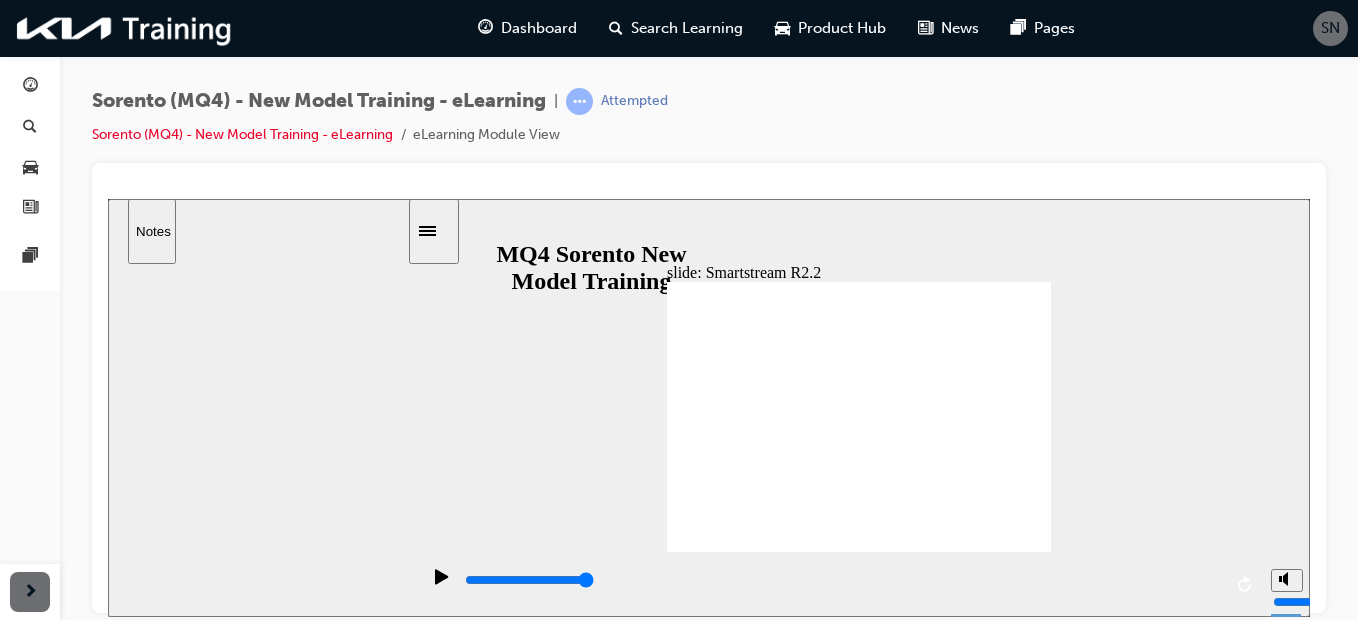 click 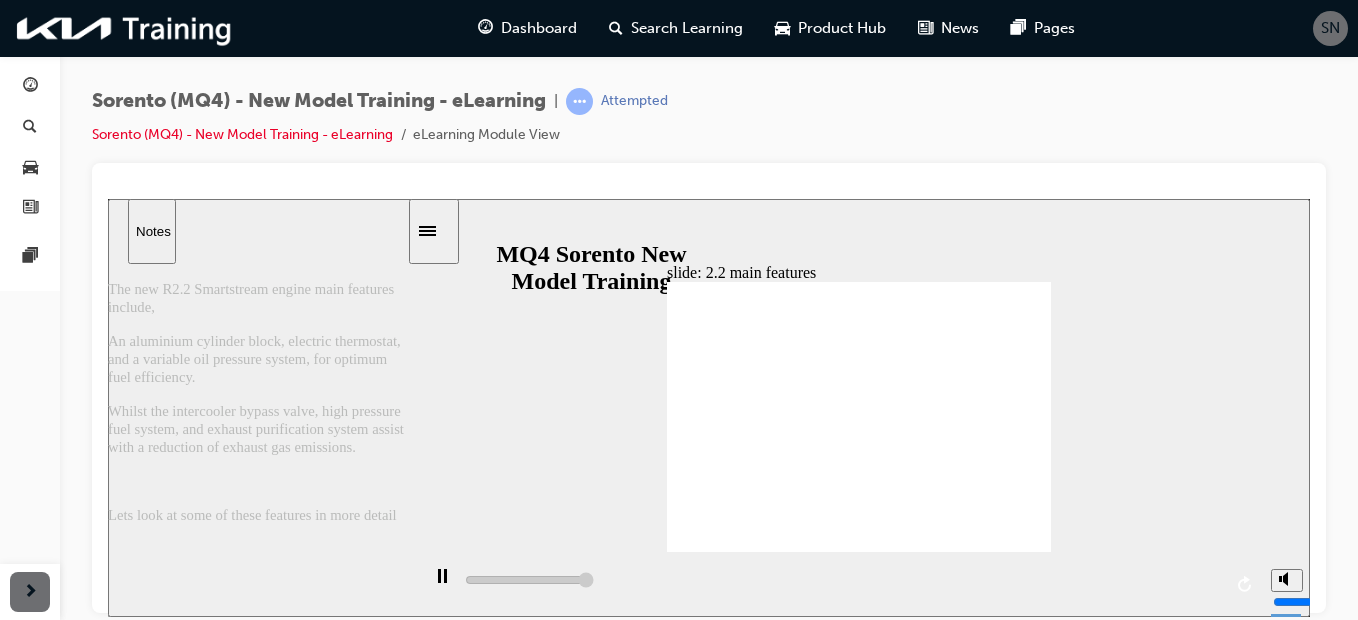 type on "24200" 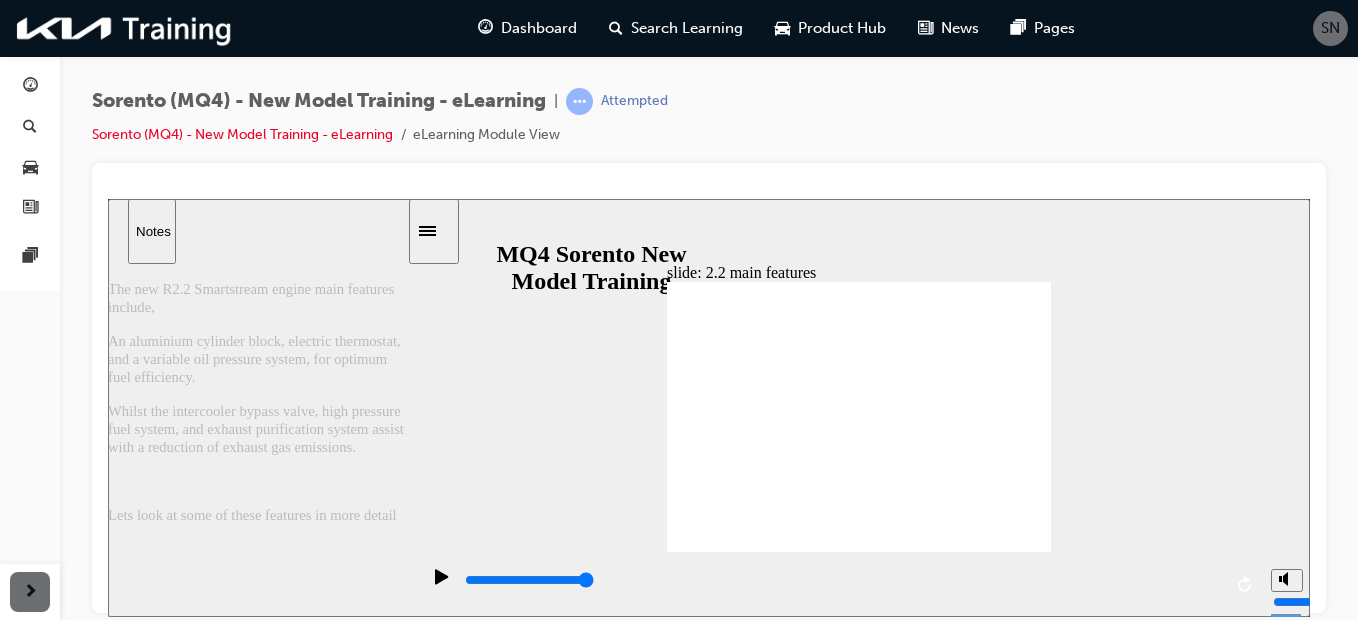 click 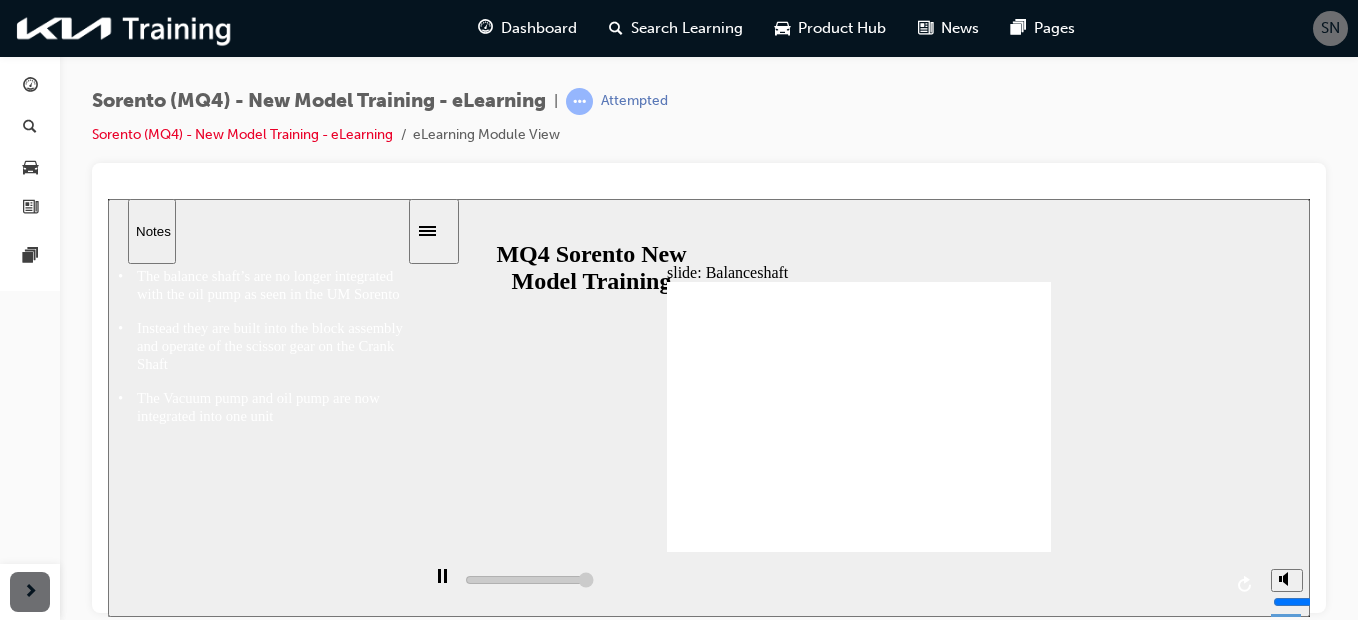 type on "16700" 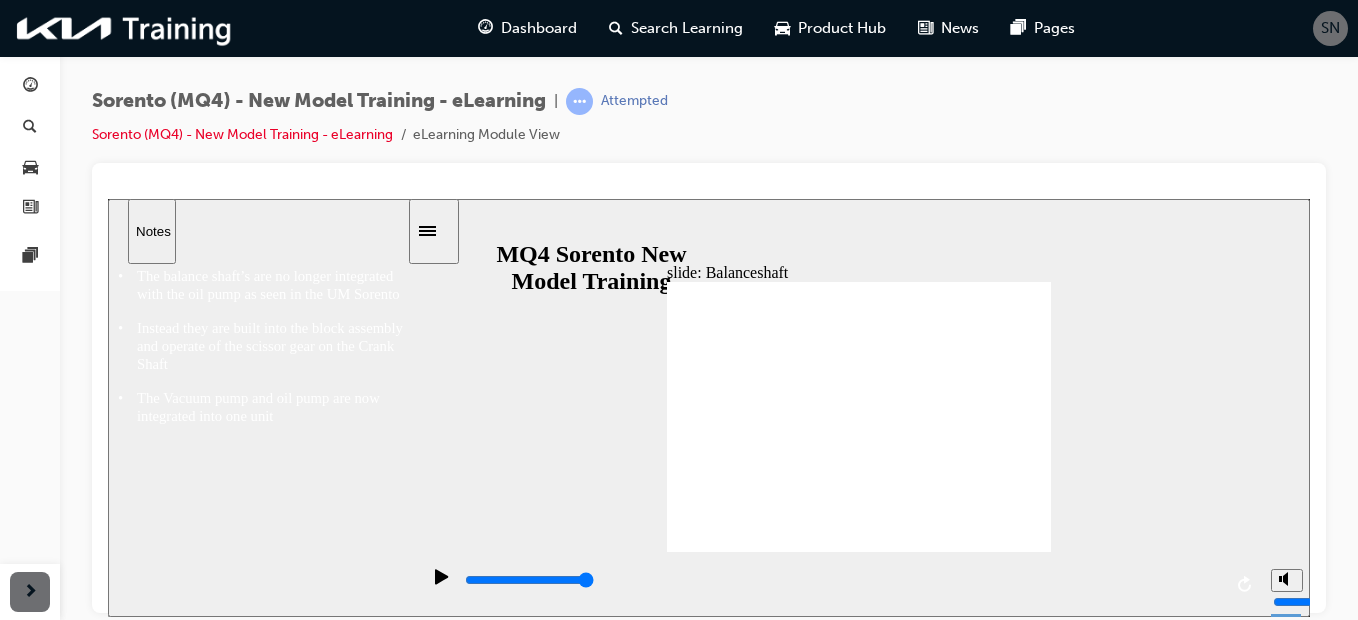 click 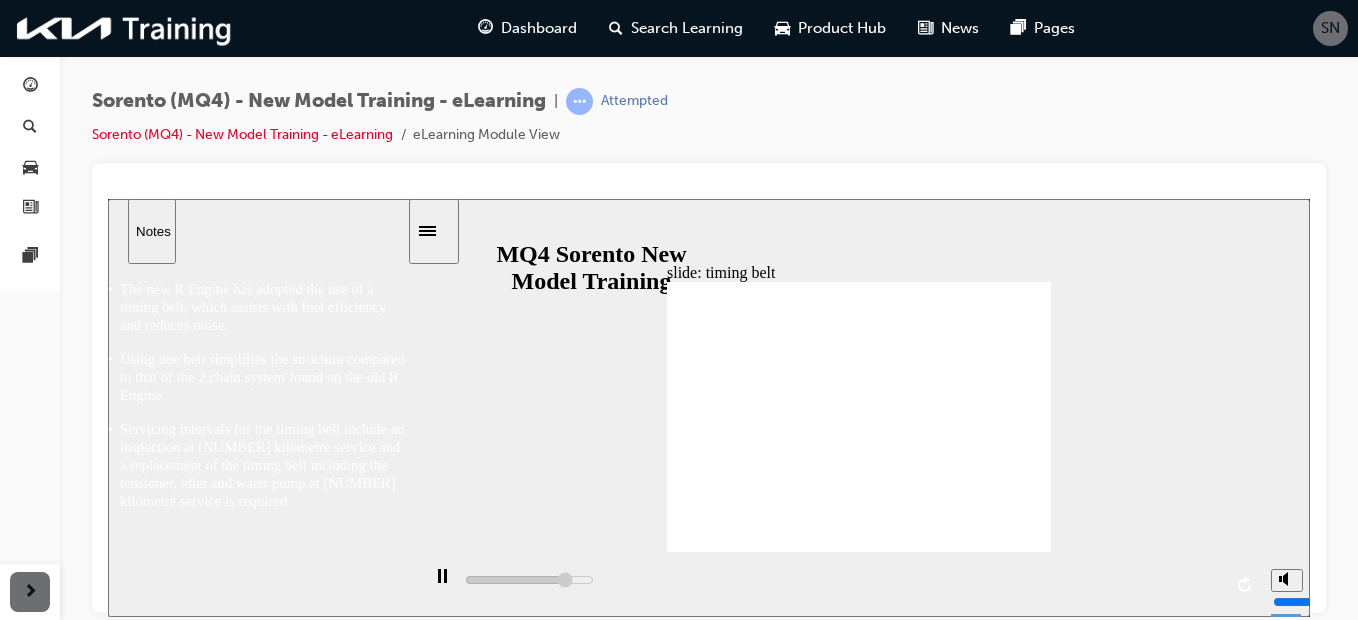 click 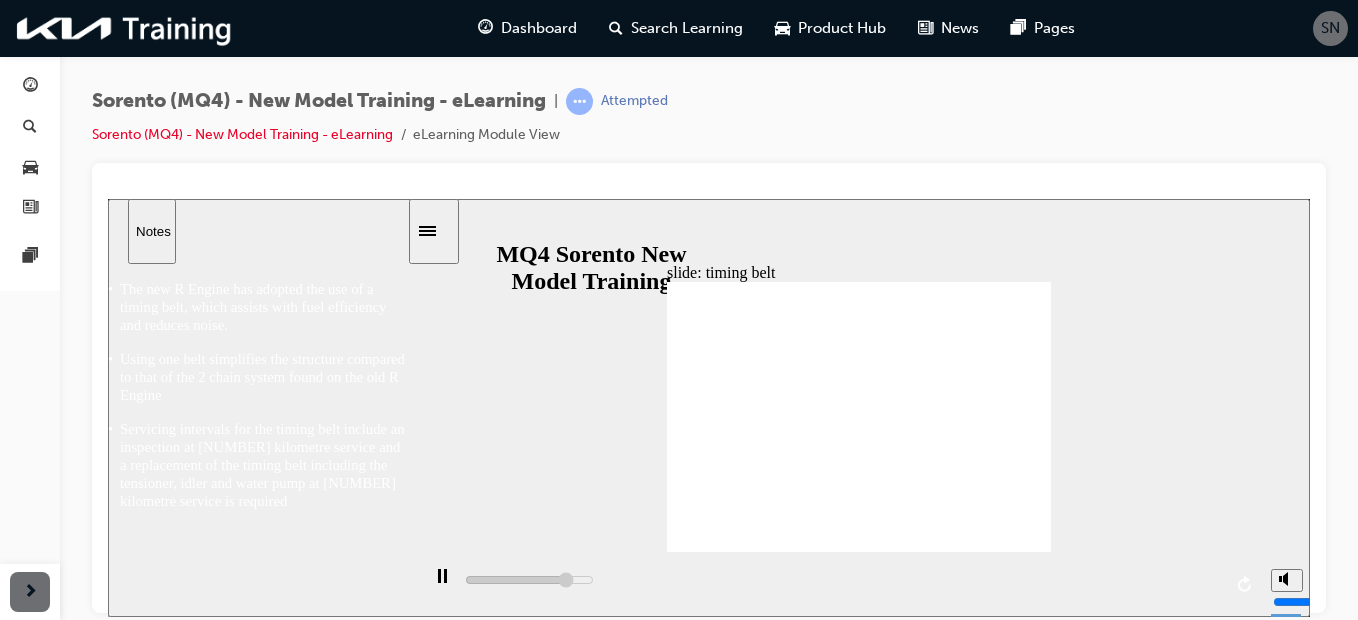 click 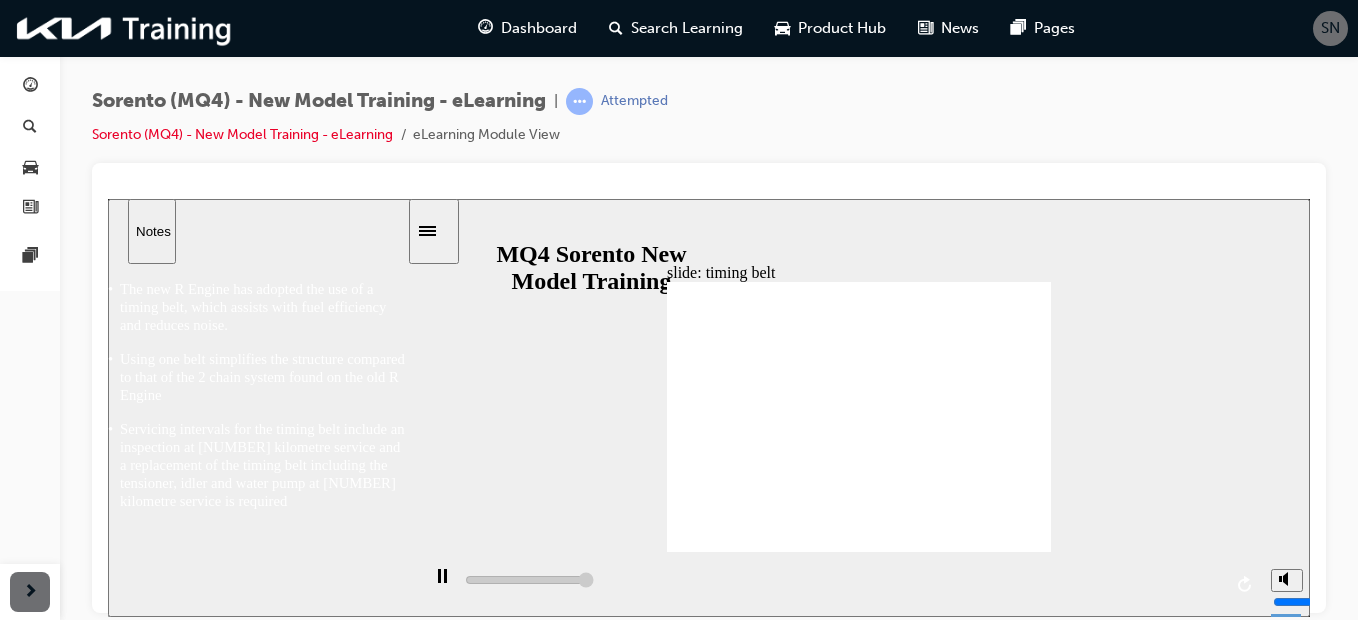 type on "32700" 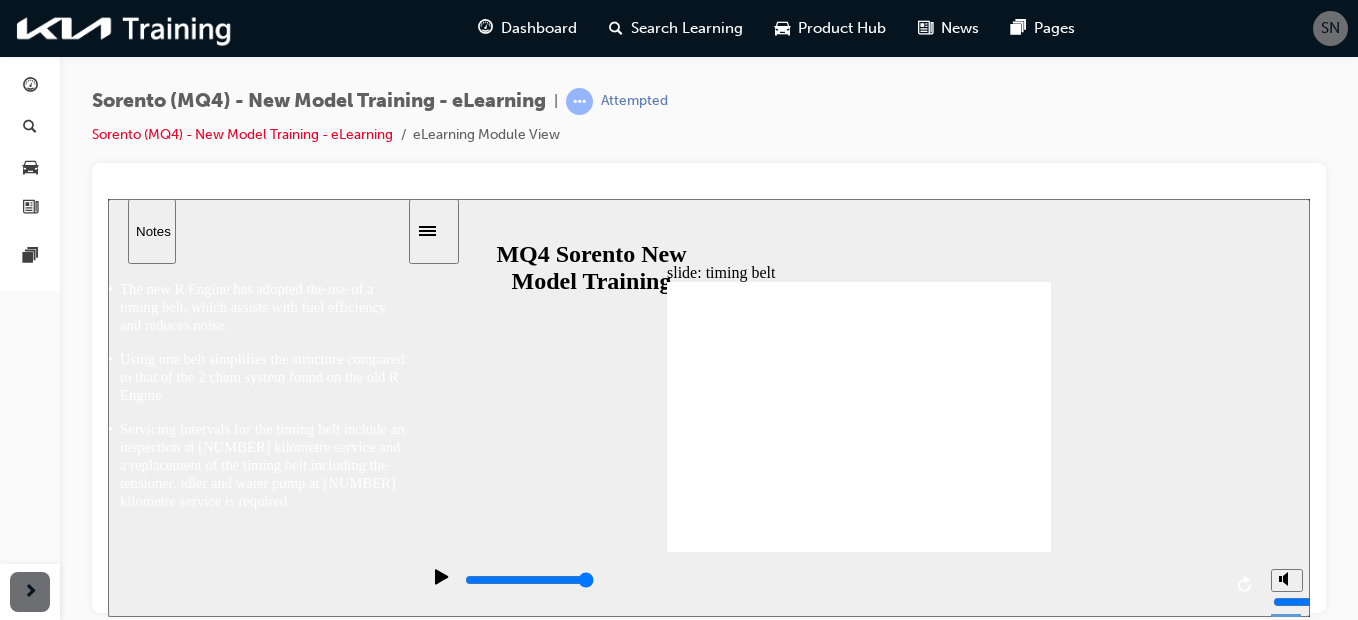 click 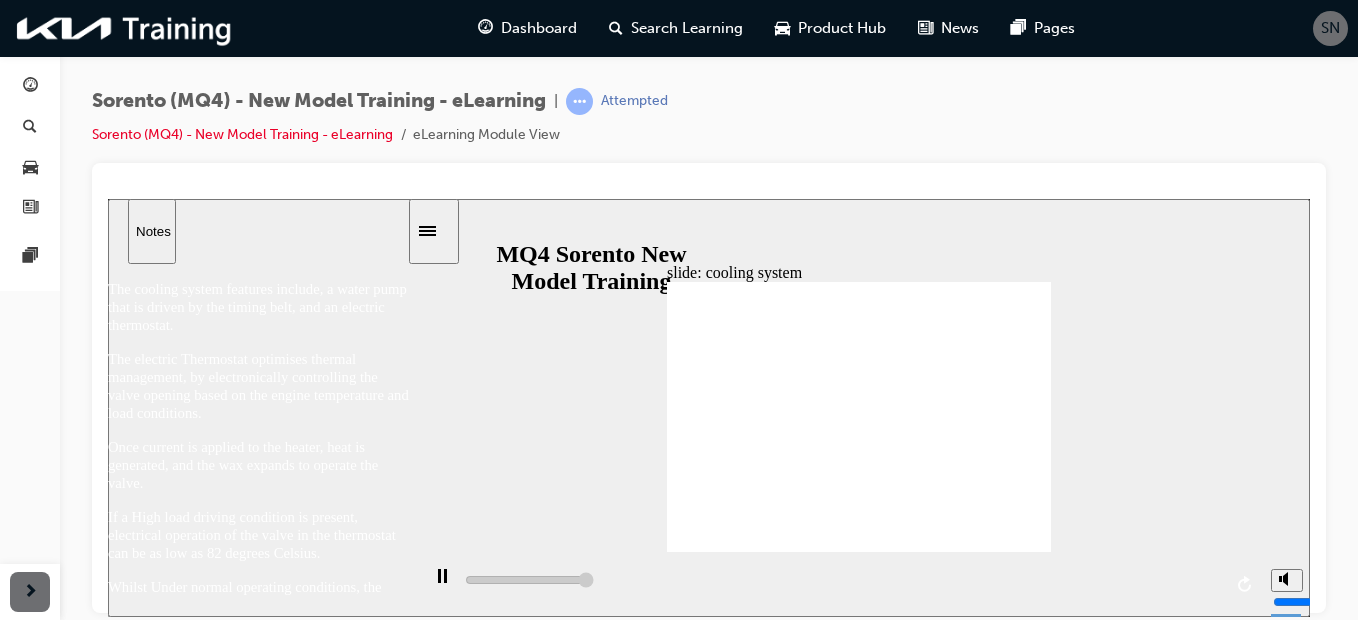 type on "38000" 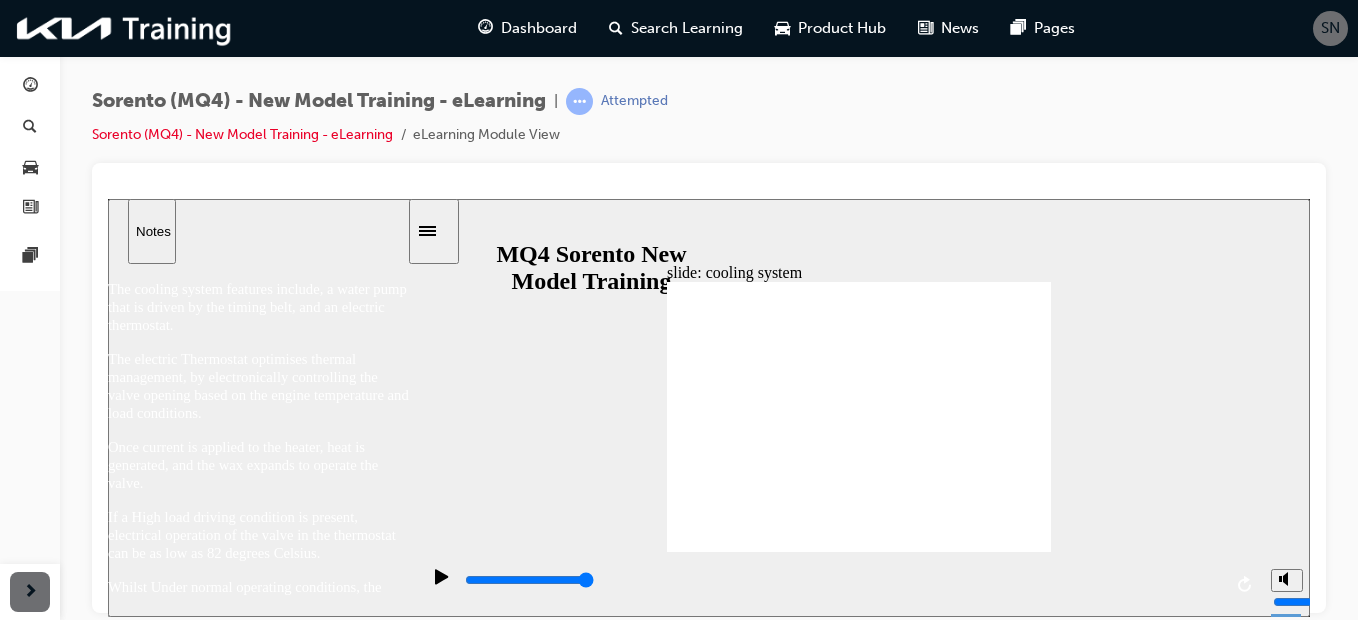 scroll, scrollTop: 61, scrollLeft: 0, axis: vertical 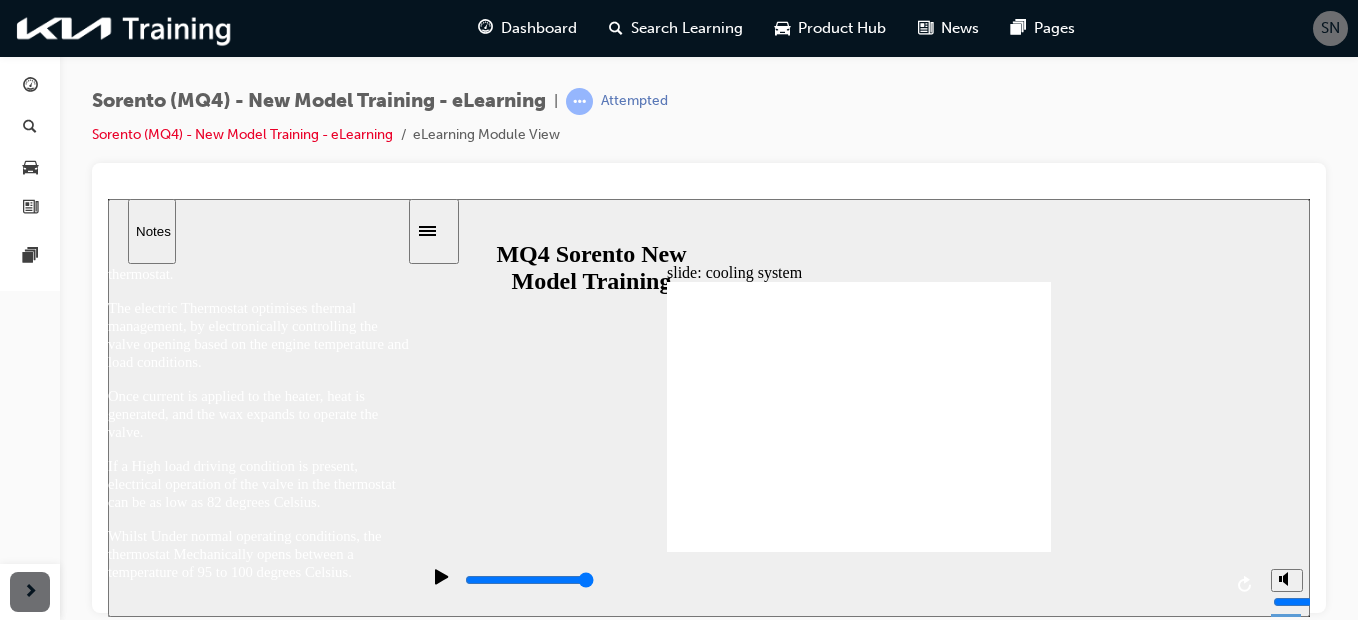 click 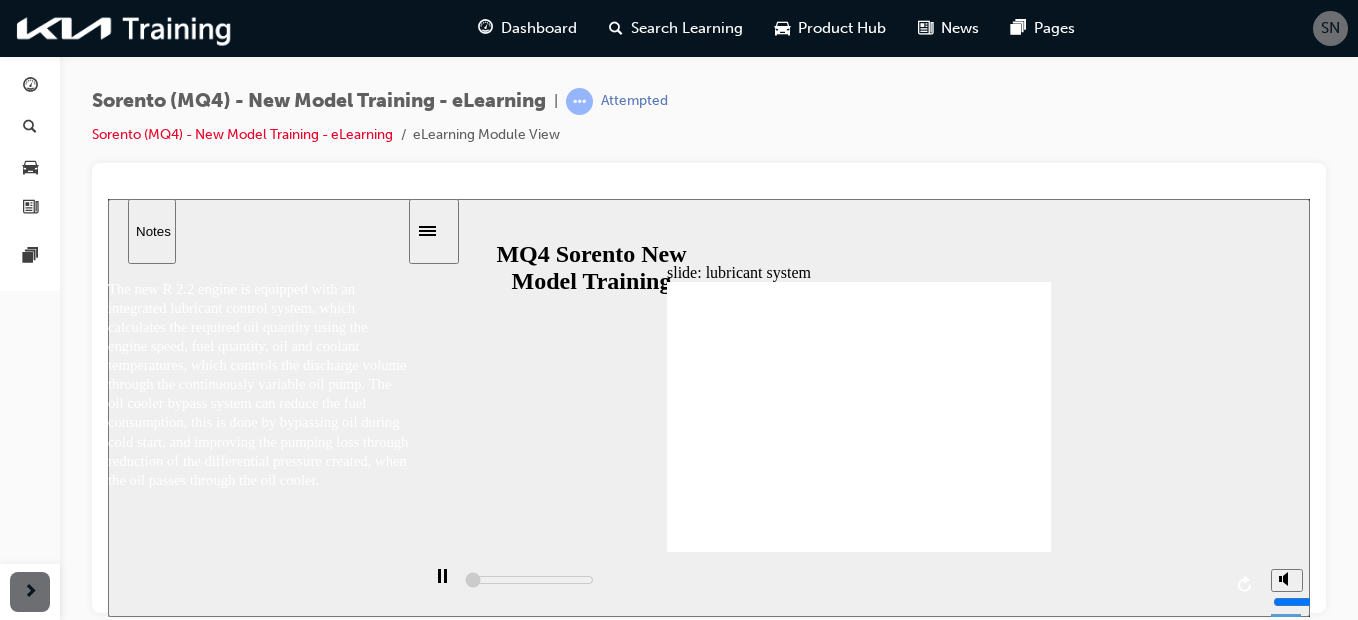 scroll, scrollTop: 0, scrollLeft: 0, axis: both 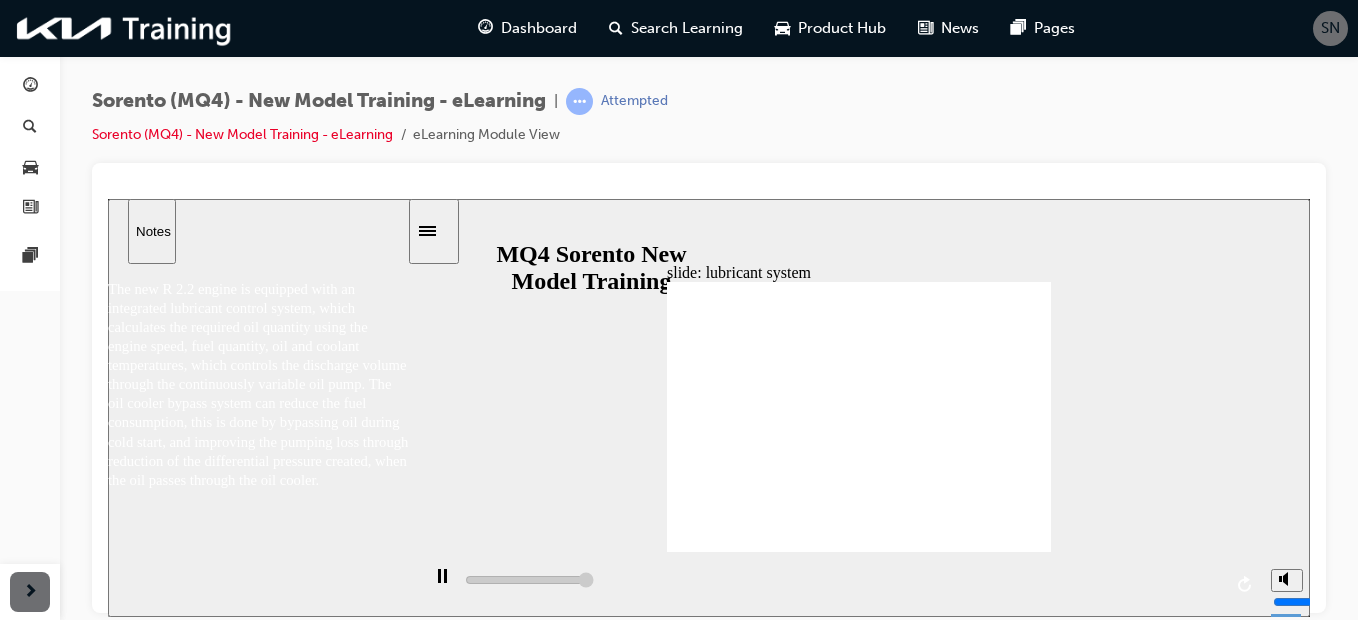 type on "28500" 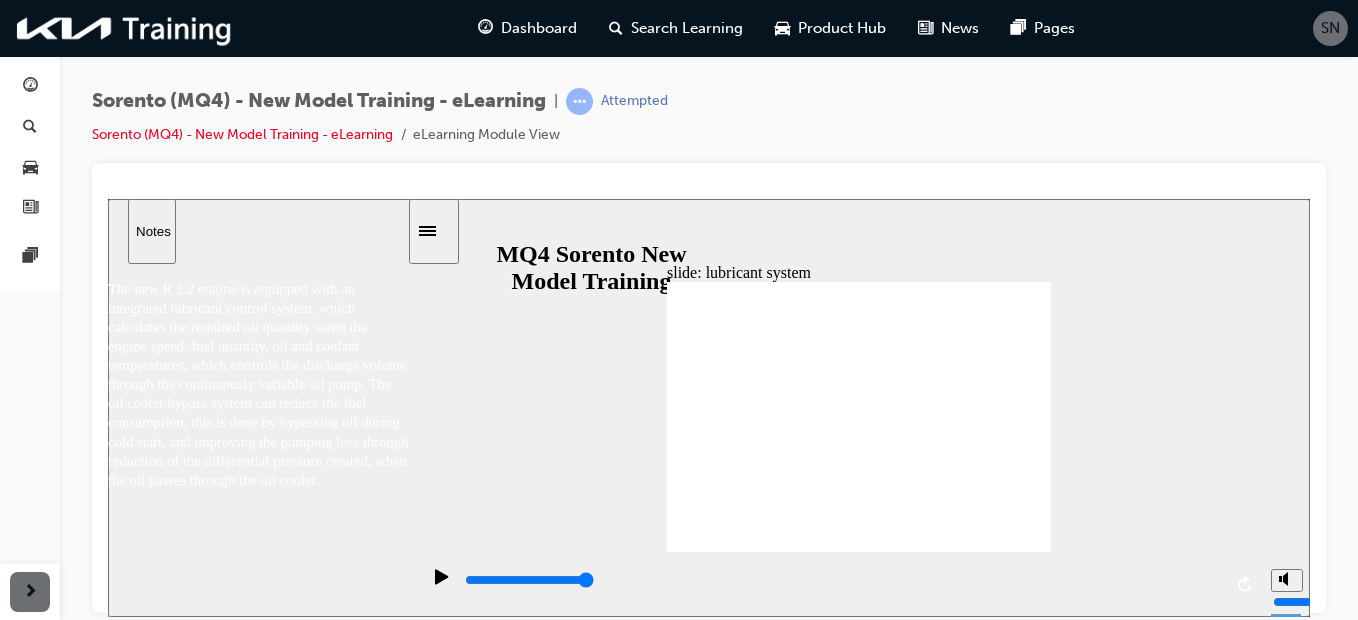 click 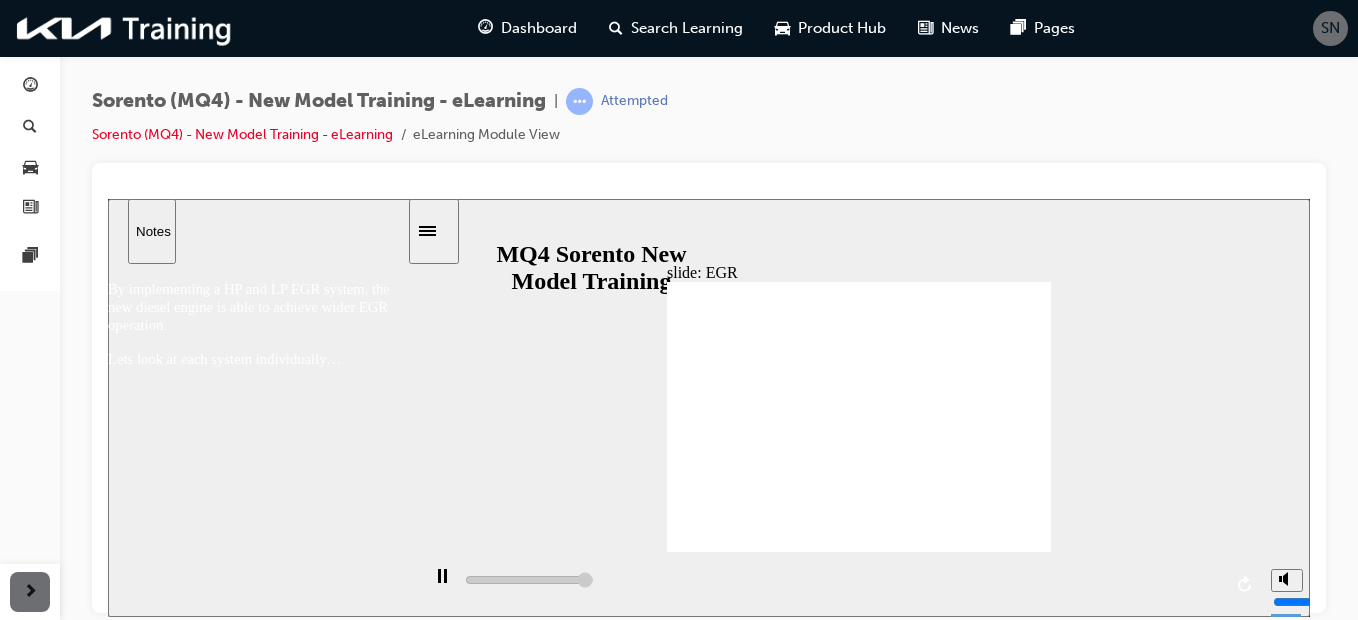 type on "11300" 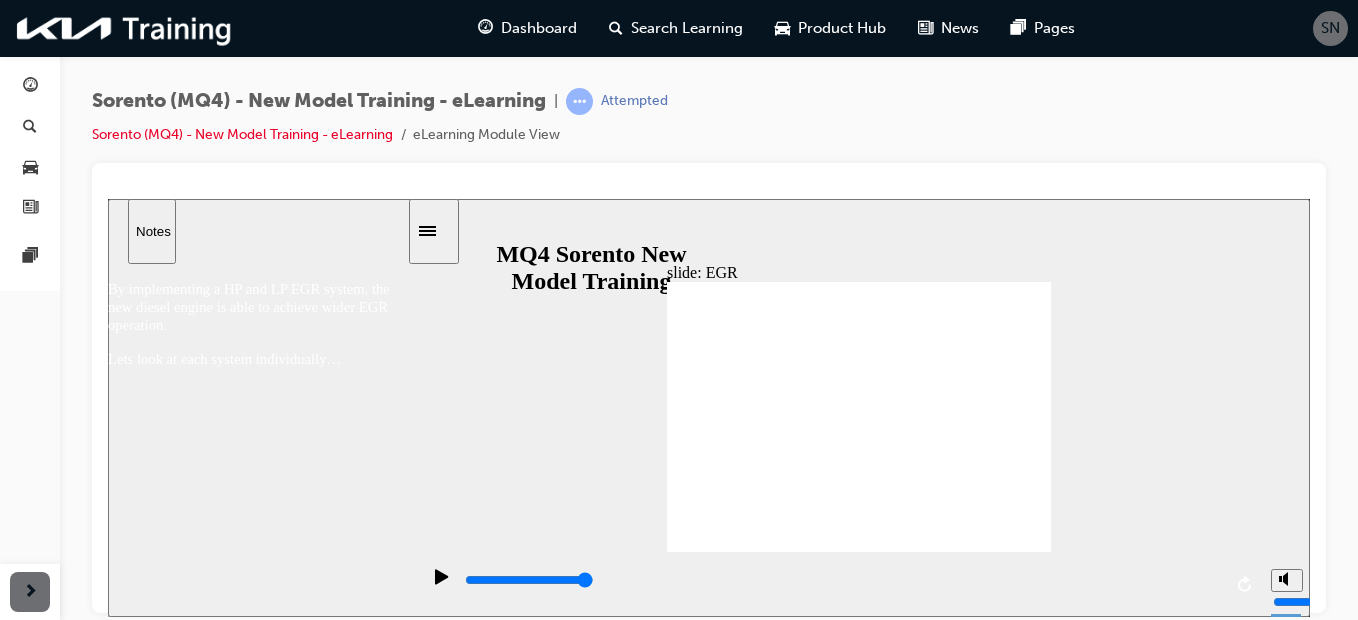 click 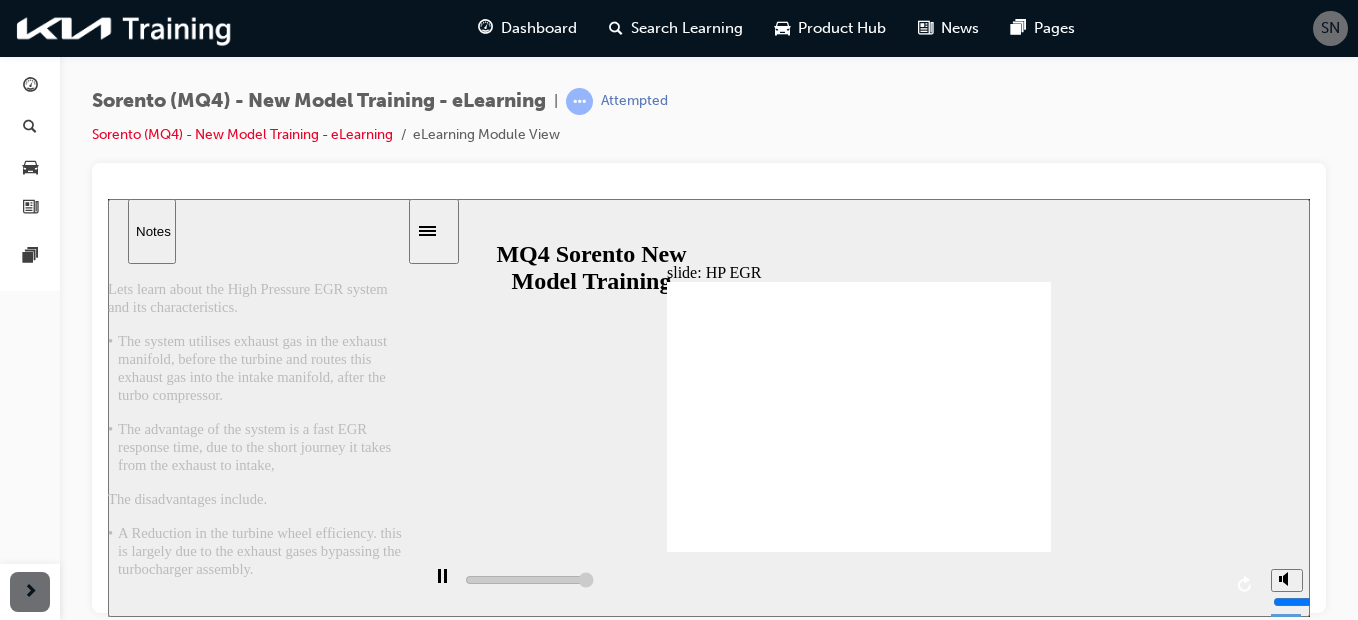 type on "44700" 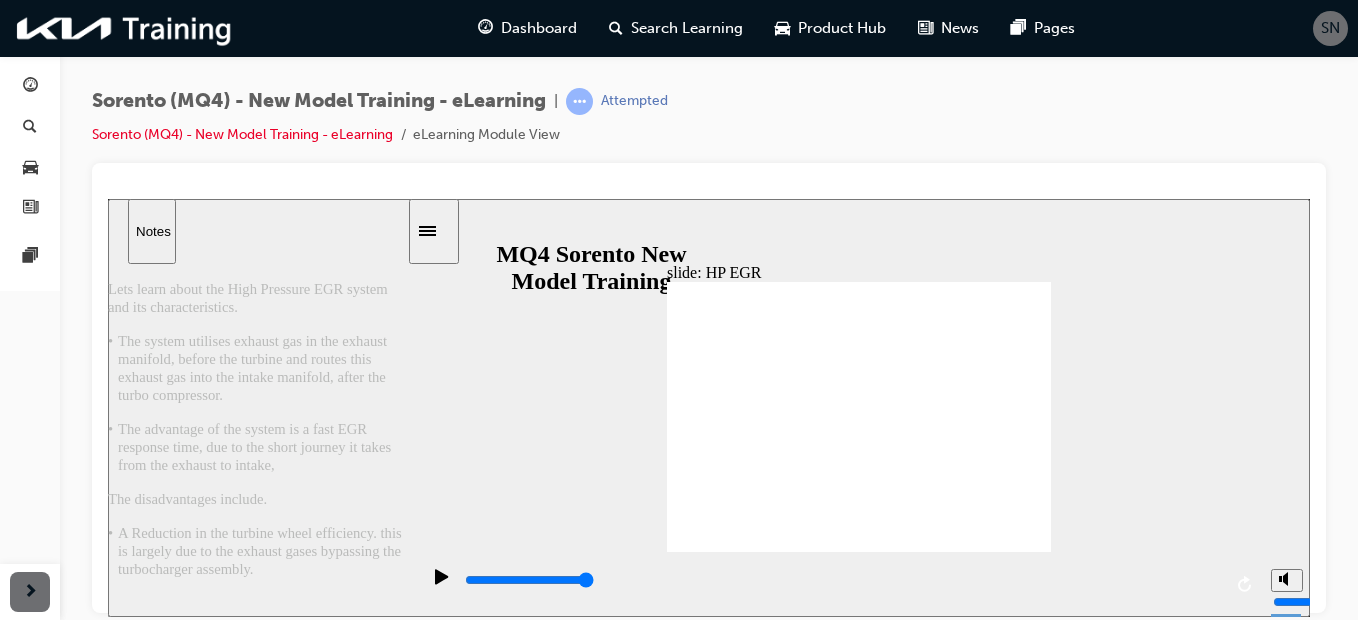 scroll, scrollTop: 150, scrollLeft: 0, axis: vertical 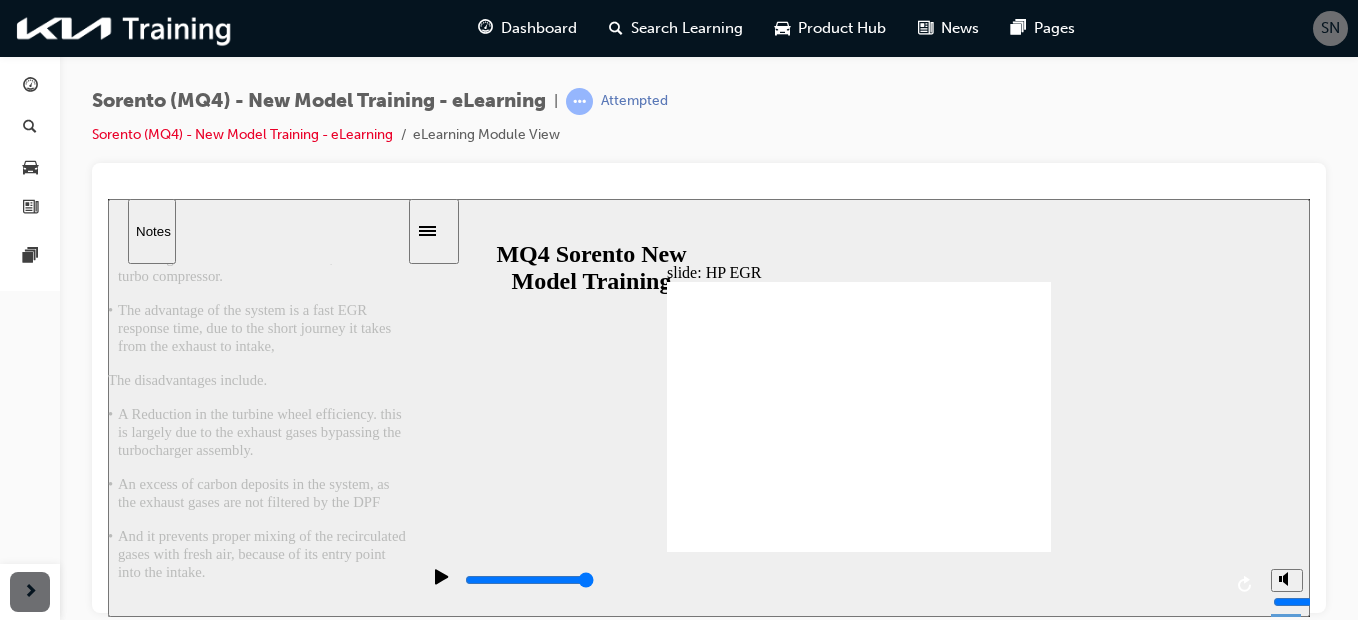 click 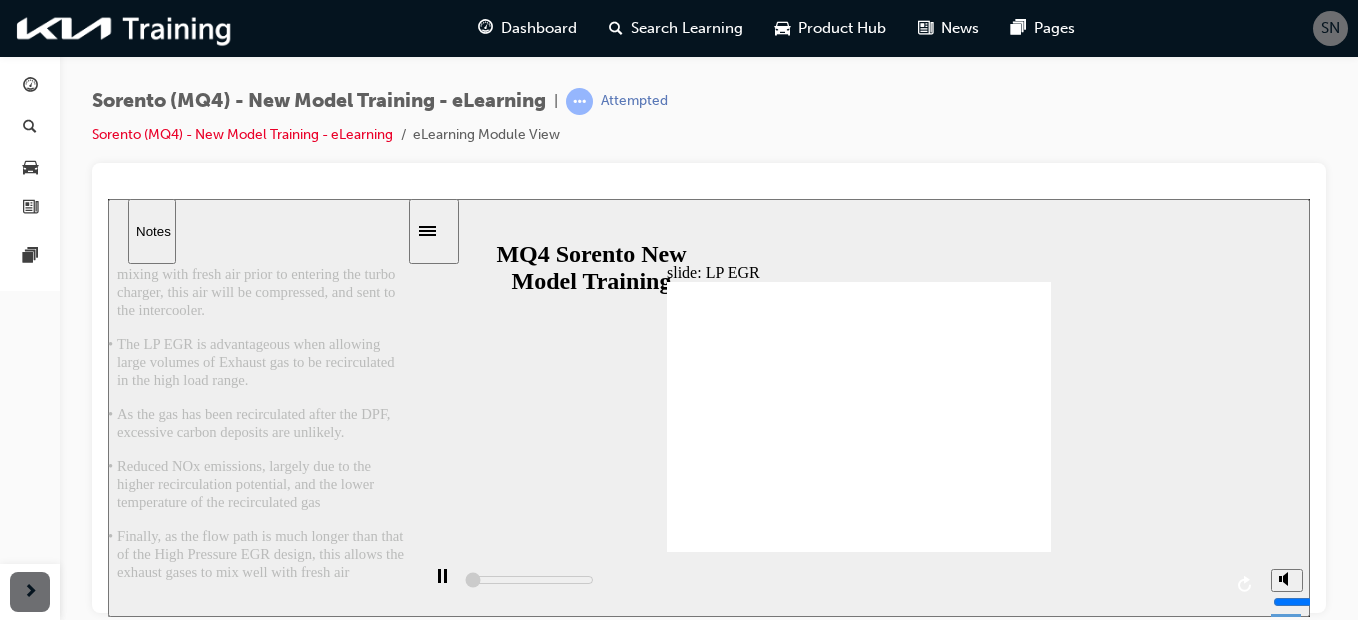 scroll, scrollTop: 0, scrollLeft: 0, axis: both 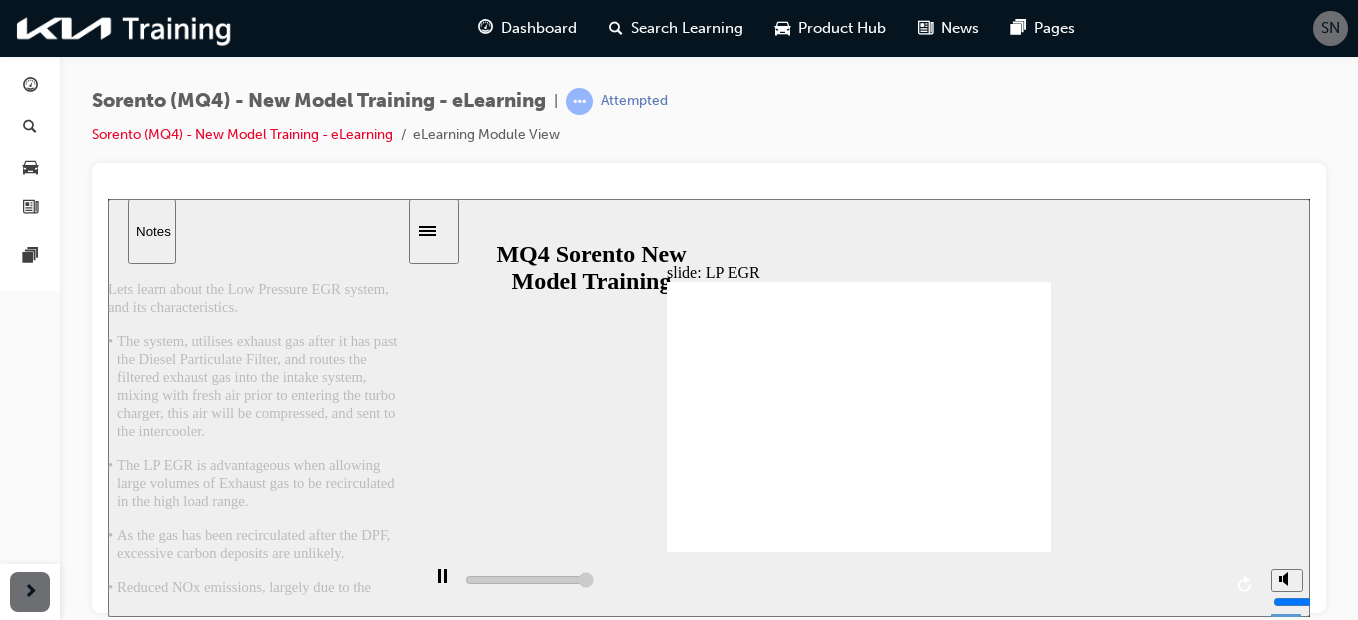 type on "50500" 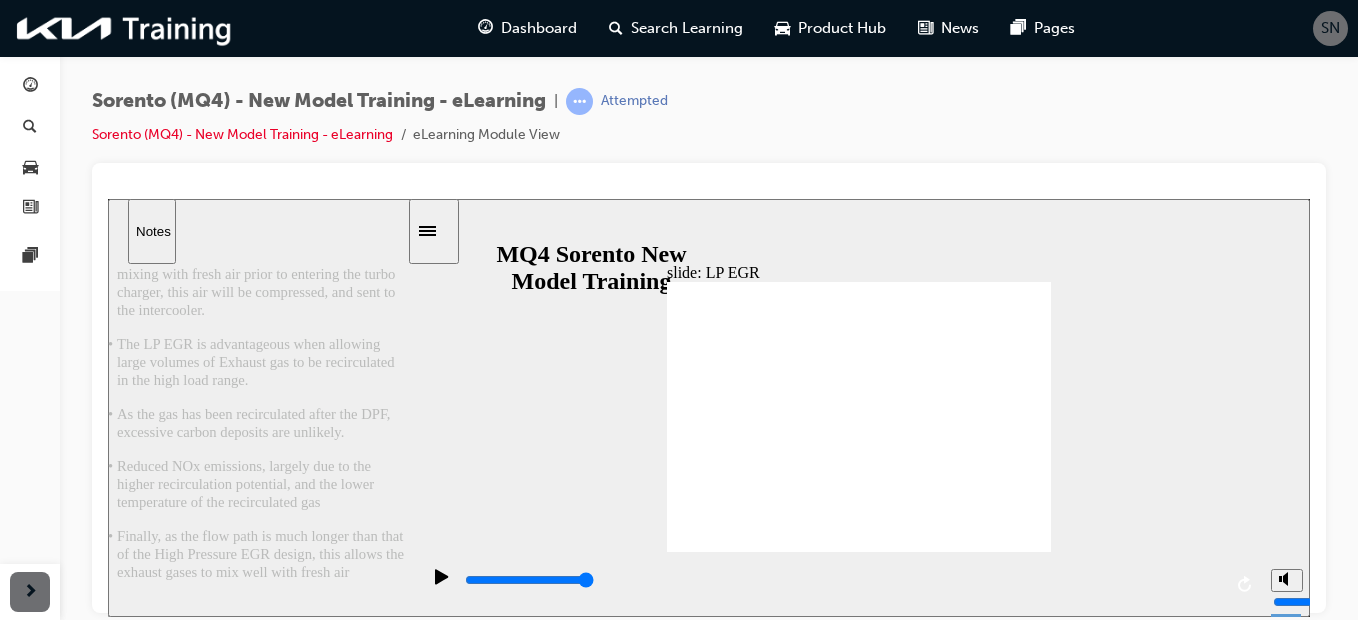 scroll, scrollTop: 152, scrollLeft: 0, axis: vertical 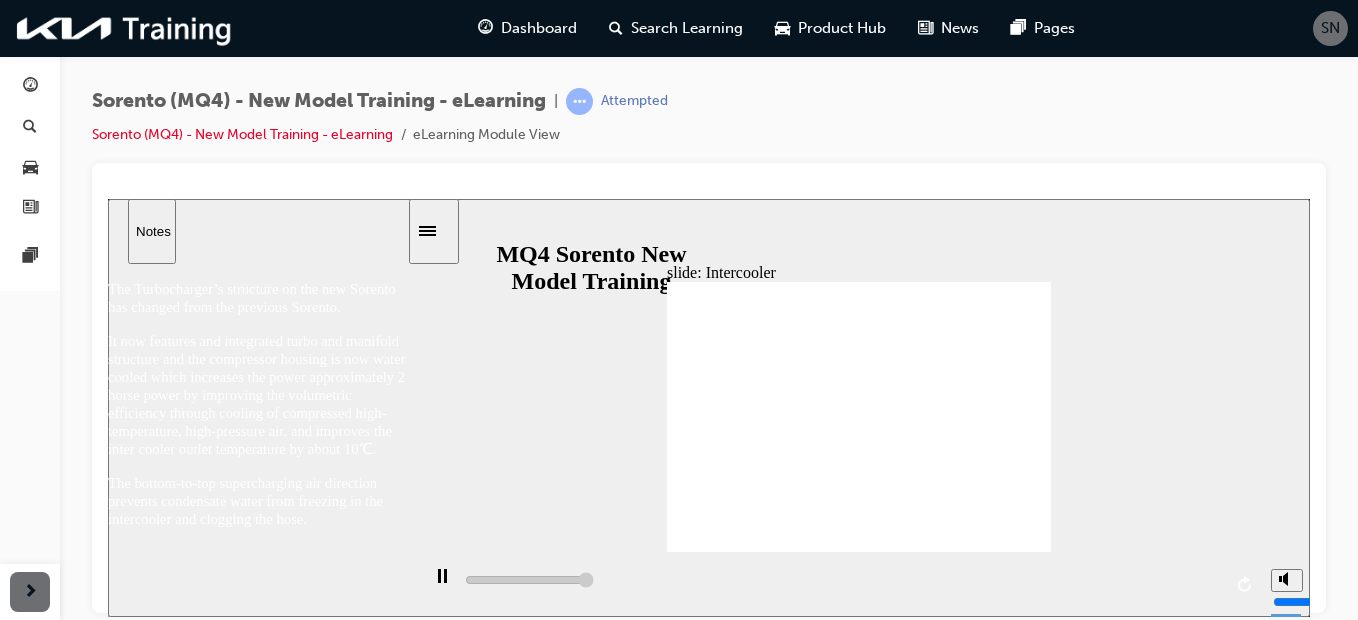 type on "33000" 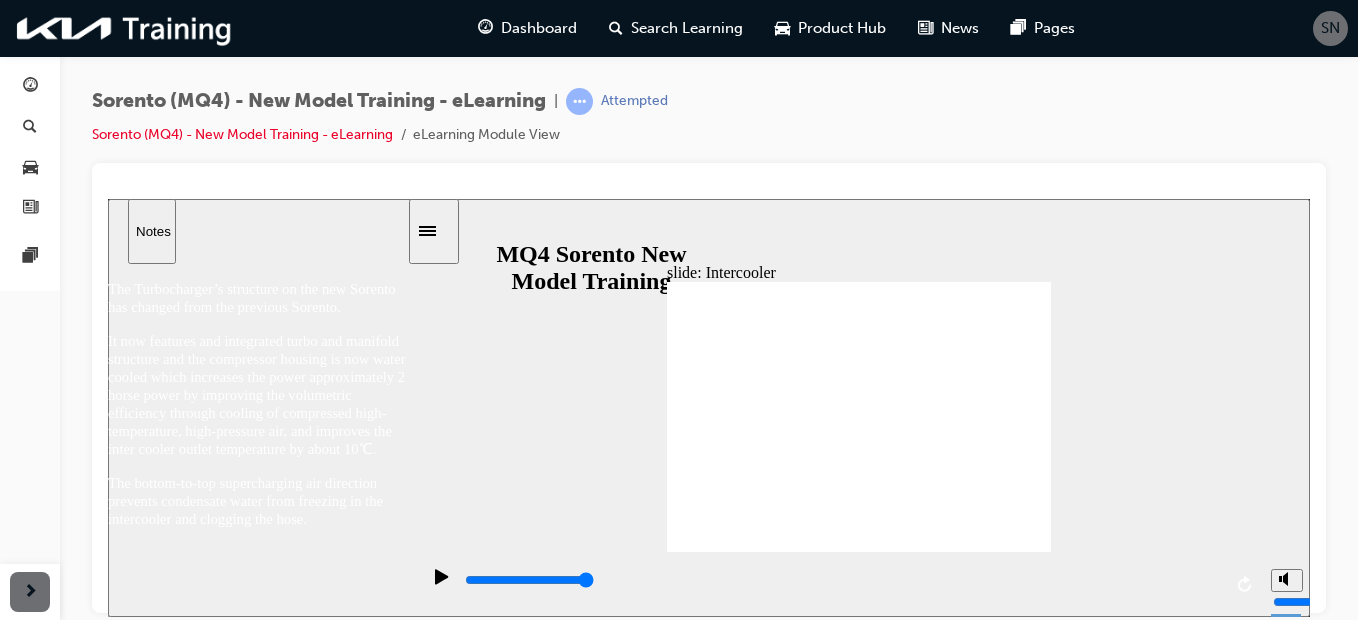 scroll, scrollTop: 4, scrollLeft: 0, axis: vertical 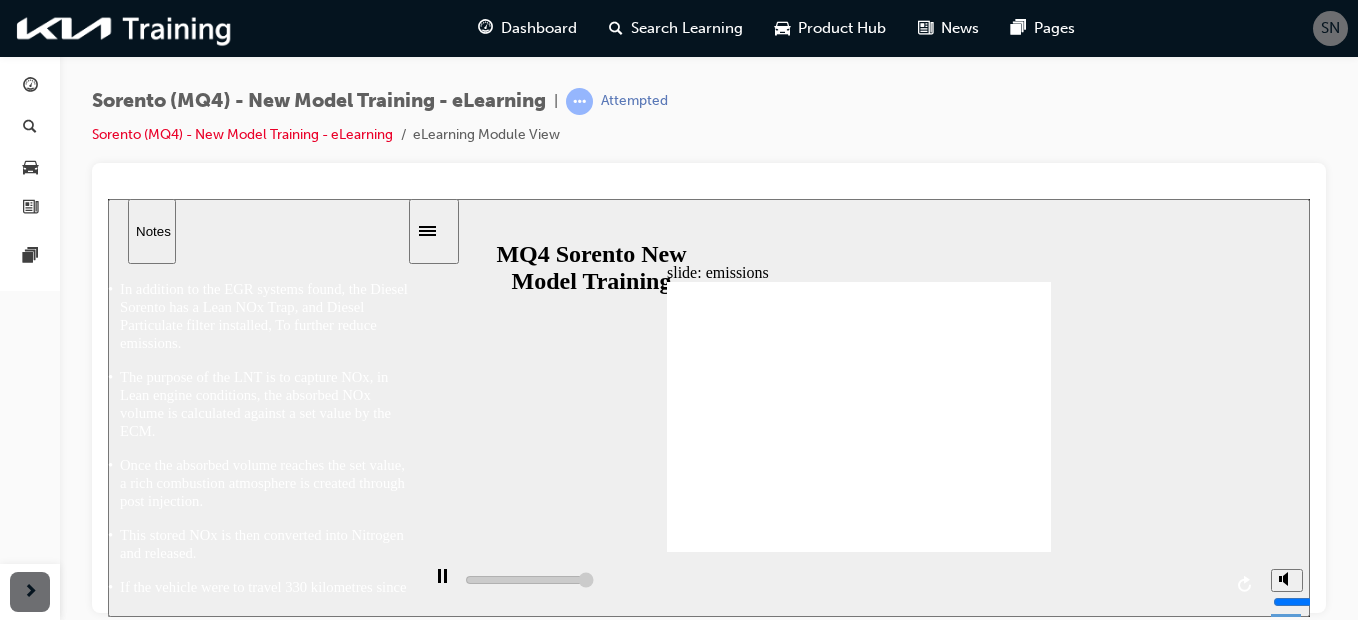 type on "76000" 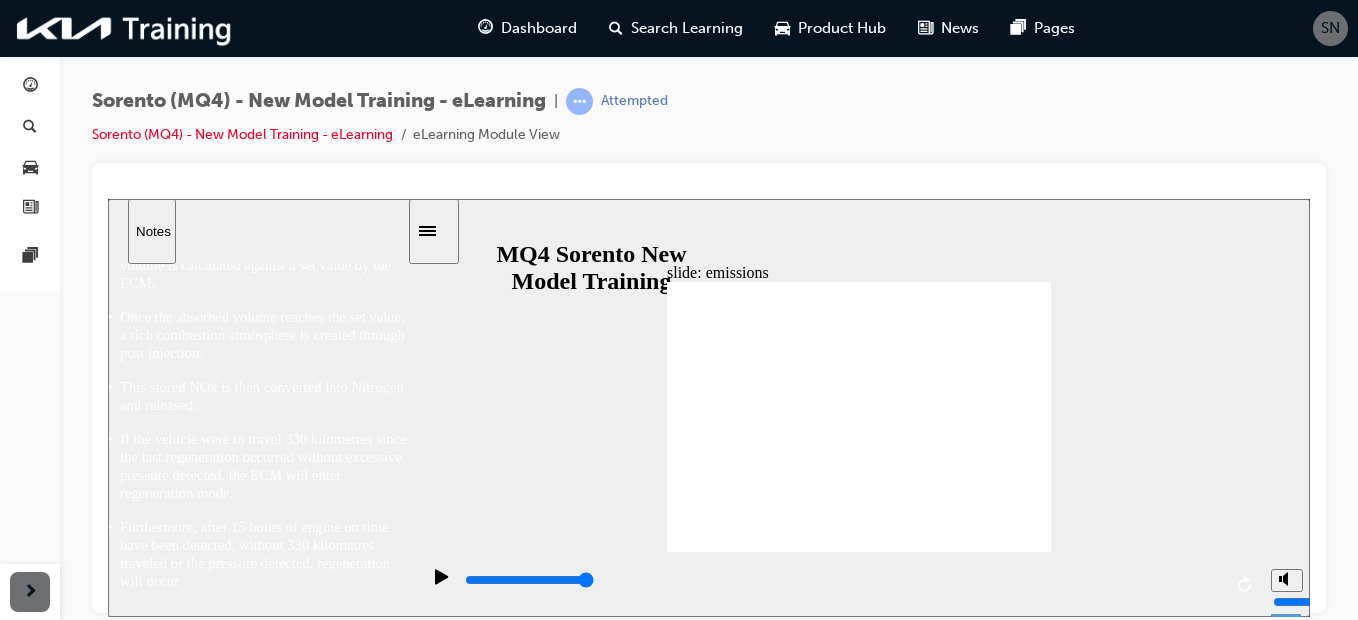 scroll, scrollTop: 152, scrollLeft: 0, axis: vertical 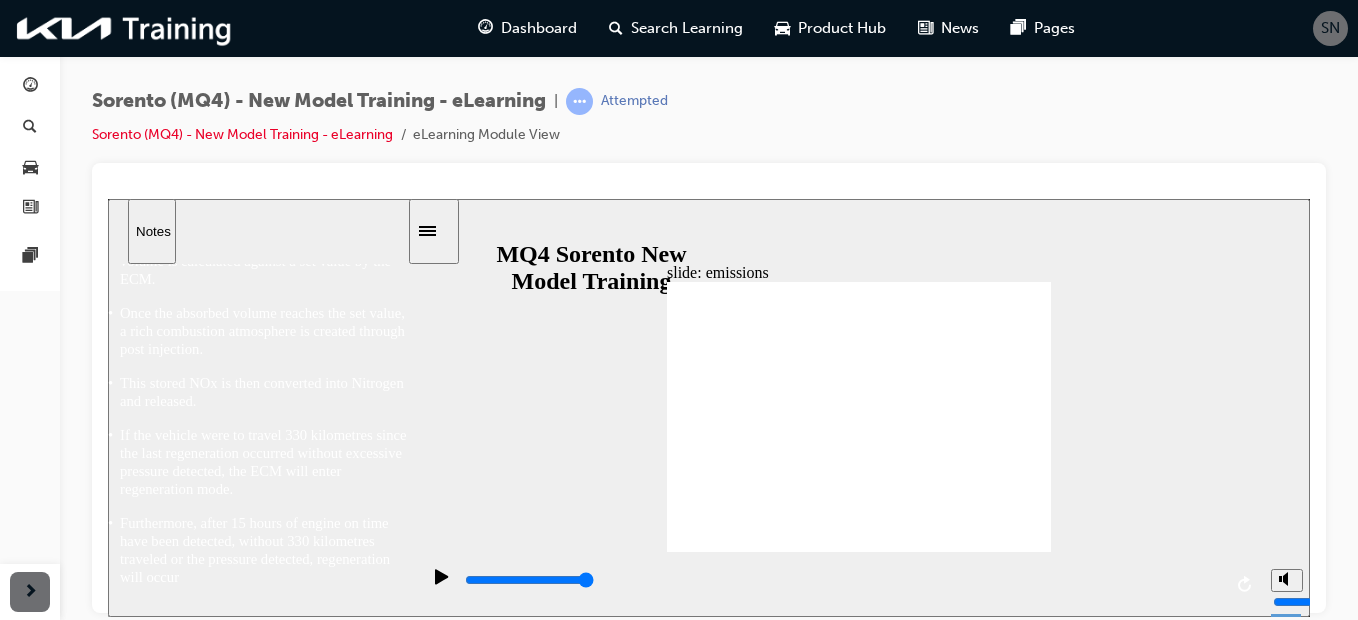 click 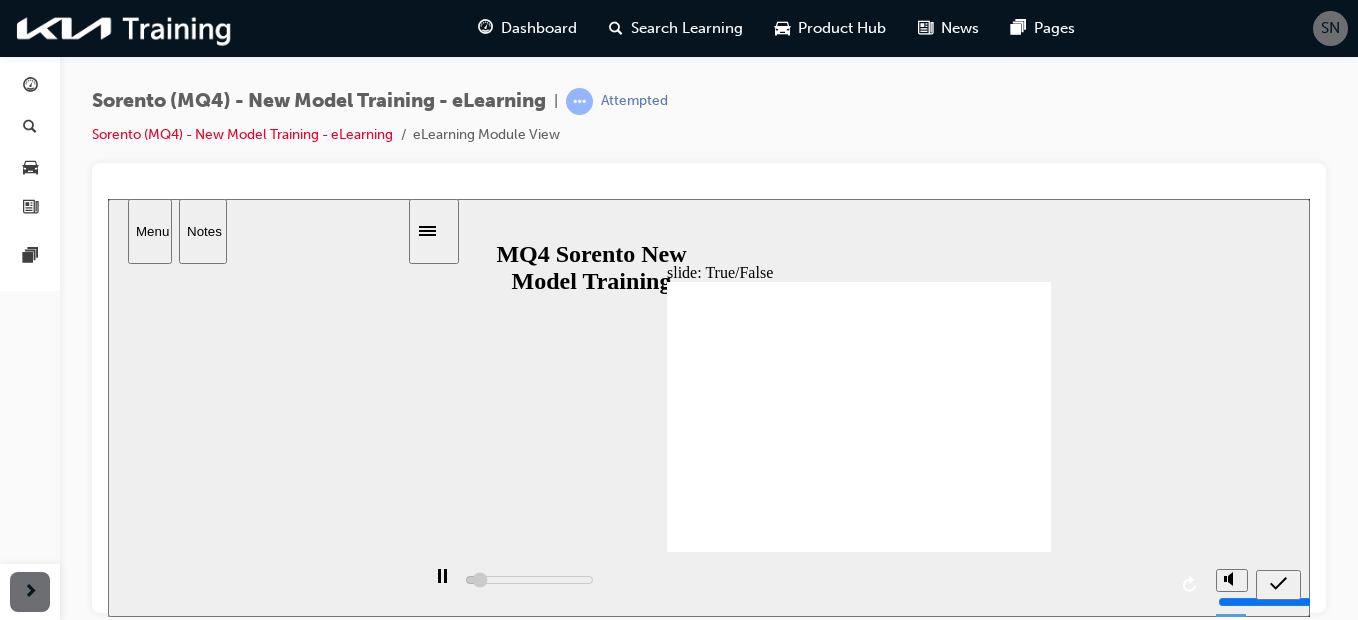 scroll, scrollTop: 0, scrollLeft: 0, axis: both 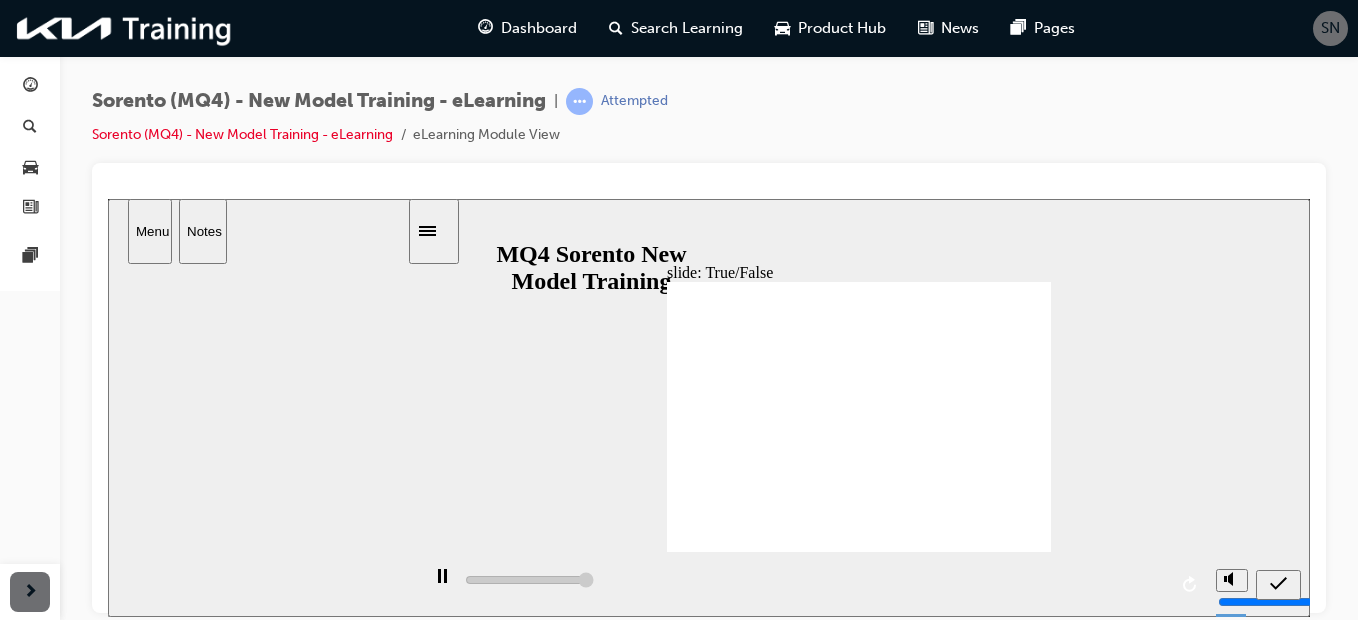 type on "5000" 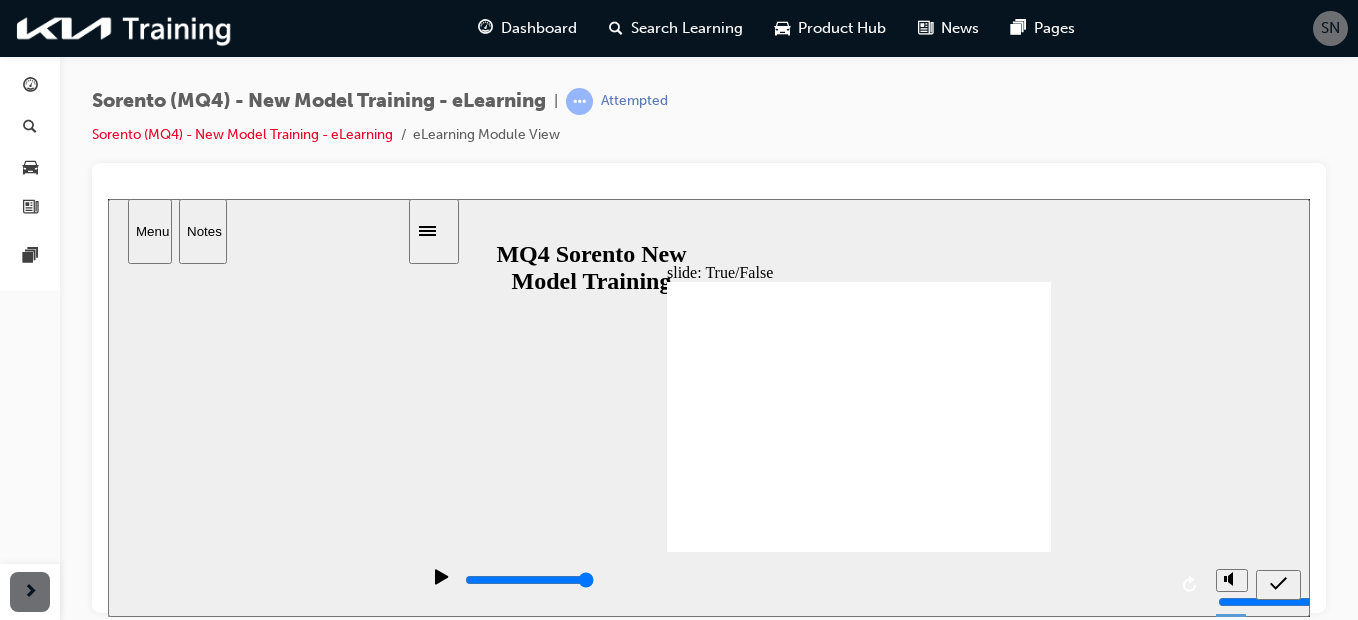 click 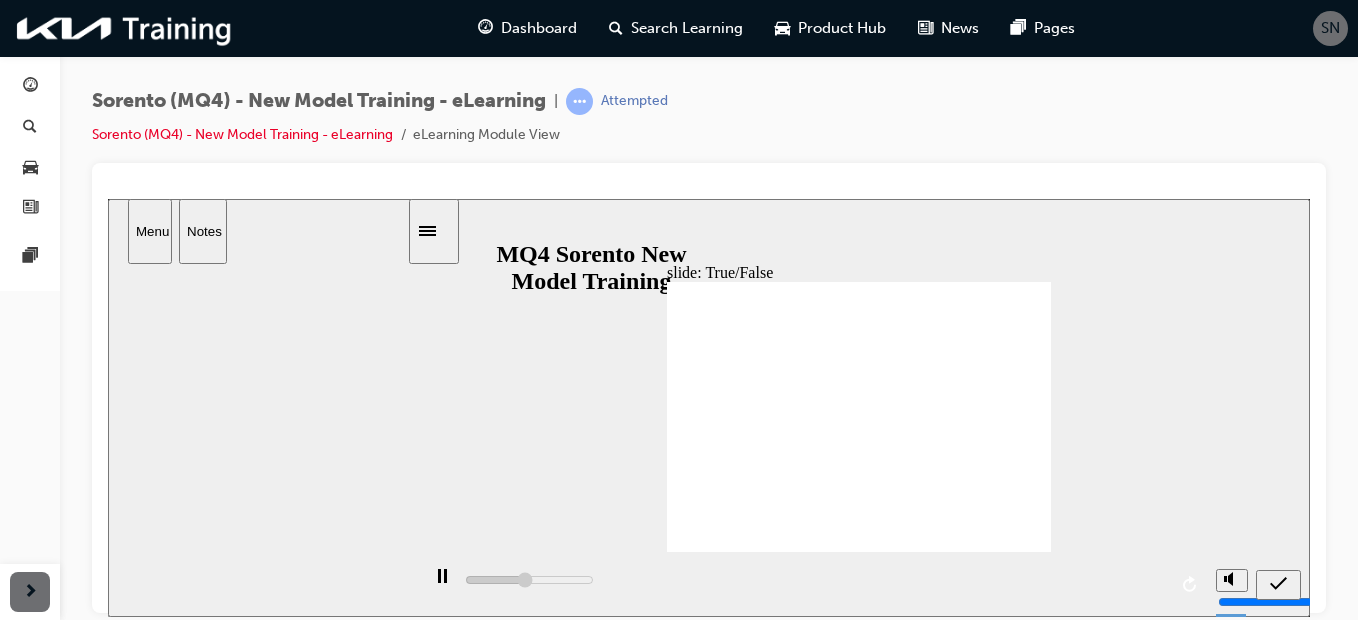 click 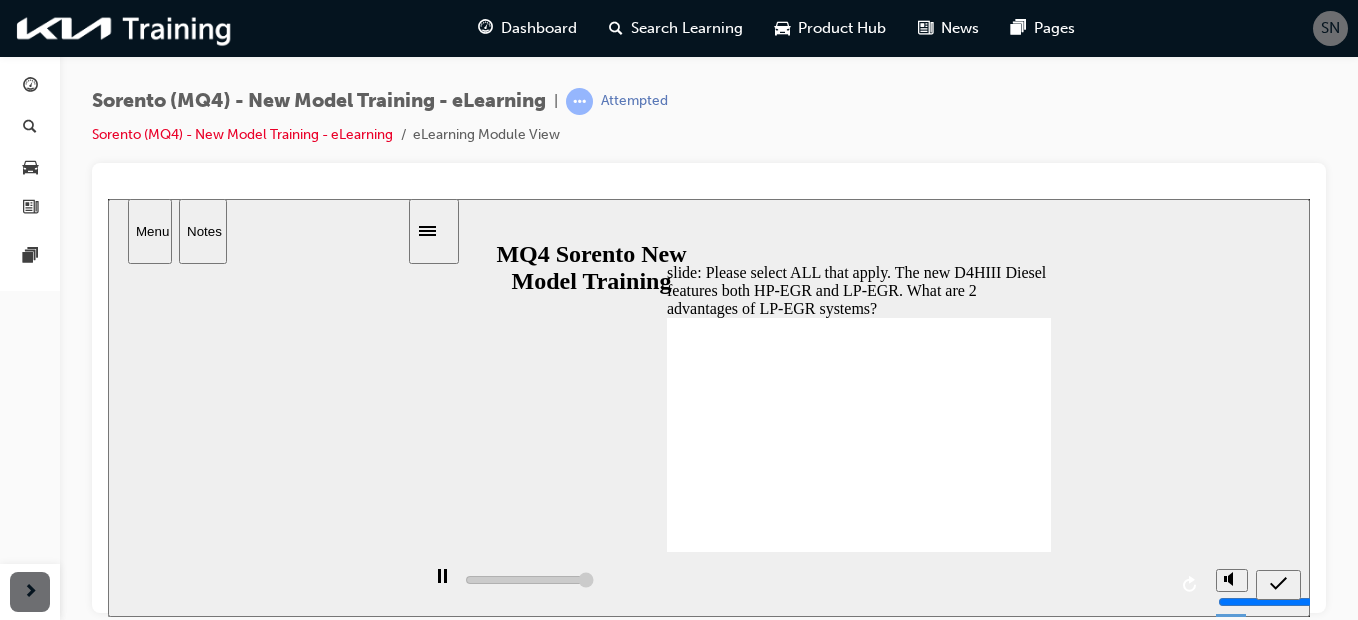 type on "5000" 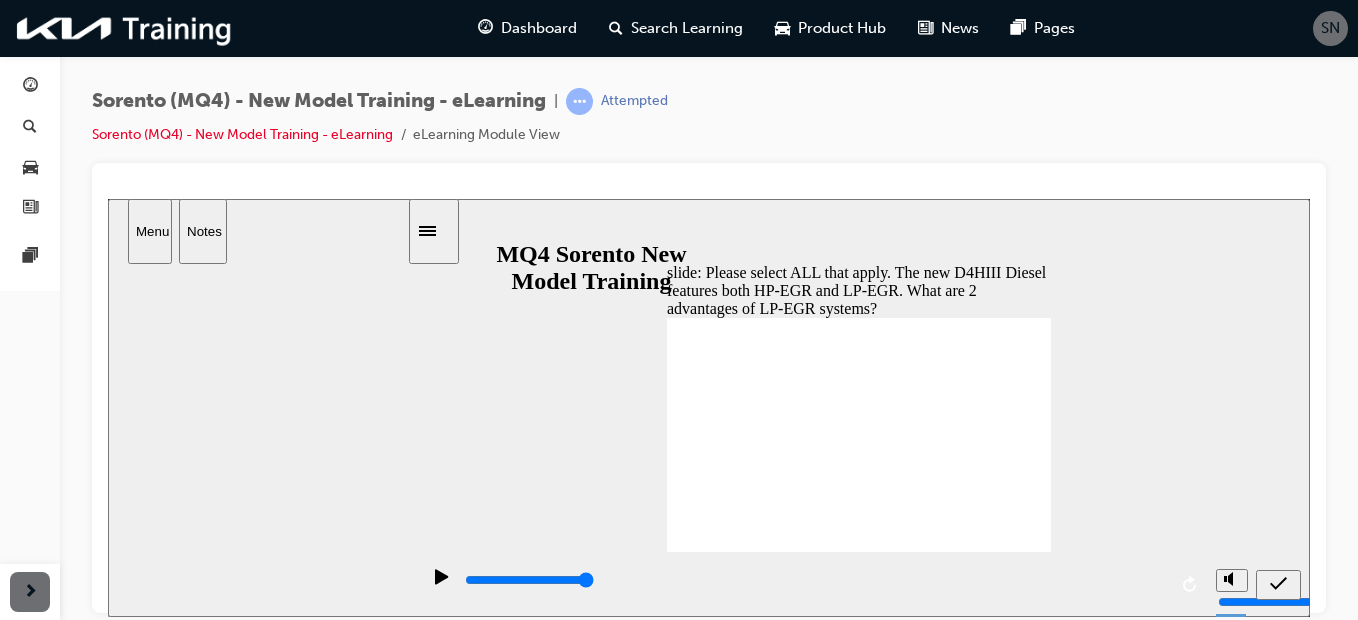 click 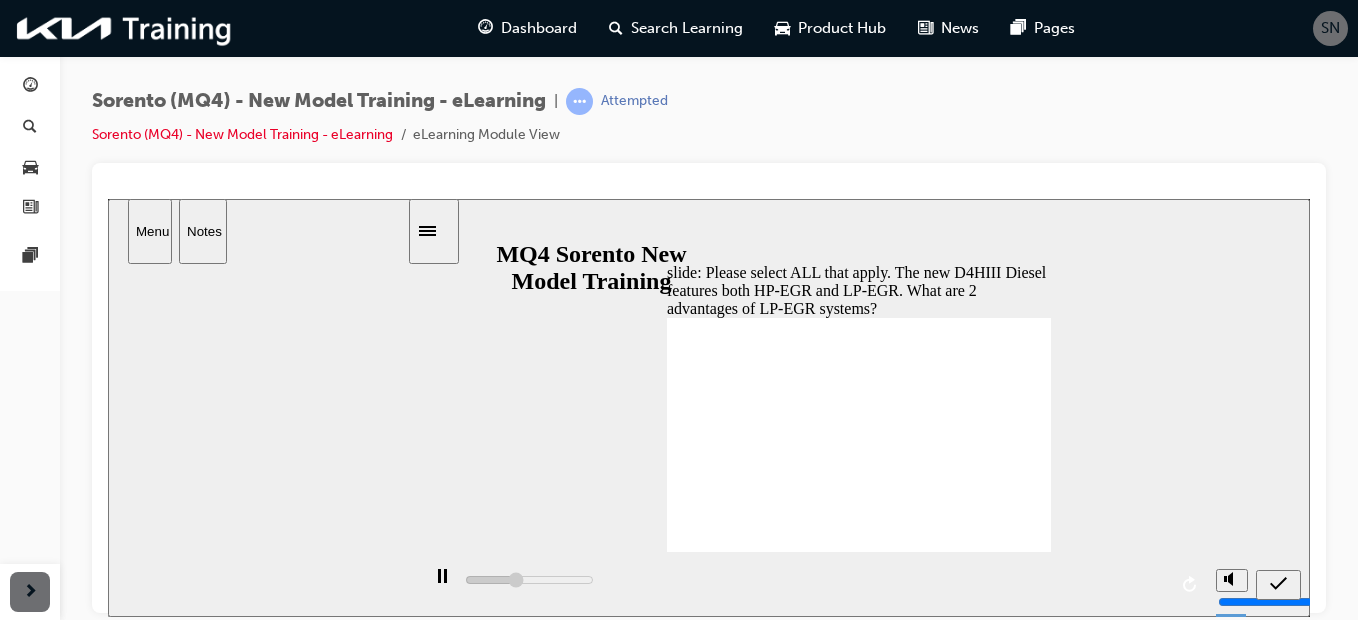 click 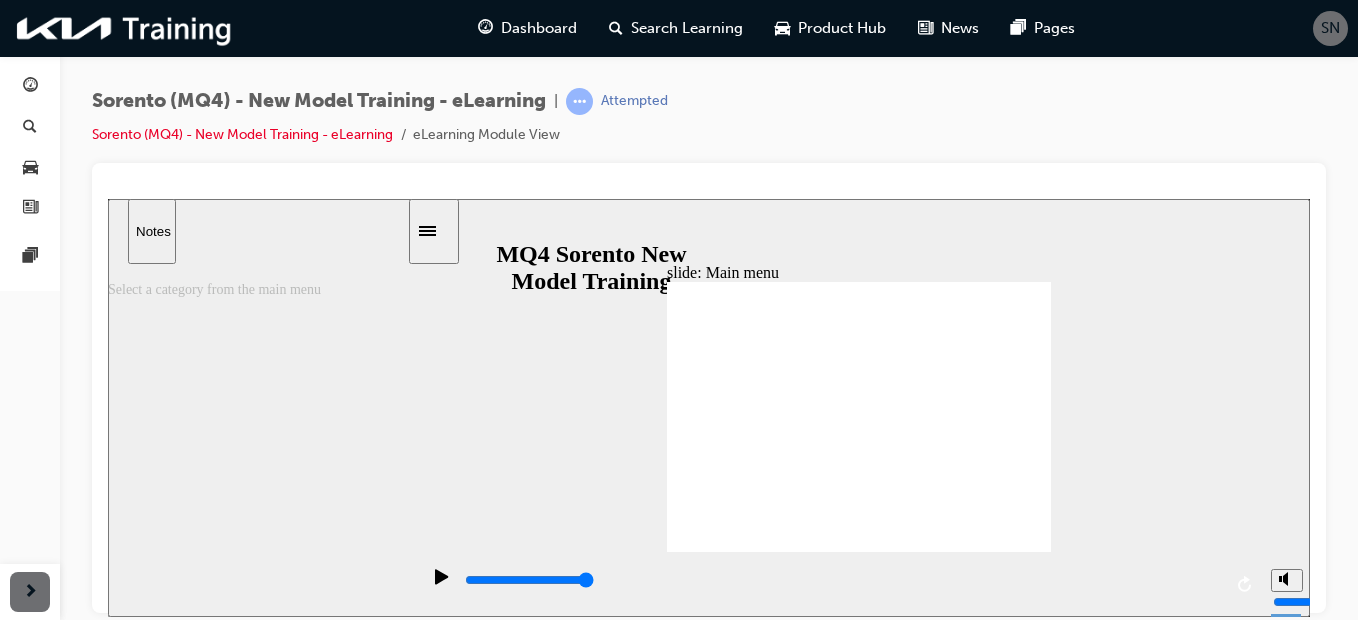 type on "5000" 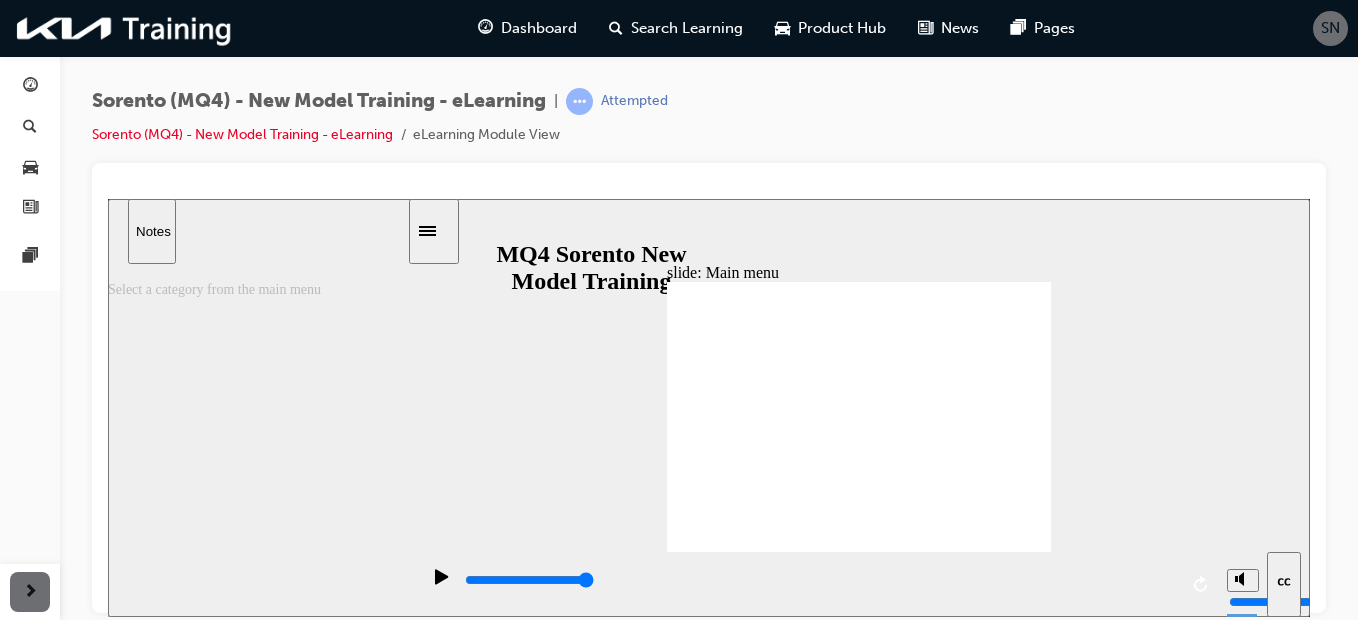 drag, startPoint x: 1287, startPoint y: 459, endPoint x: 1266, endPoint y: 274, distance: 186.18808 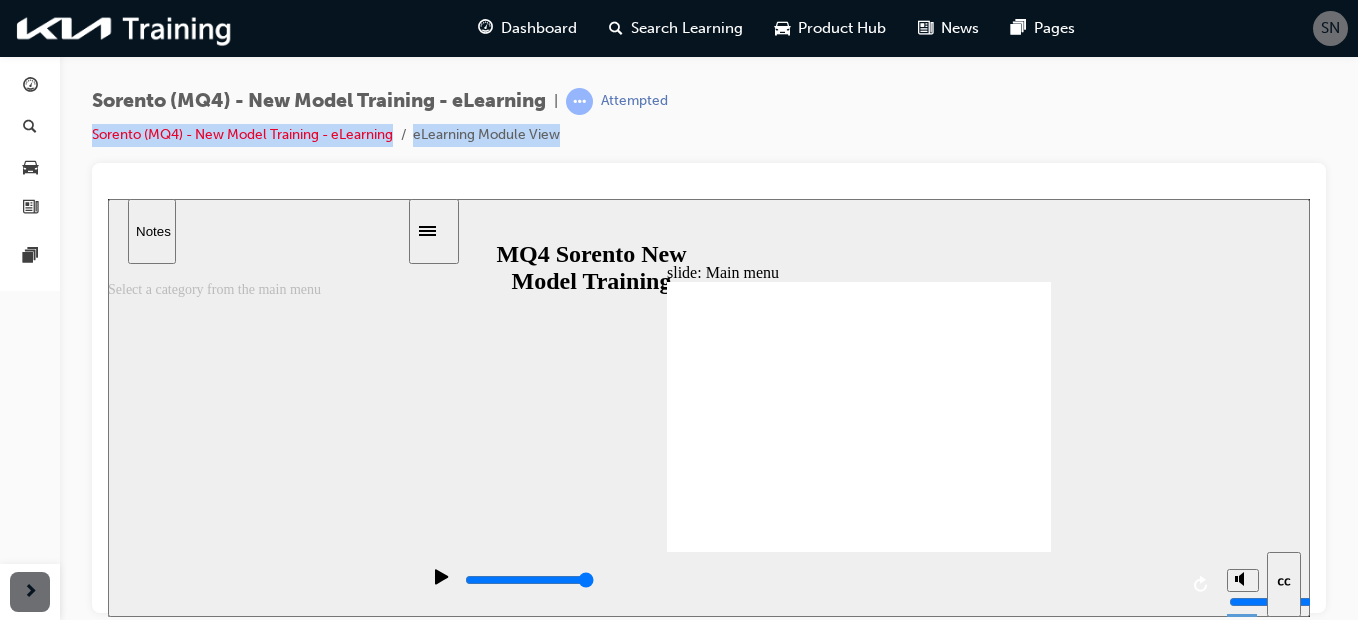 drag, startPoint x: 1134, startPoint y: 195, endPoint x: 1146, endPoint y: 114, distance: 81.88406 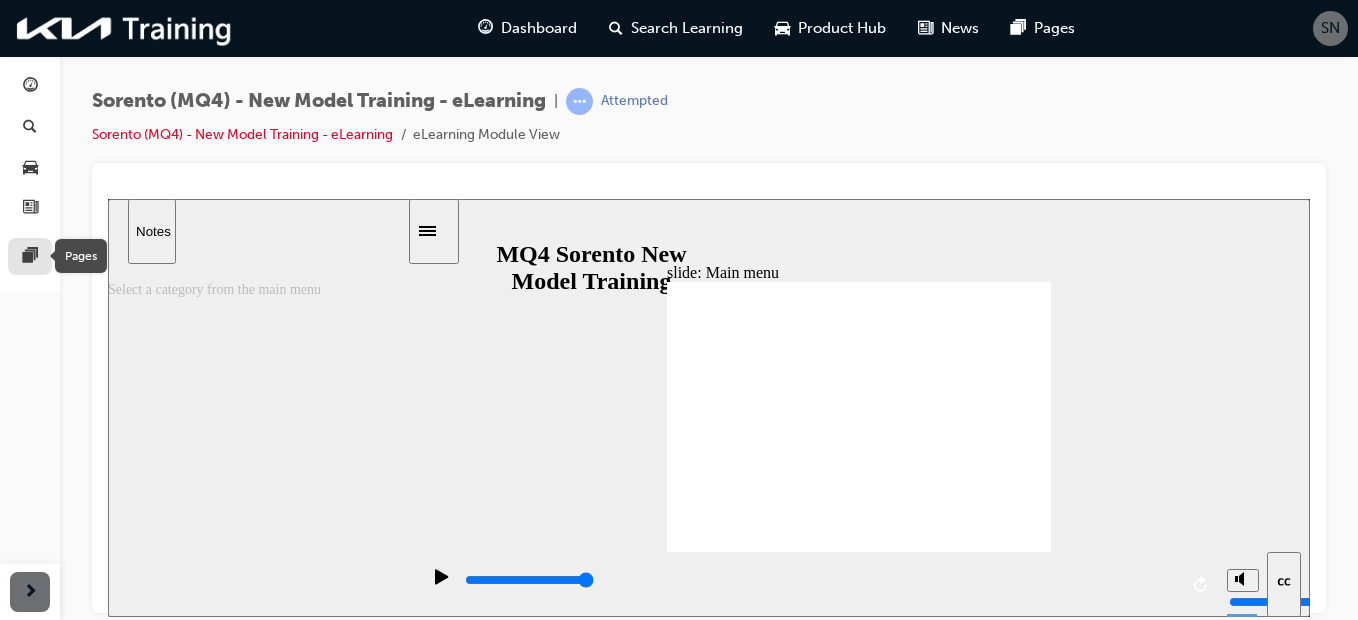 click at bounding box center [30, 257] 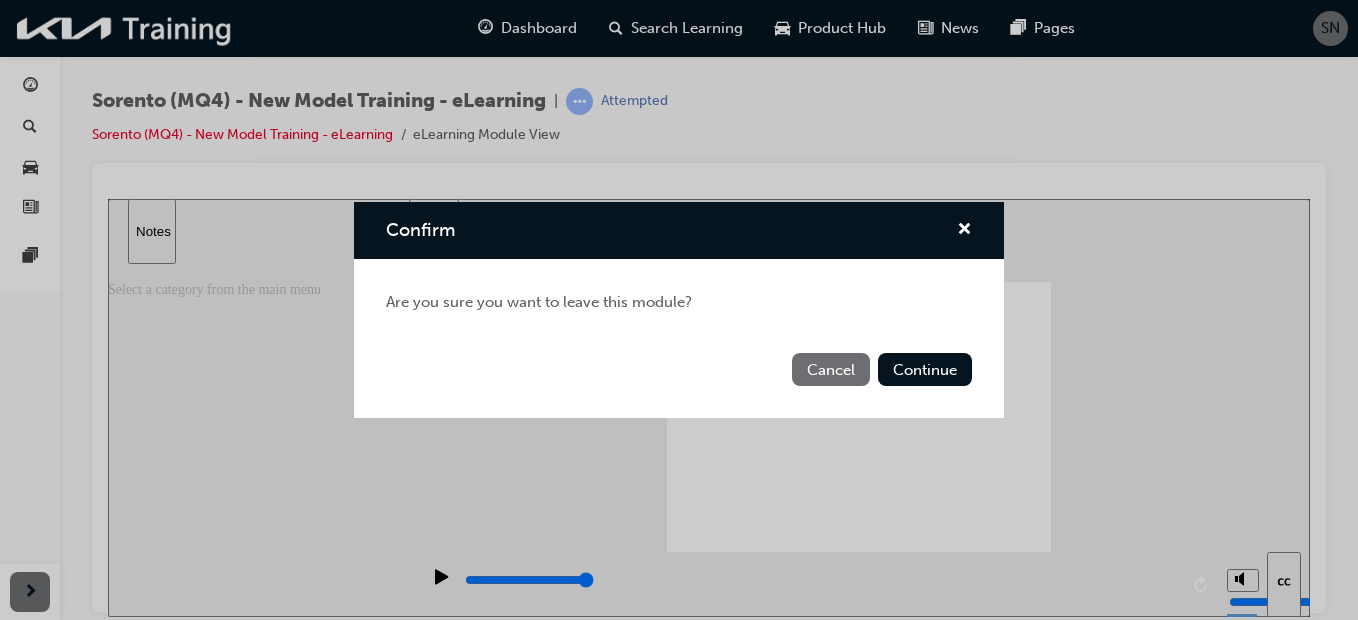 type 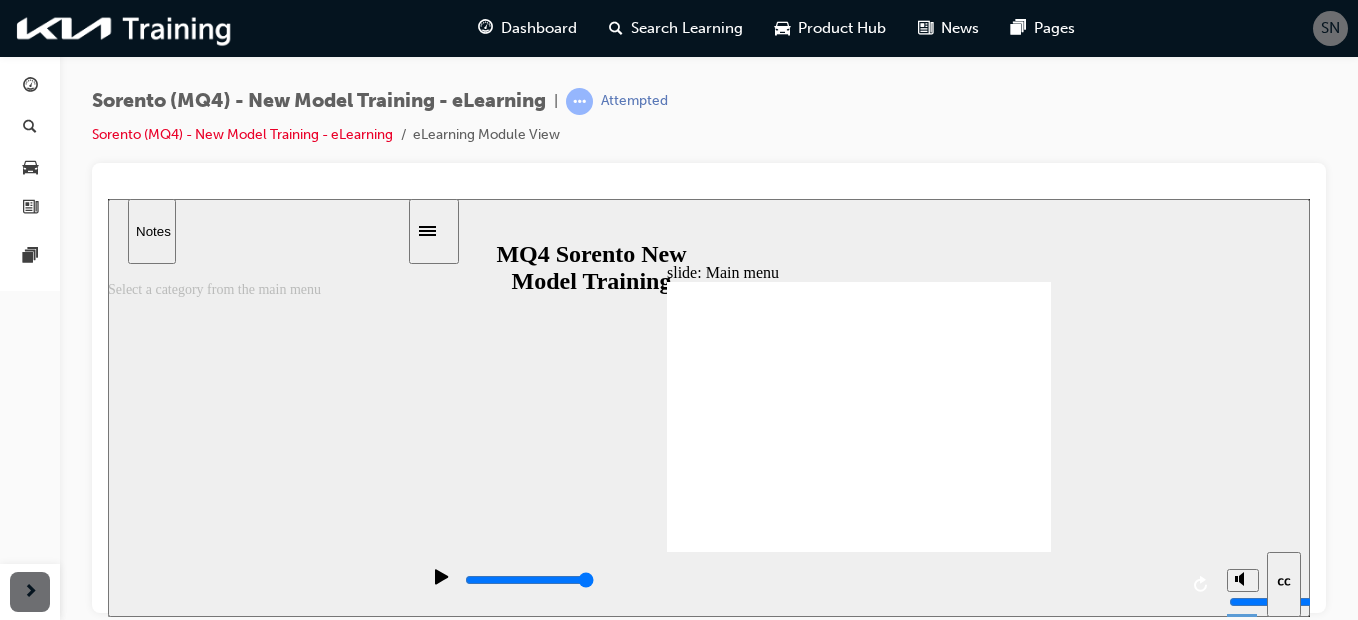 drag, startPoint x: 248, startPoint y: 535, endPoint x: 271, endPoint y: 439, distance: 98.71677 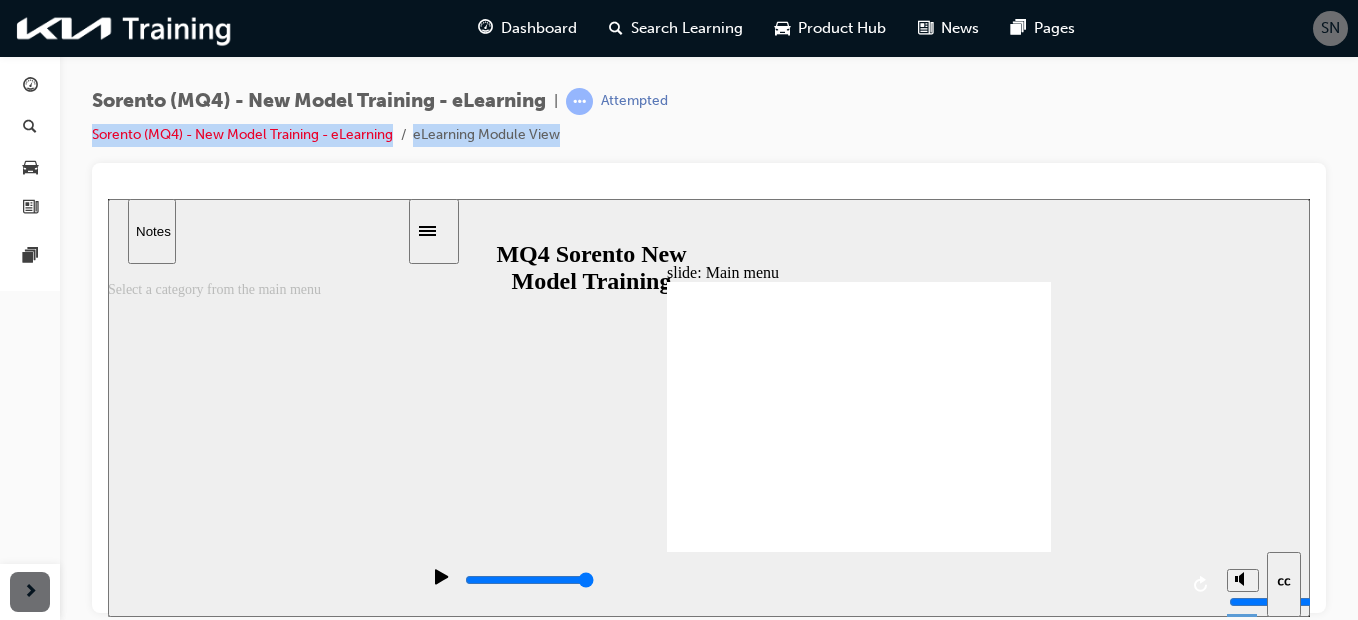 drag, startPoint x: 817, startPoint y: 122, endPoint x: 889, endPoint y: 5, distance: 137.37904 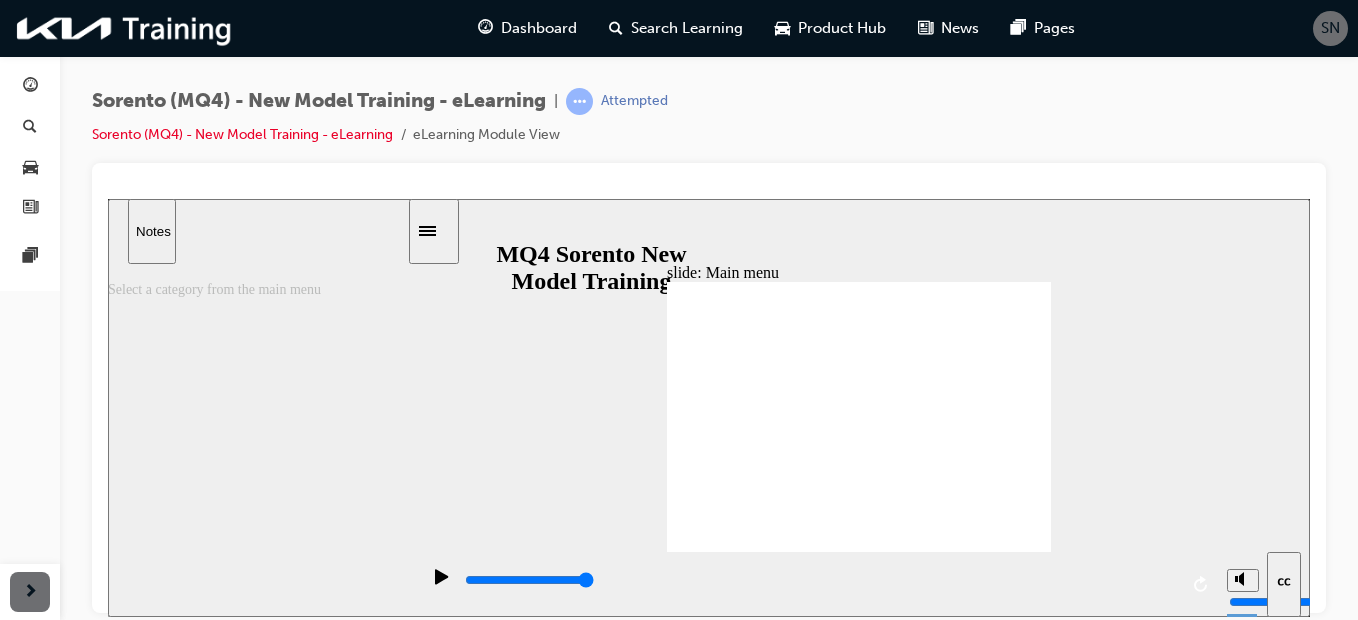 drag, startPoint x: 831, startPoint y: 176, endPoint x: 833, endPoint y: 159, distance: 17.117243 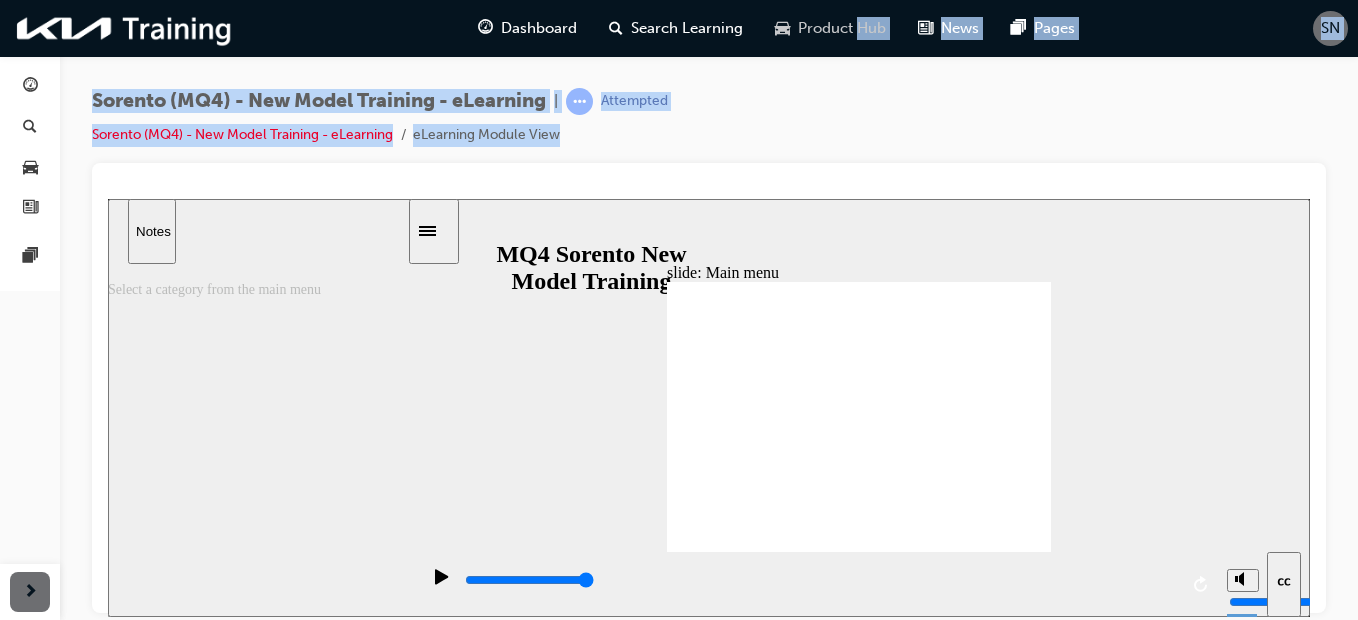 drag, startPoint x: 816, startPoint y: 184, endPoint x: 859, endPoint y: 24, distance: 165.6774 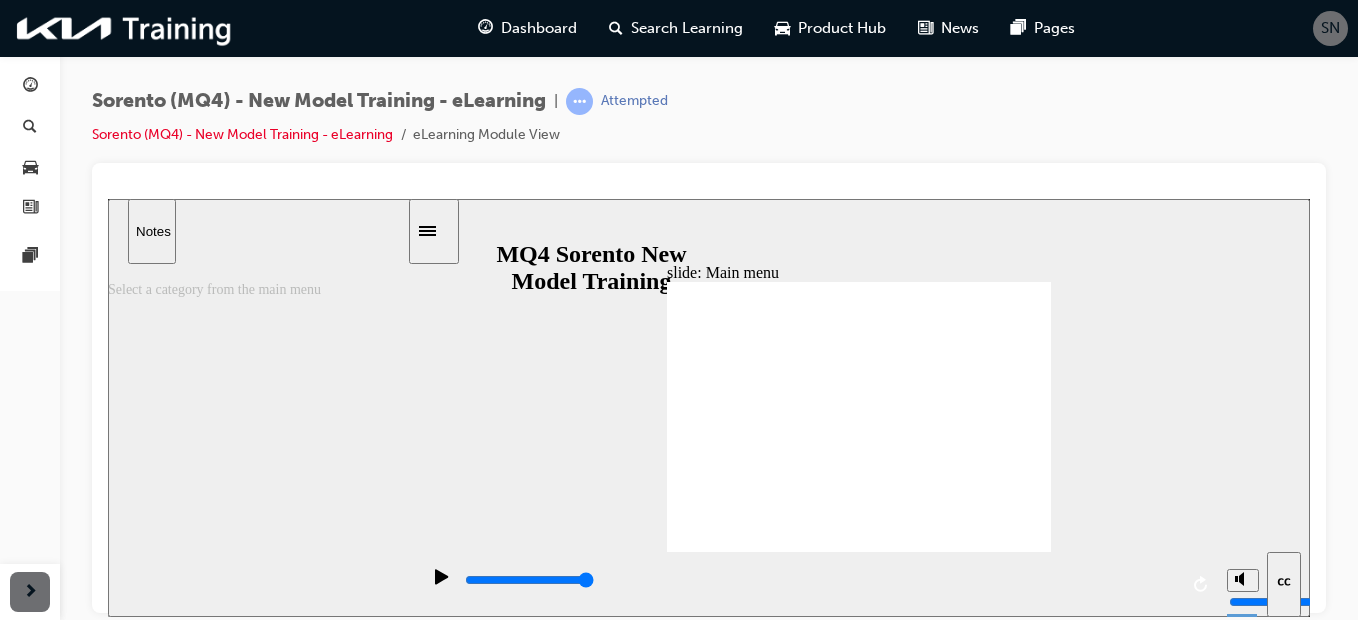 click on "Sorento (MQ4) - New Model Training - eLearning | Attempted Sorento (MQ4) - New Model Training - eLearning eLearning Module View" at bounding box center (679, 310) 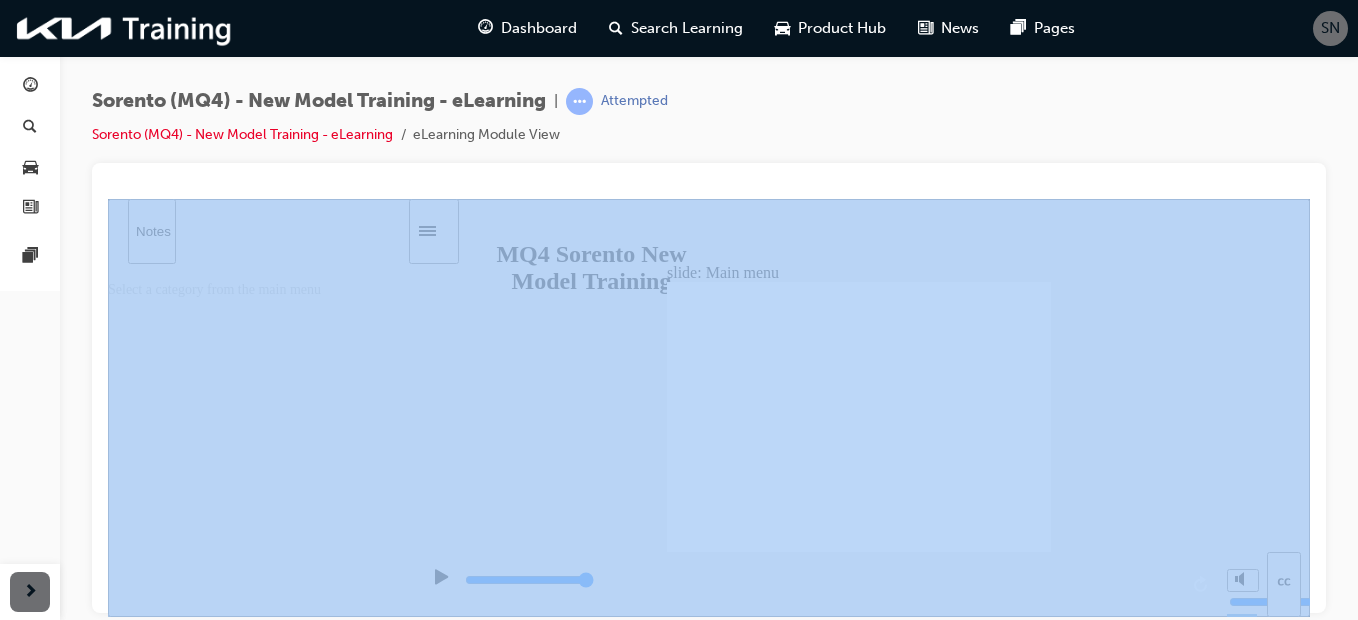 click on "Sorento (MQ4) - New Model Training - eLearning | Attempted Sorento (MQ4) - New Model Training - eLearning eLearning Module View" at bounding box center (679, 310) 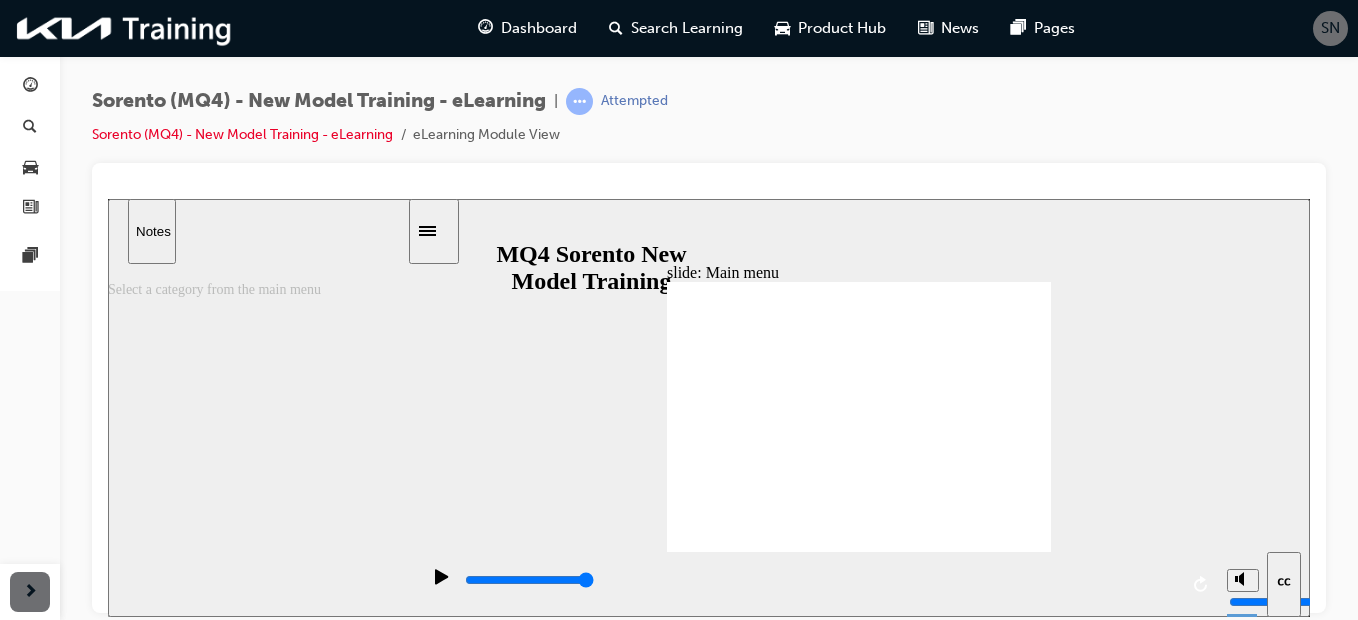 click on "slide: Main menu
Image 11.emf Image 10.emf Image 9.emf Image 13.emf Image 6.emf Image 5.emf Image 4.emf Image 3.emf Main Menu Finish Main Menu Finish Skip navigation. Press enter to return to the slide.
Playback Speed
2" at bounding box center (709, 407) 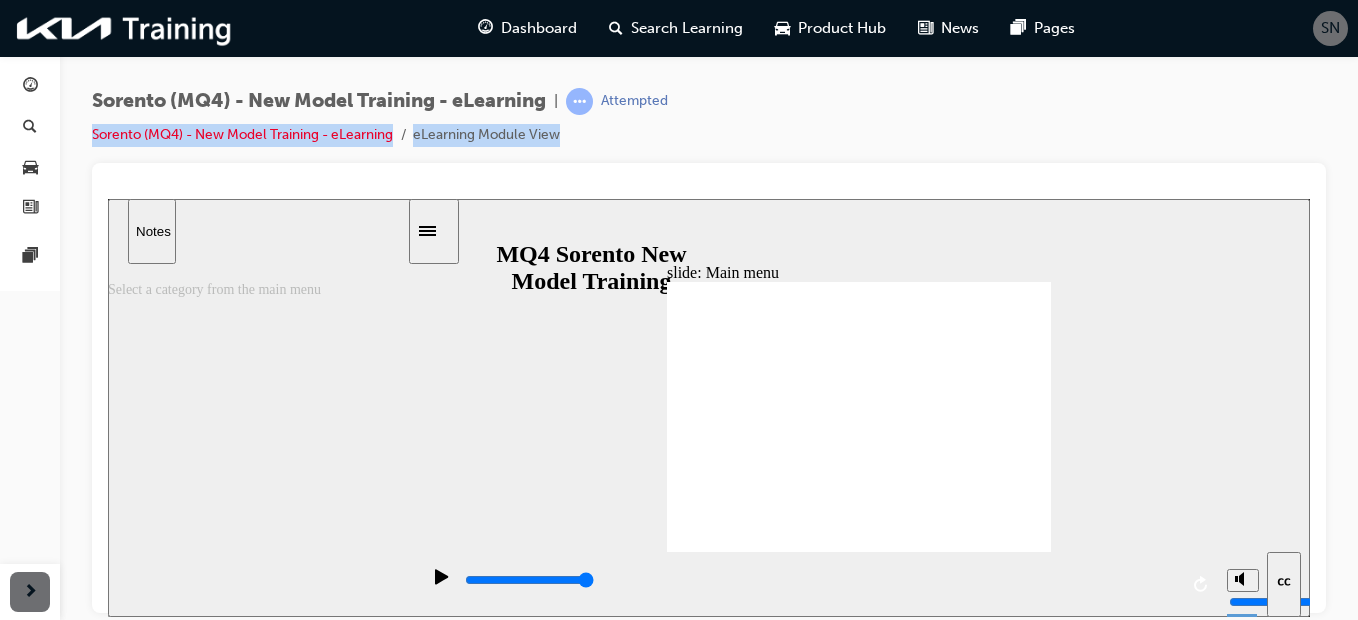 drag, startPoint x: 949, startPoint y: 187, endPoint x: 966, endPoint y: 74, distance: 114.27161 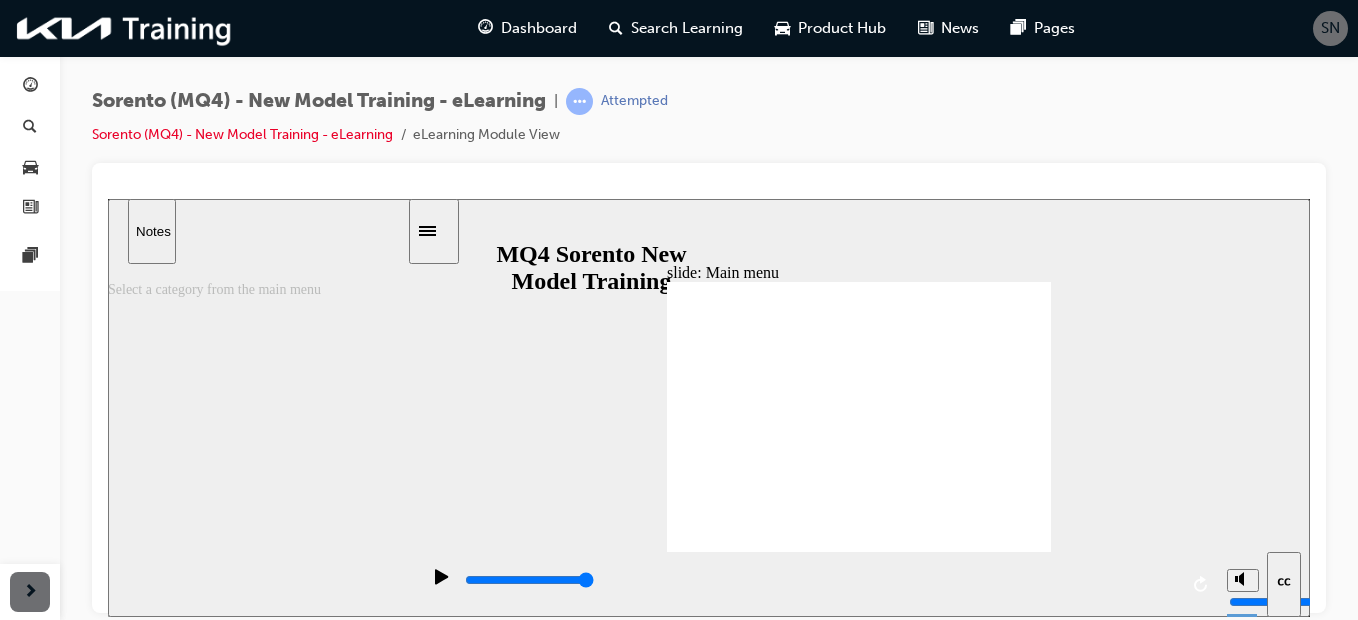 click on "Sorento (MQ4) - New Model Training - eLearning | Attempted Sorento (MQ4) - New Model Training - eLearning eLearning Module View" at bounding box center (709, 125) 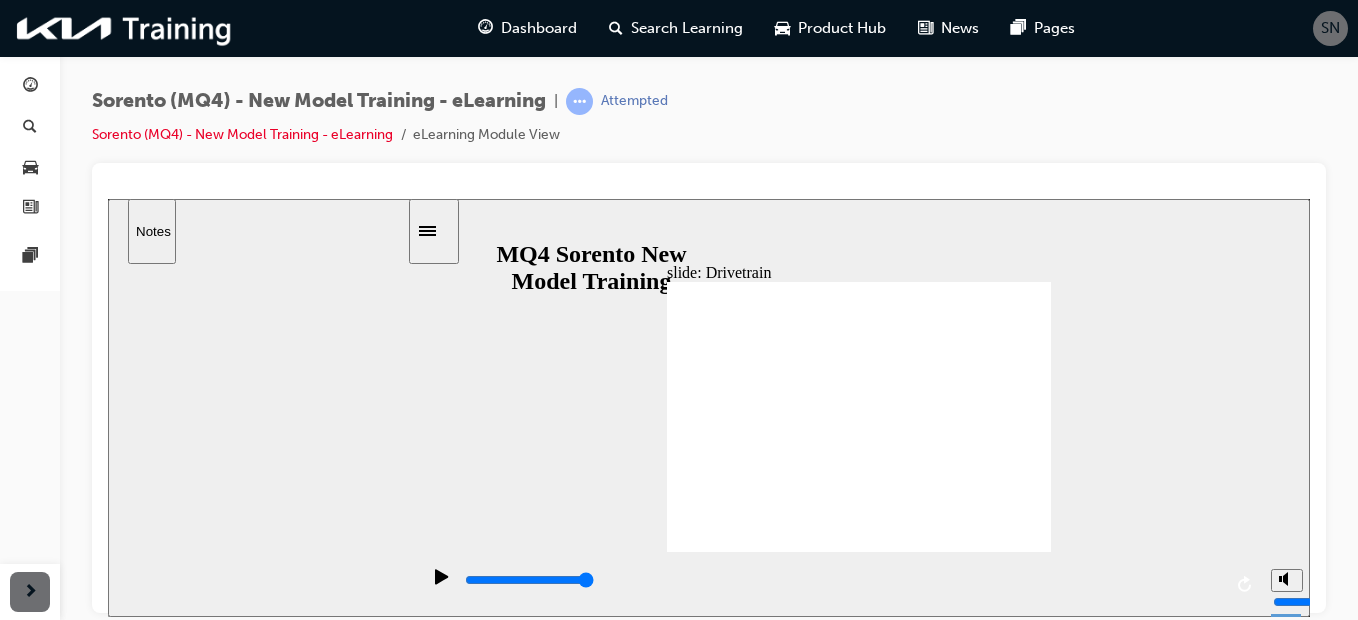 click 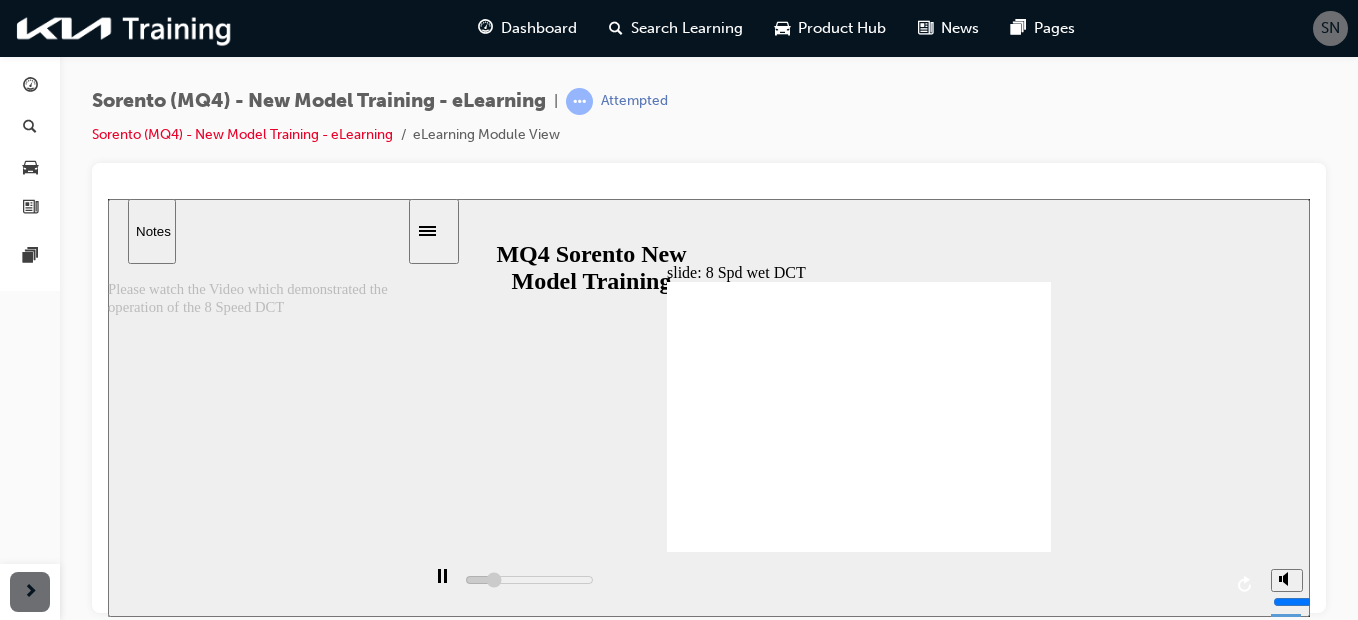 click at bounding box center [828, 1571] 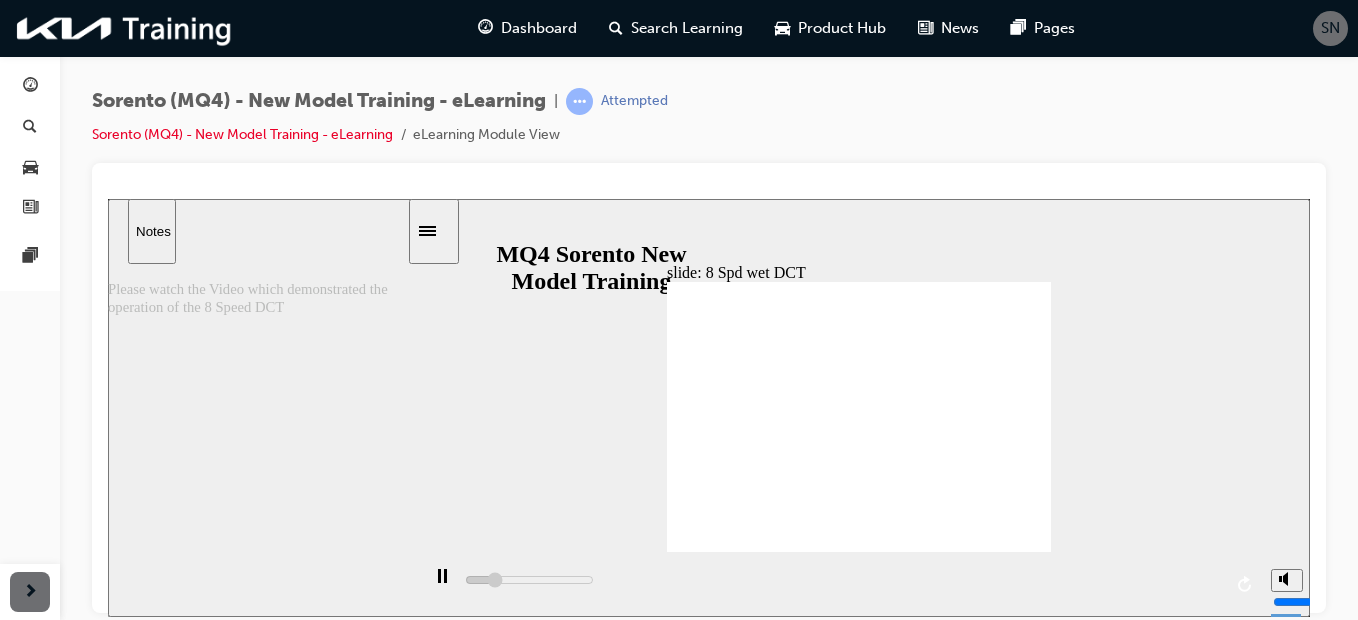 click at bounding box center (828, 1571) 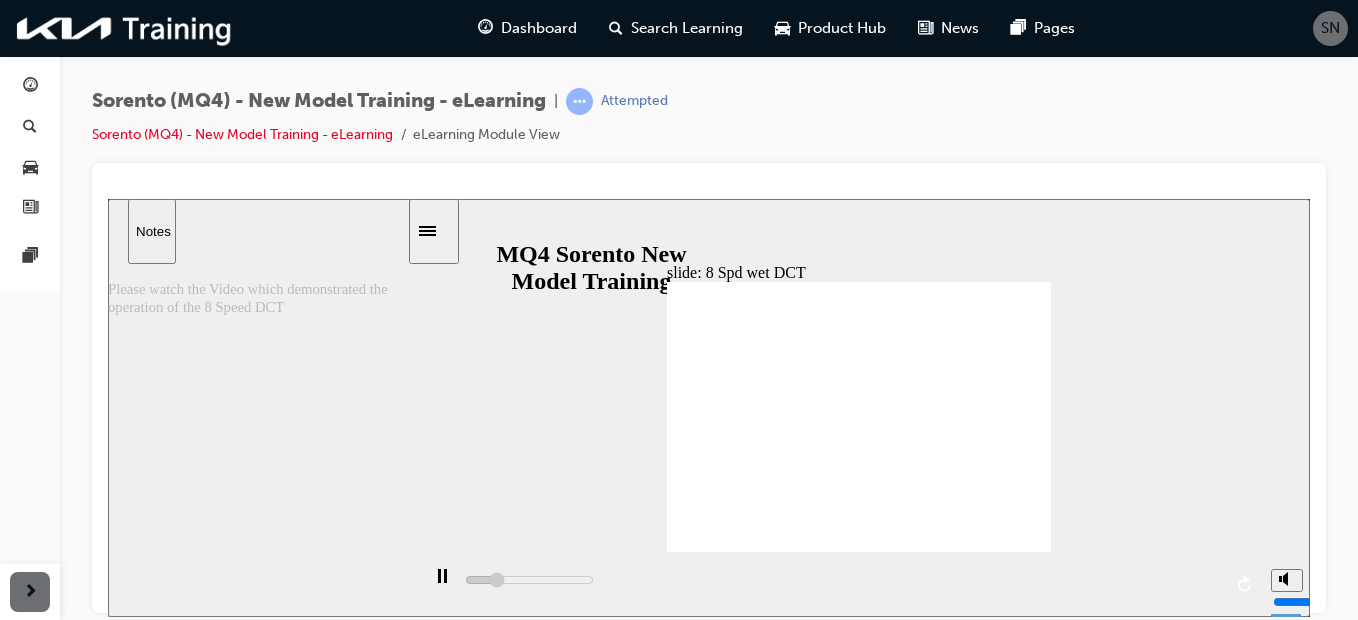 click at bounding box center (828, 1571) 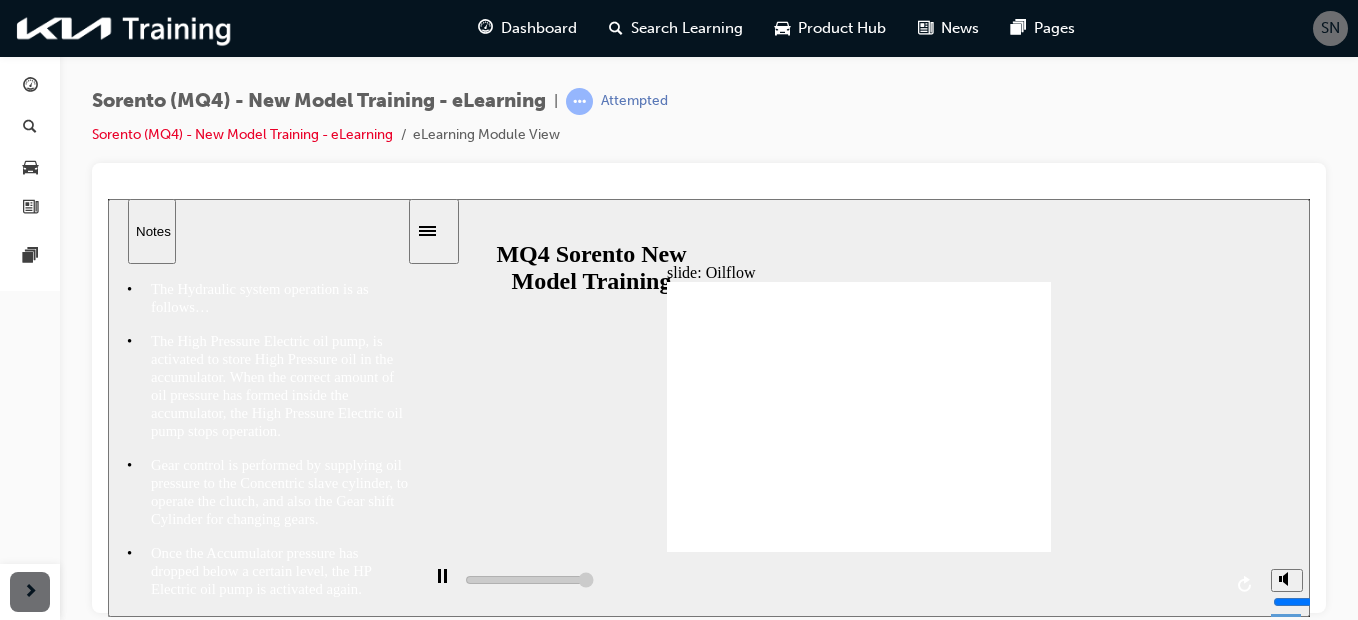 type on "32200" 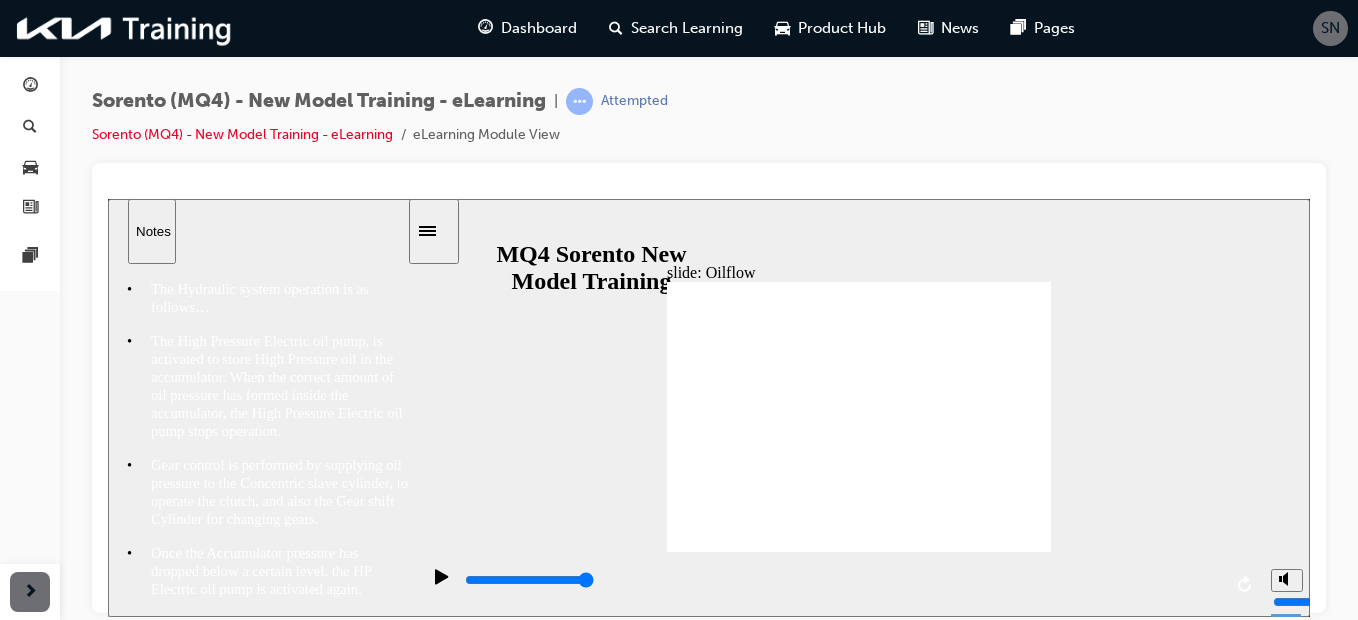 scroll, scrollTop: 67, scrollLeft: 0, axis: vertical 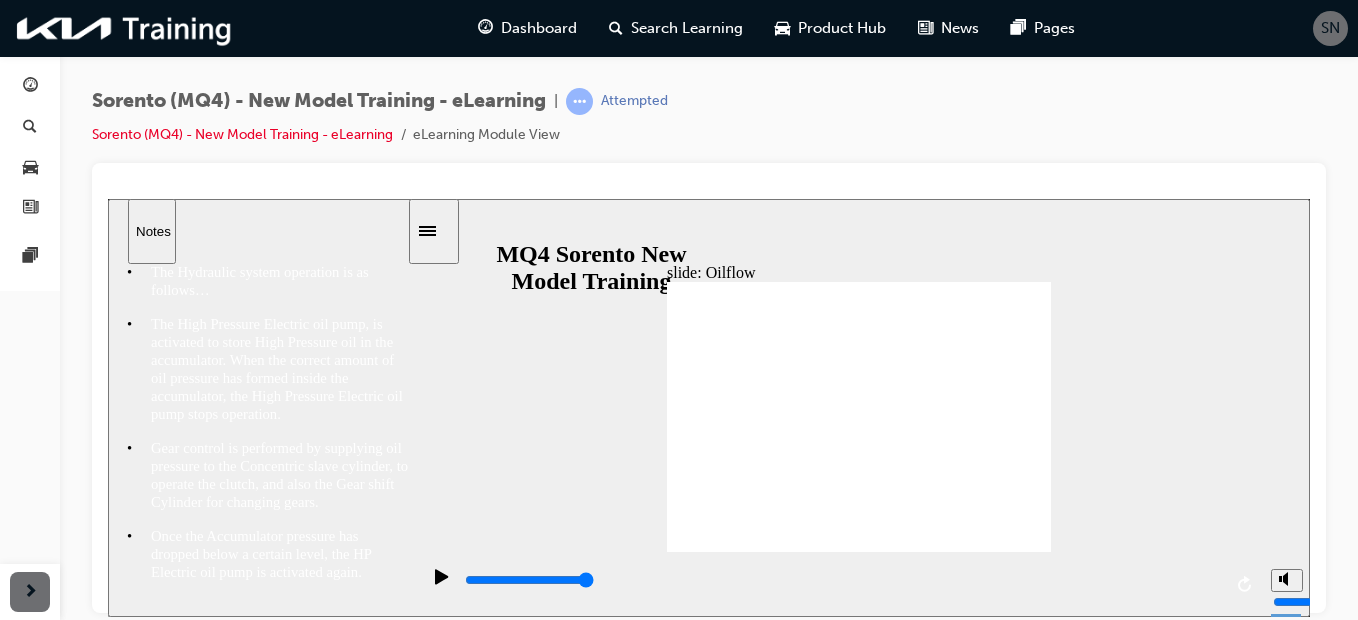 click 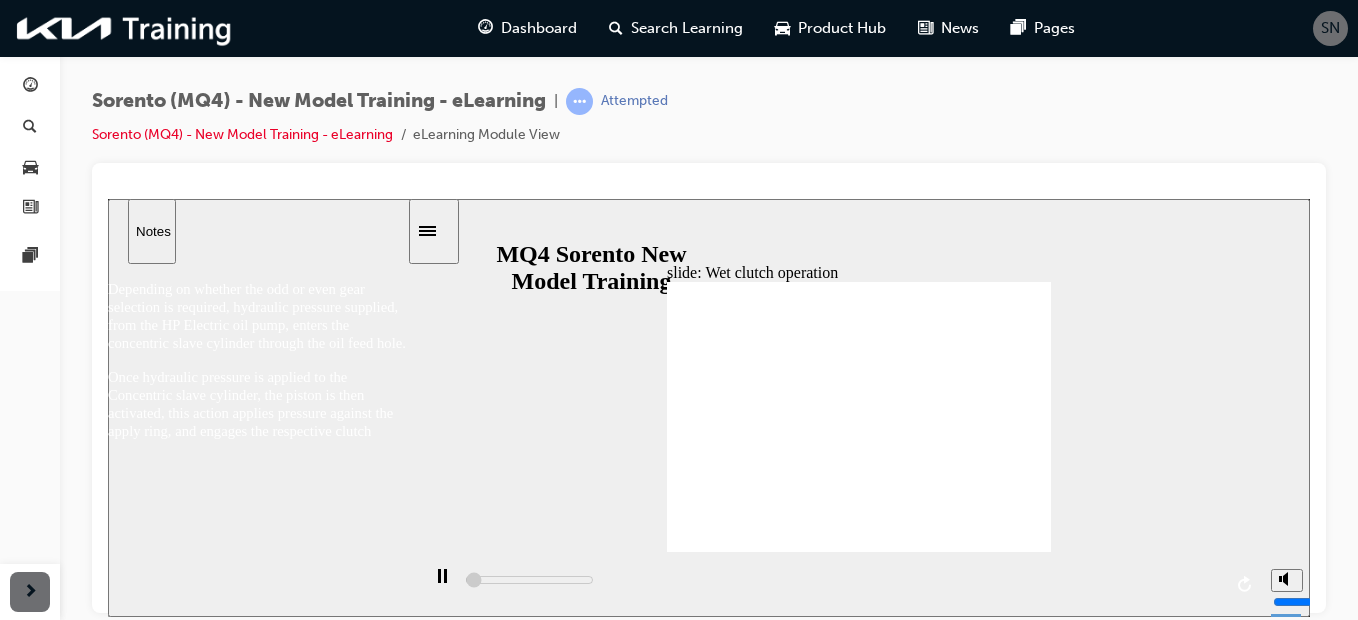 scroll, scrollTop: 0, scrollLeft: 0, axis: both 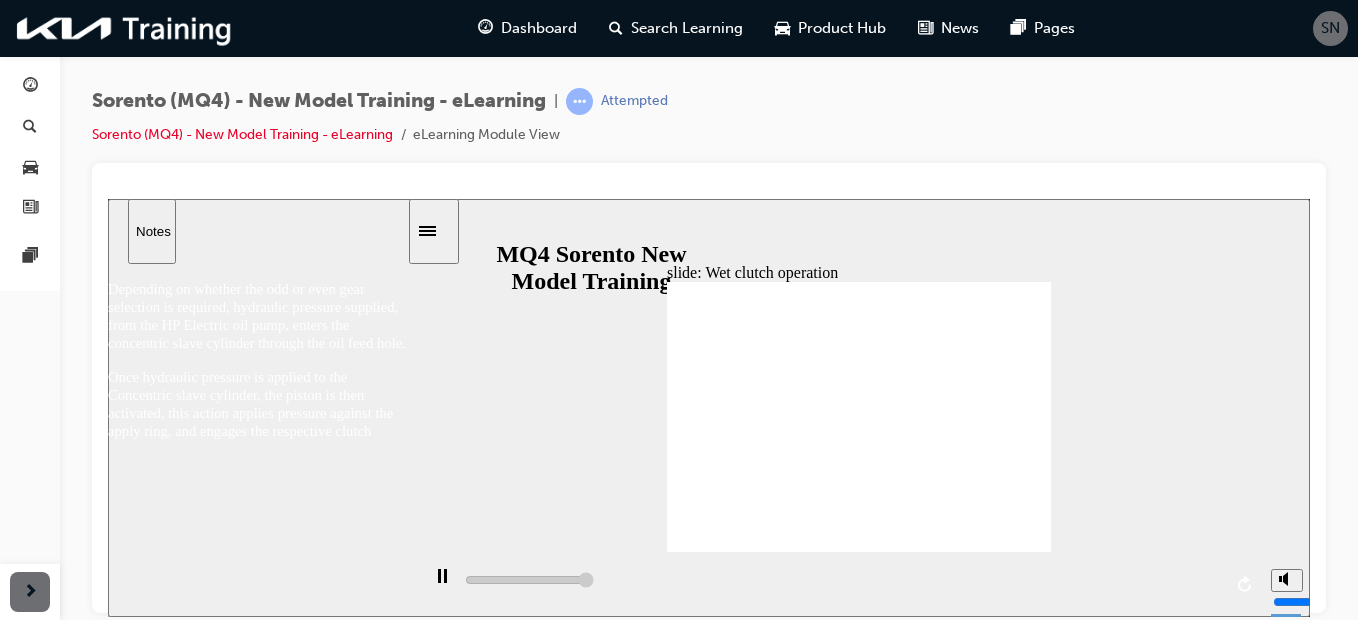 type on "21700" 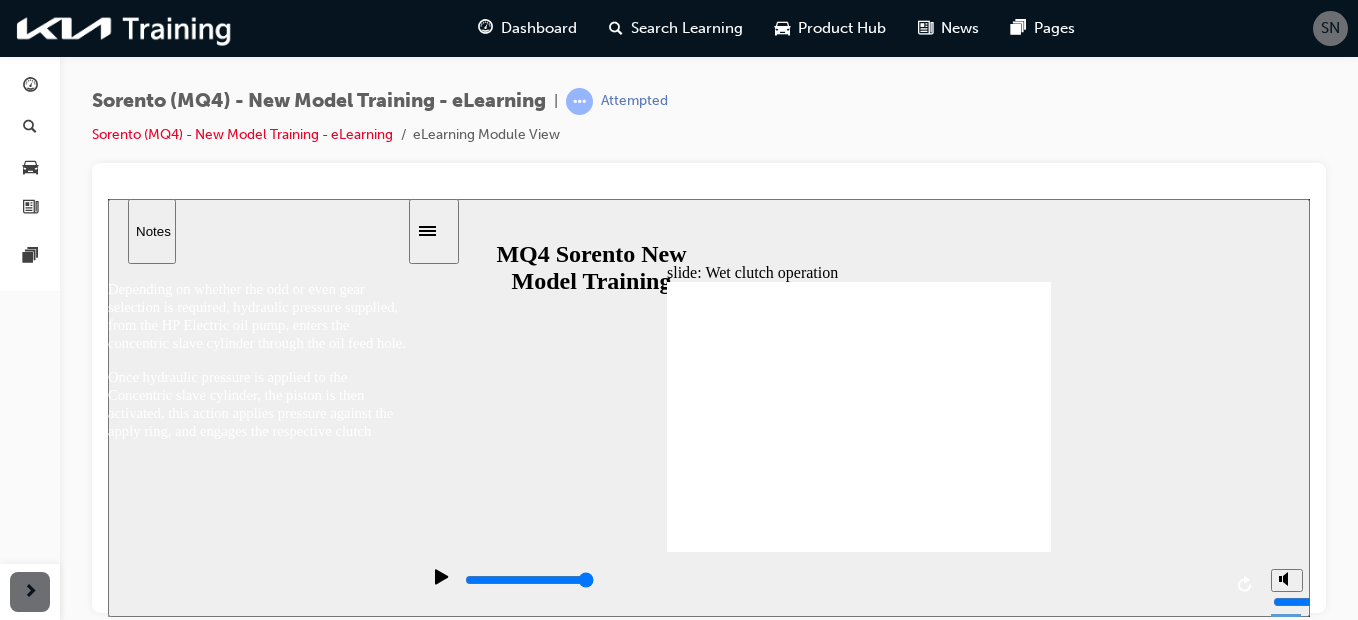 click 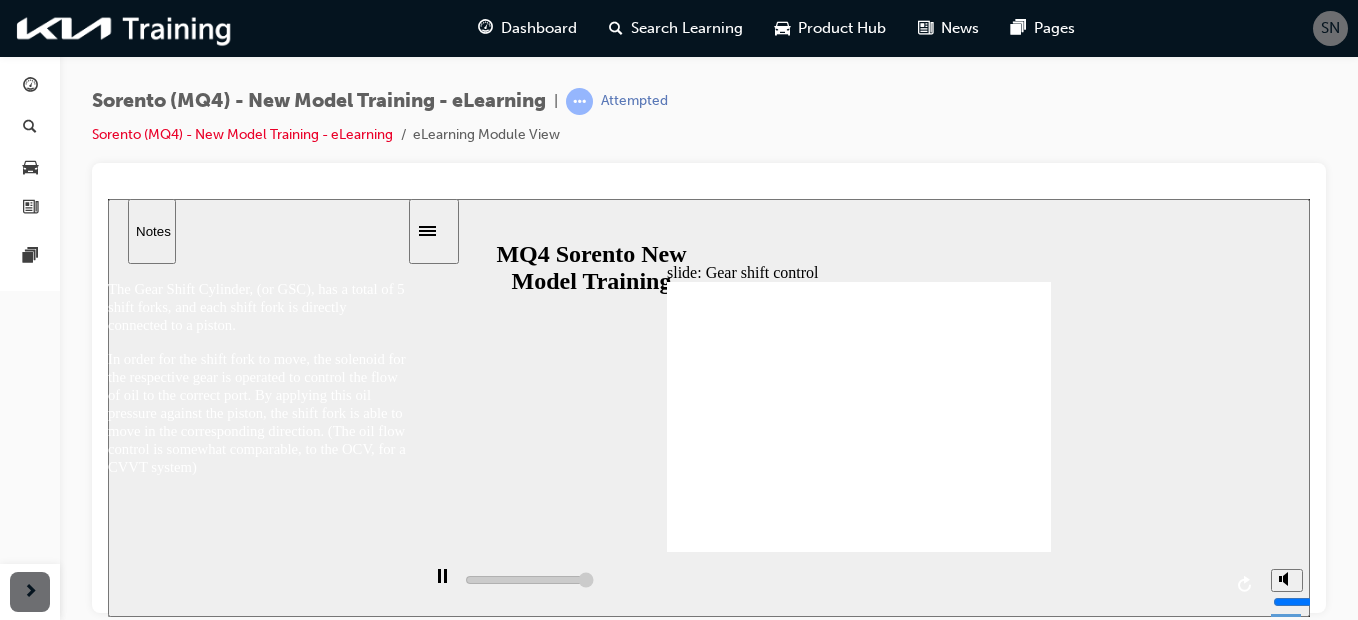 type on "27700" 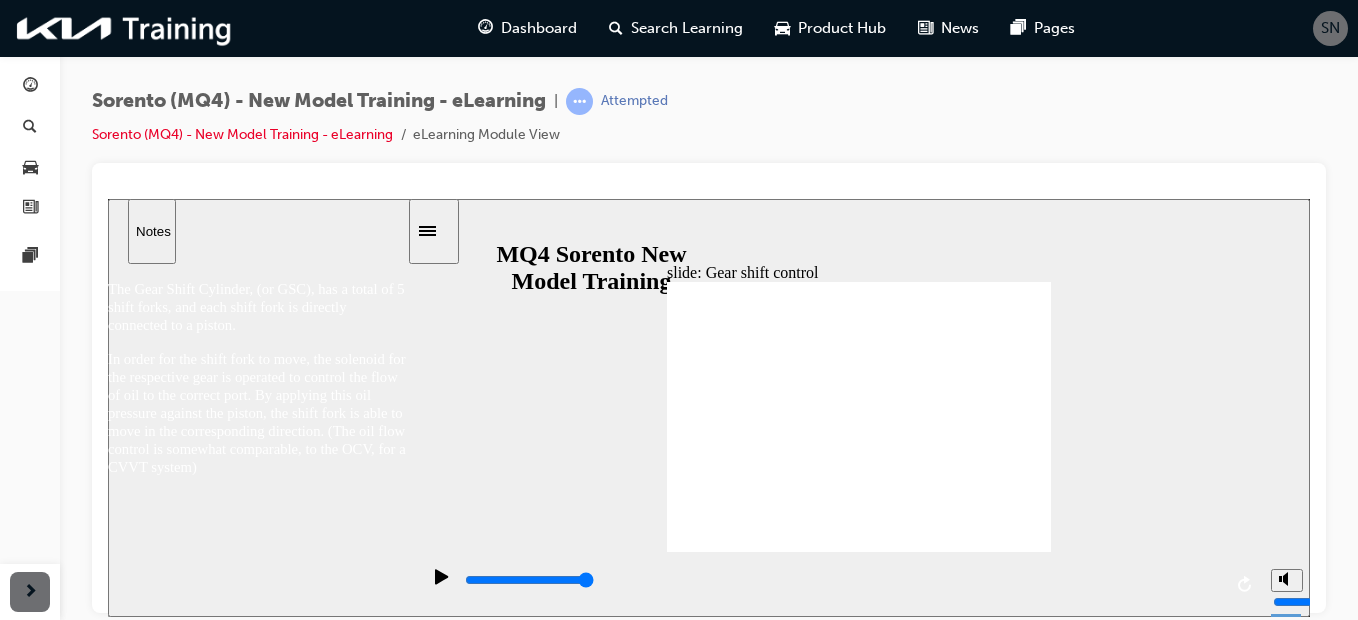 click 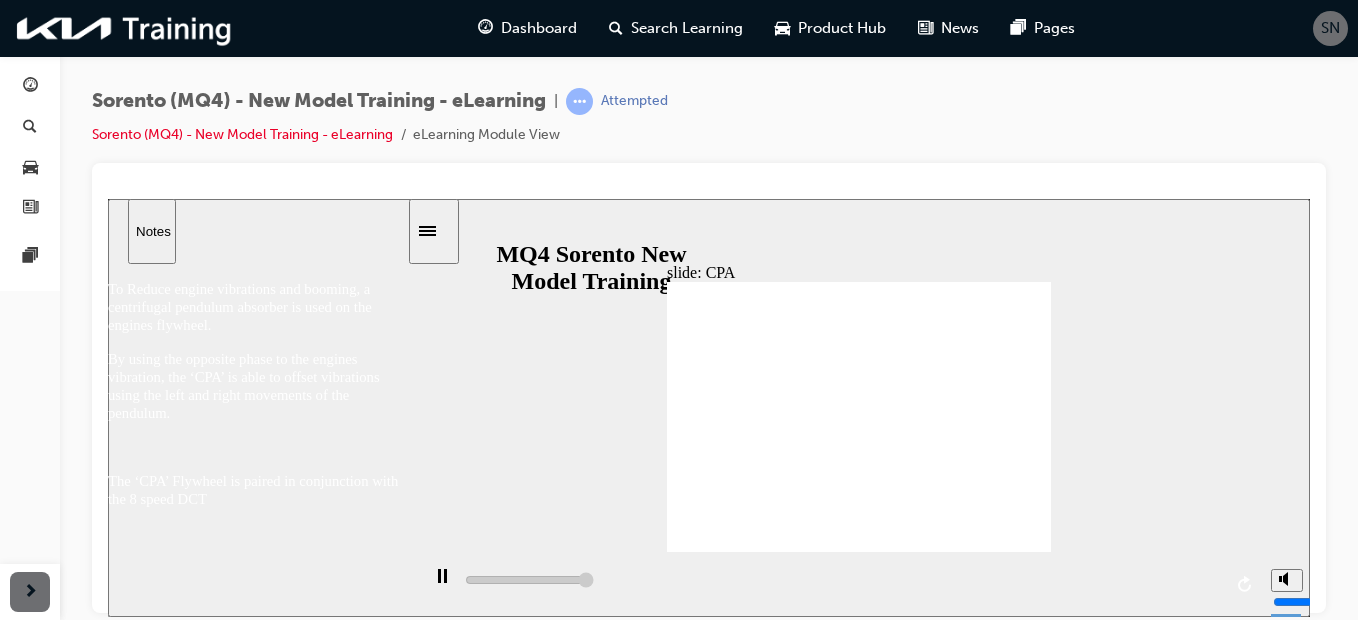 type on "20200" 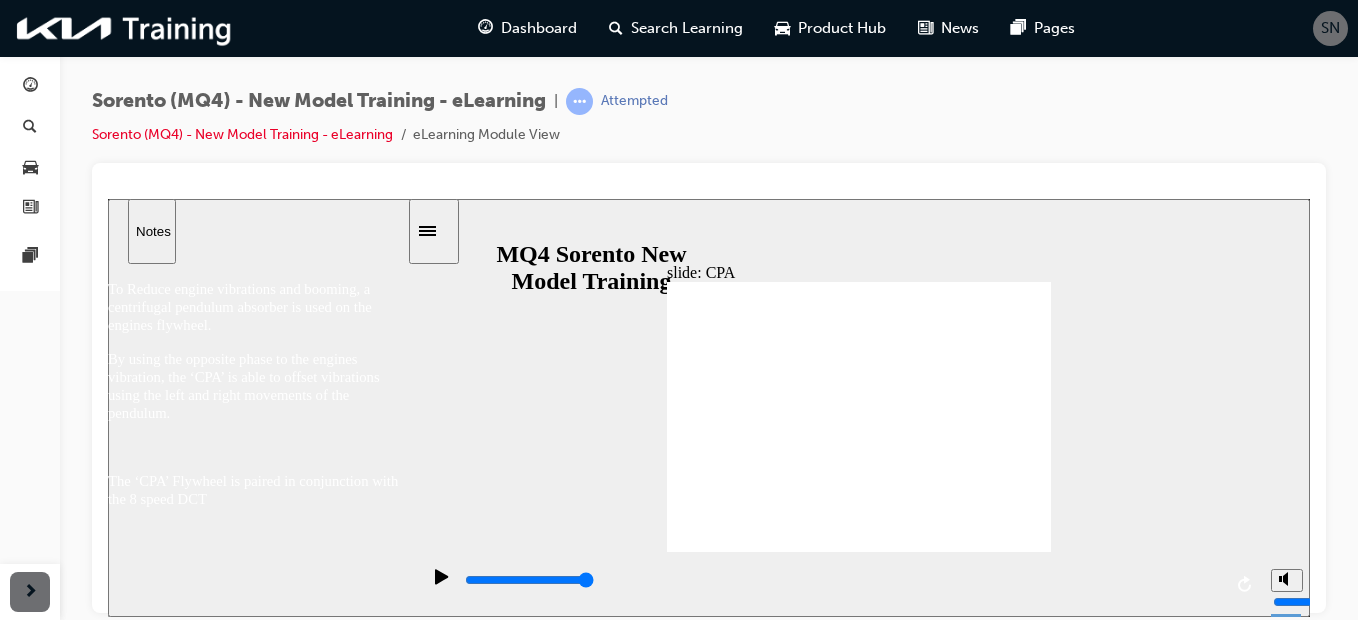 click 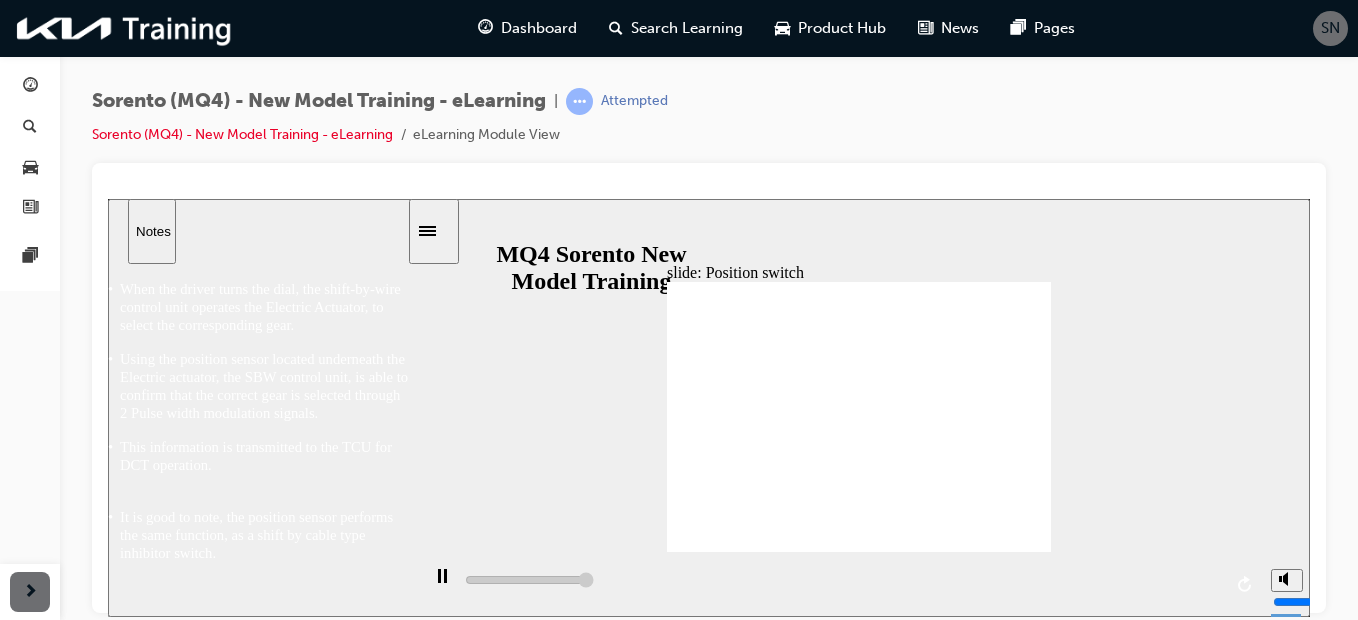 type on "30500" 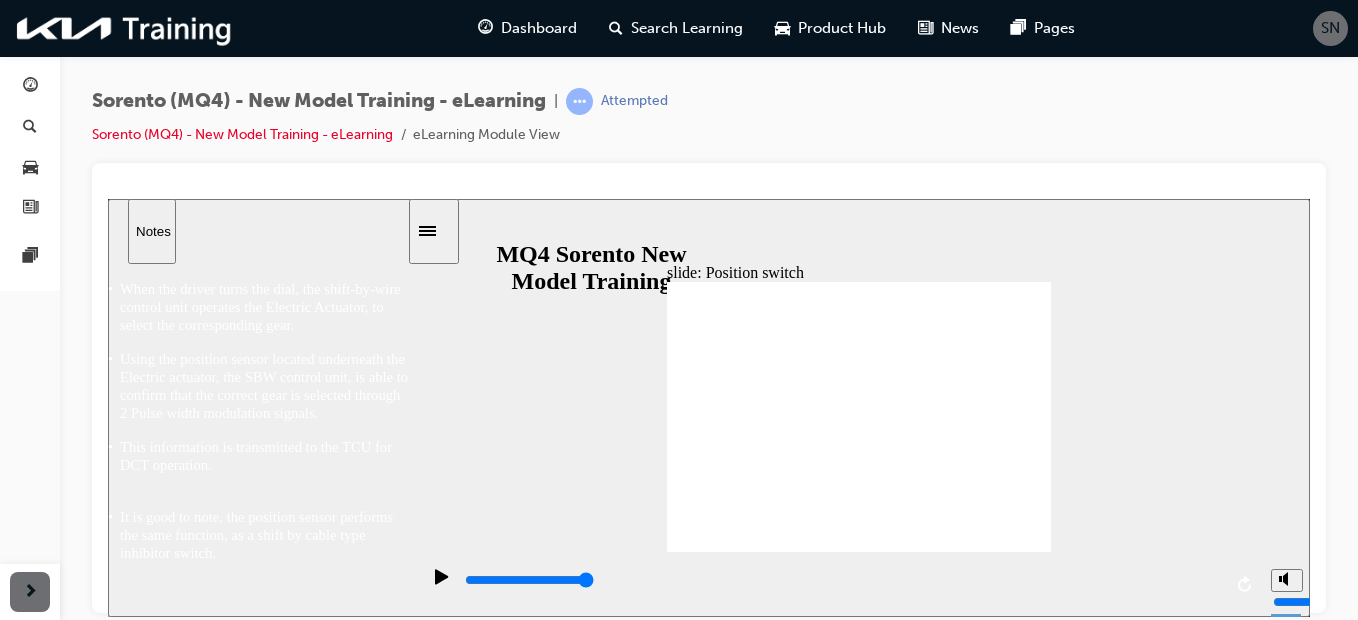 scroll, scrollTop: 2, scrollLeft: 0, axis: vertical 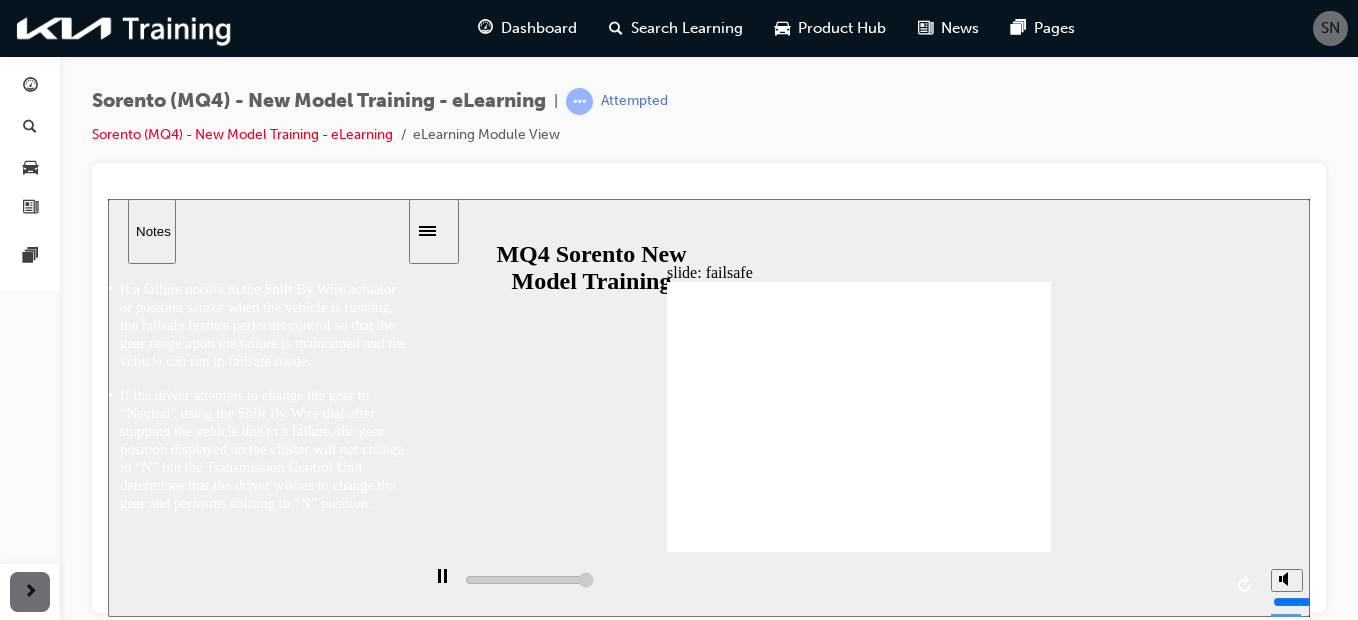 type on "42700" 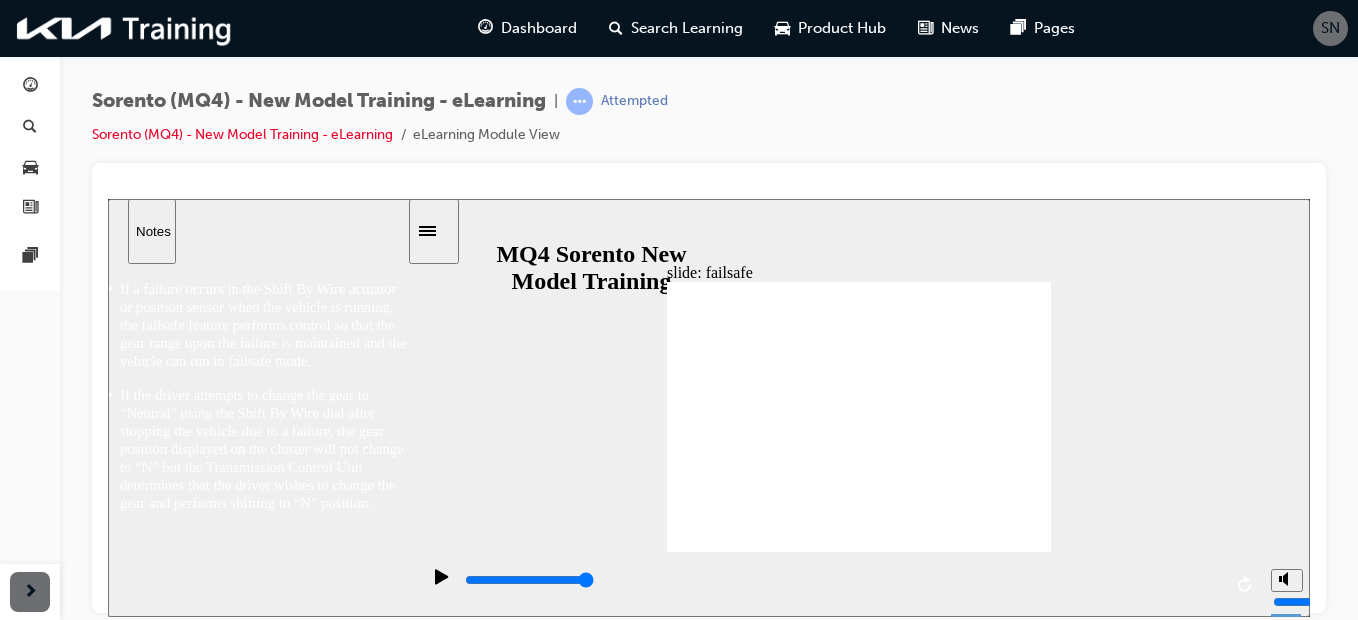 click 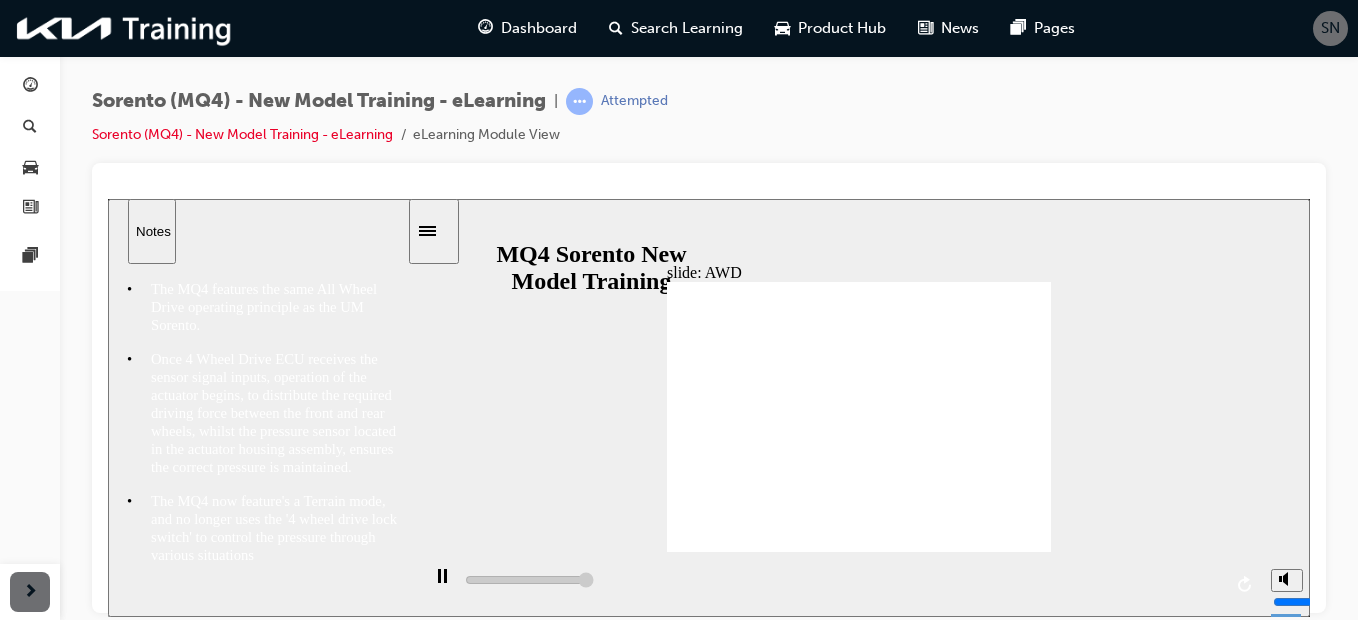 type on "22700" 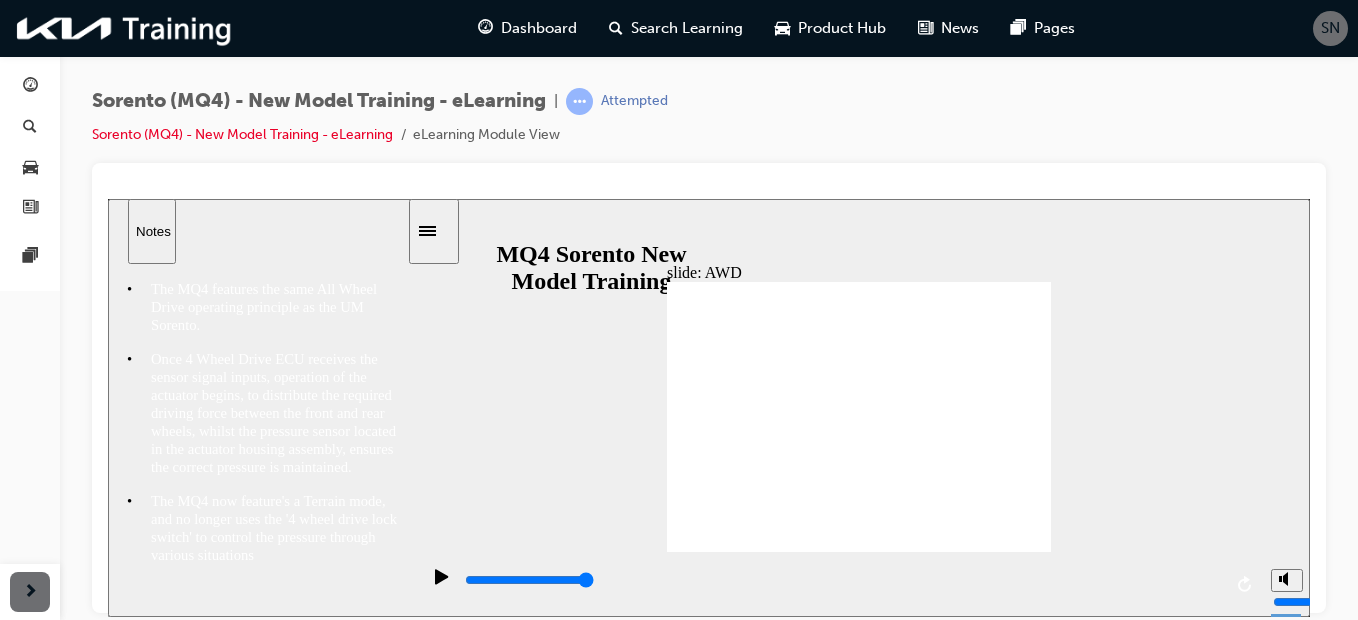 scroll, scrollTop: 21, scrollLeft: 0, axis: vertical 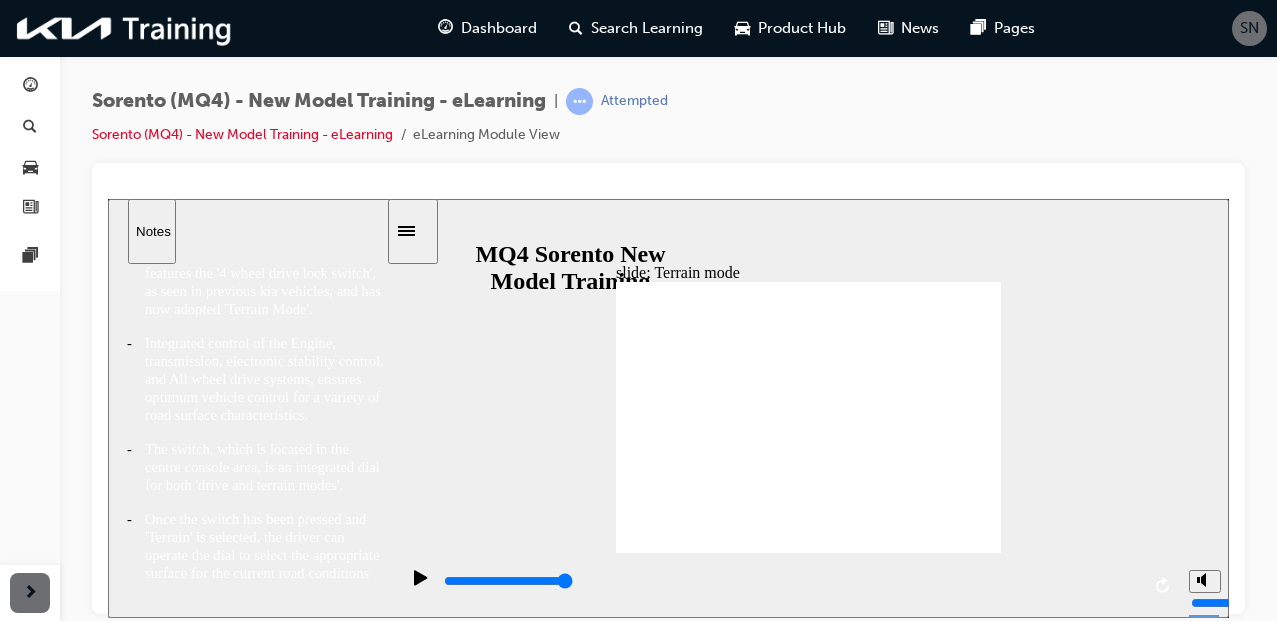 click 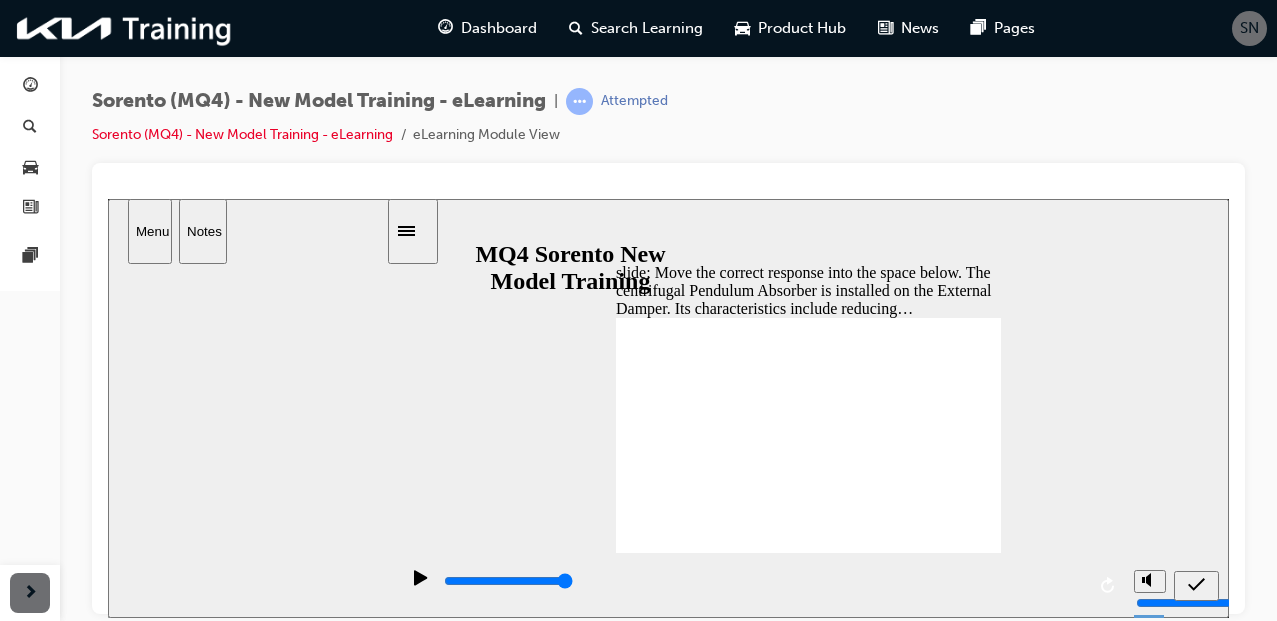 scroll, scrollTop: 0, scrollLeft: 0, axis: both 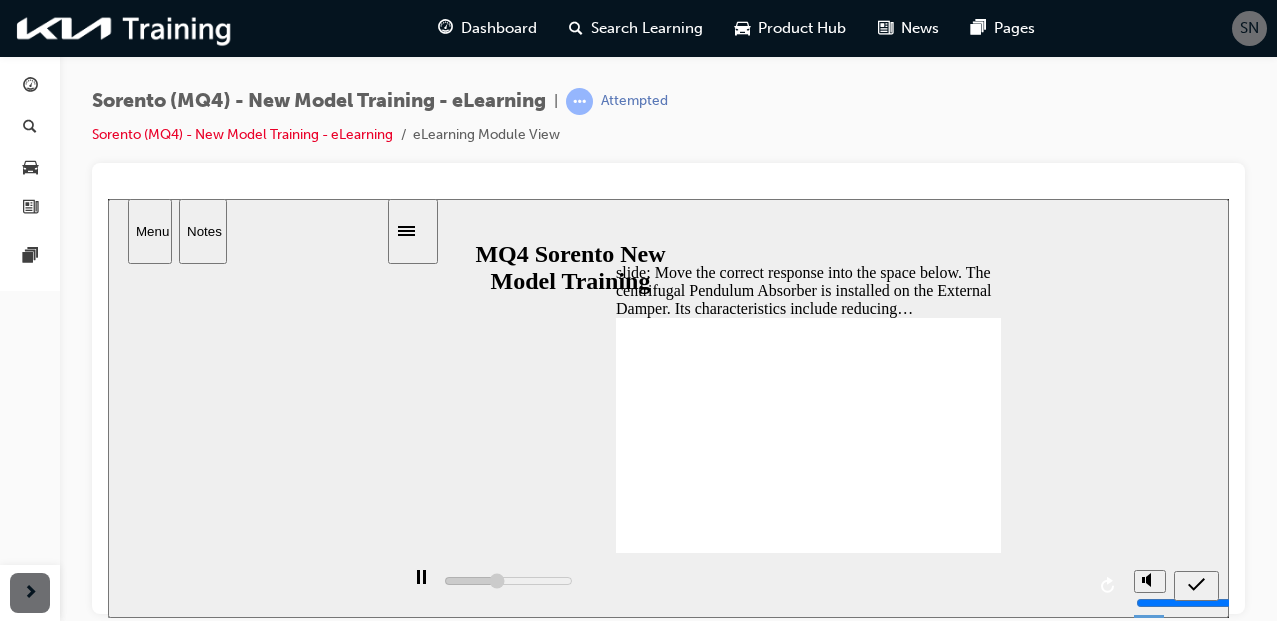 click 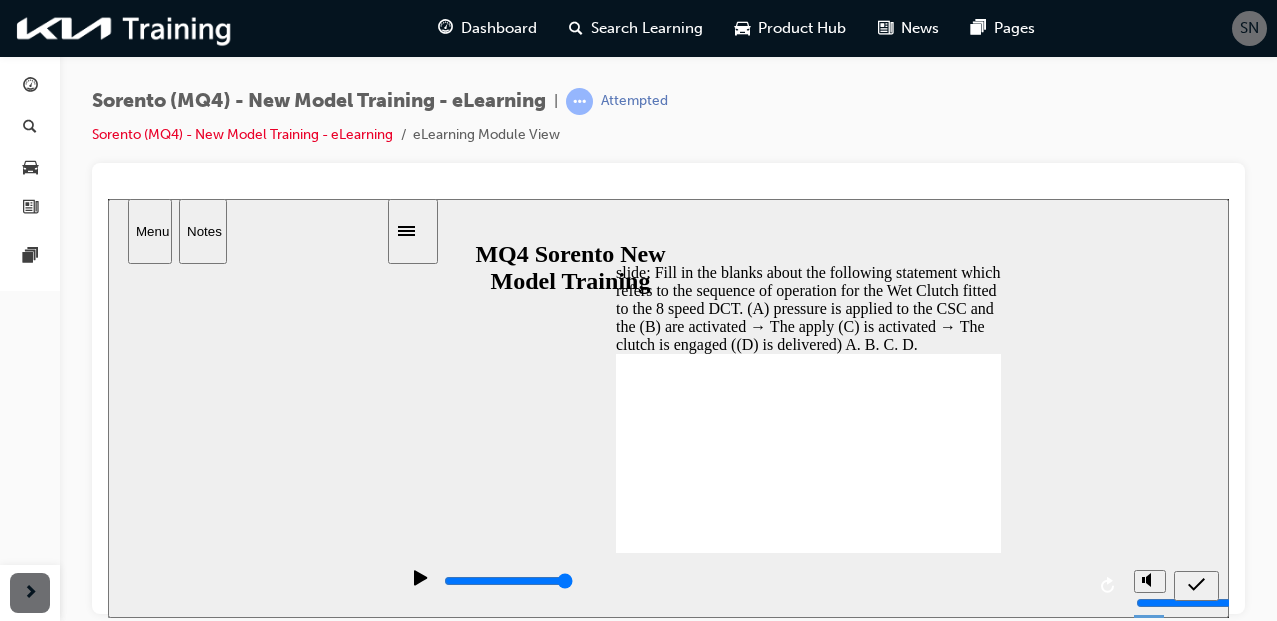 click on "slide: Fill in the blanks about the following statement which refers to the sequence of operation for the Wet Clutch fitted to the 8 speed DCT.
(A) pressure is applied to the CSC and the (B) are activated → The apply (C) is activated → The clutch is engaged ((D) is delivered)
A.
B.
C.
D.
Hydraulic pistons ring Torque Fill in the blanks about the following statement which refers to the sequence of operation for the Wet Clutch fitted to the 8 speed DCT.    (A)  pressure is applied to the CSC and the  (B)  are activated → The apply  (C)  (D)  is delivered)" at bounding box center (668, 633) 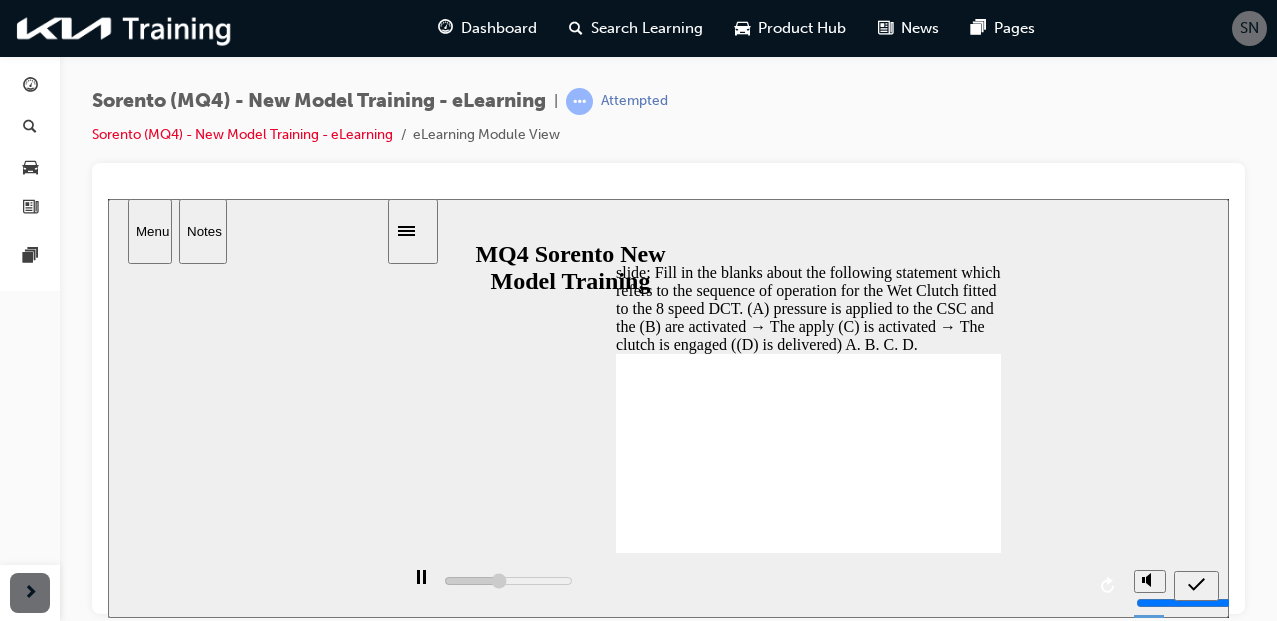 click 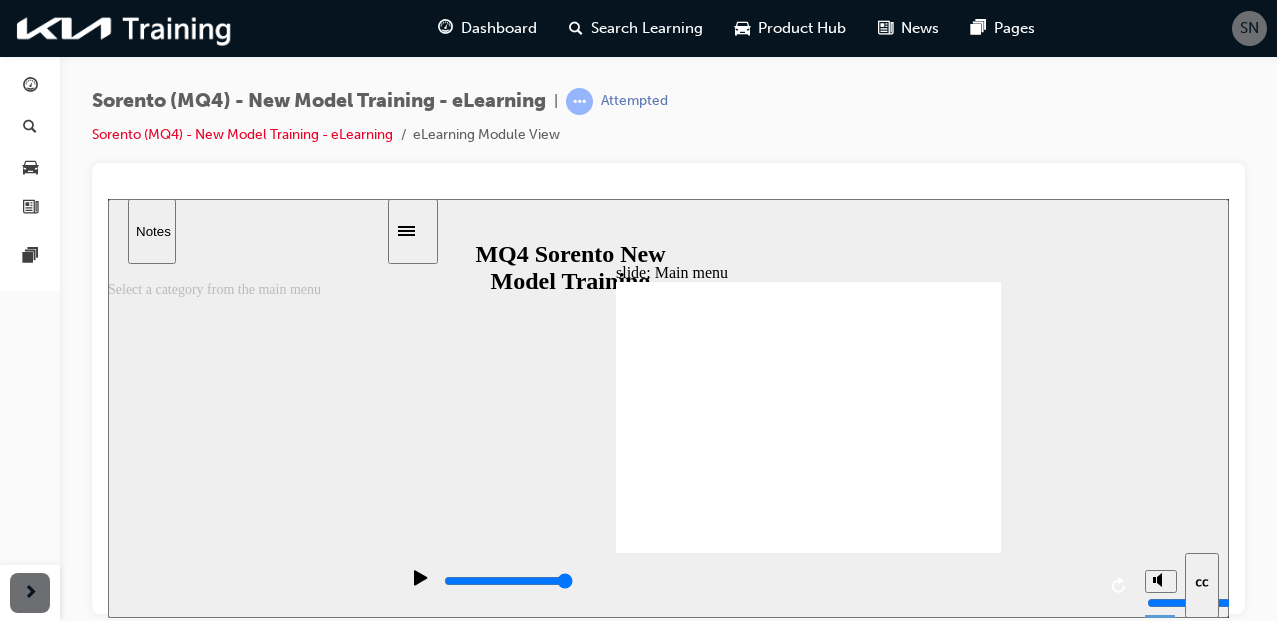 click 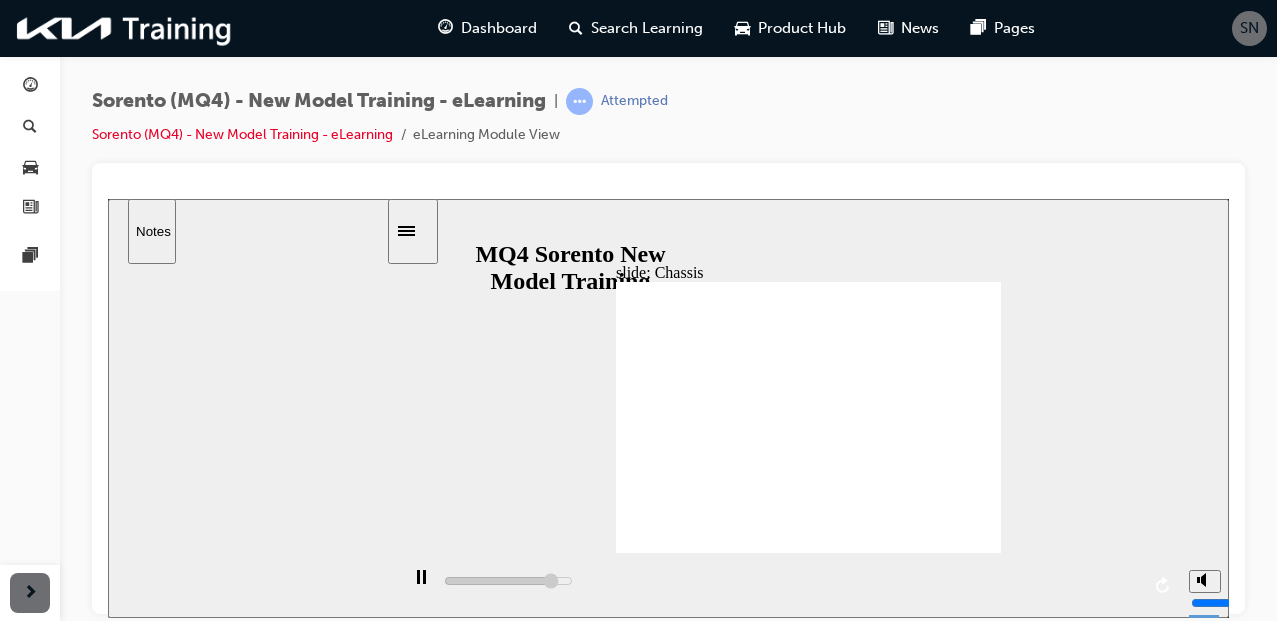 click 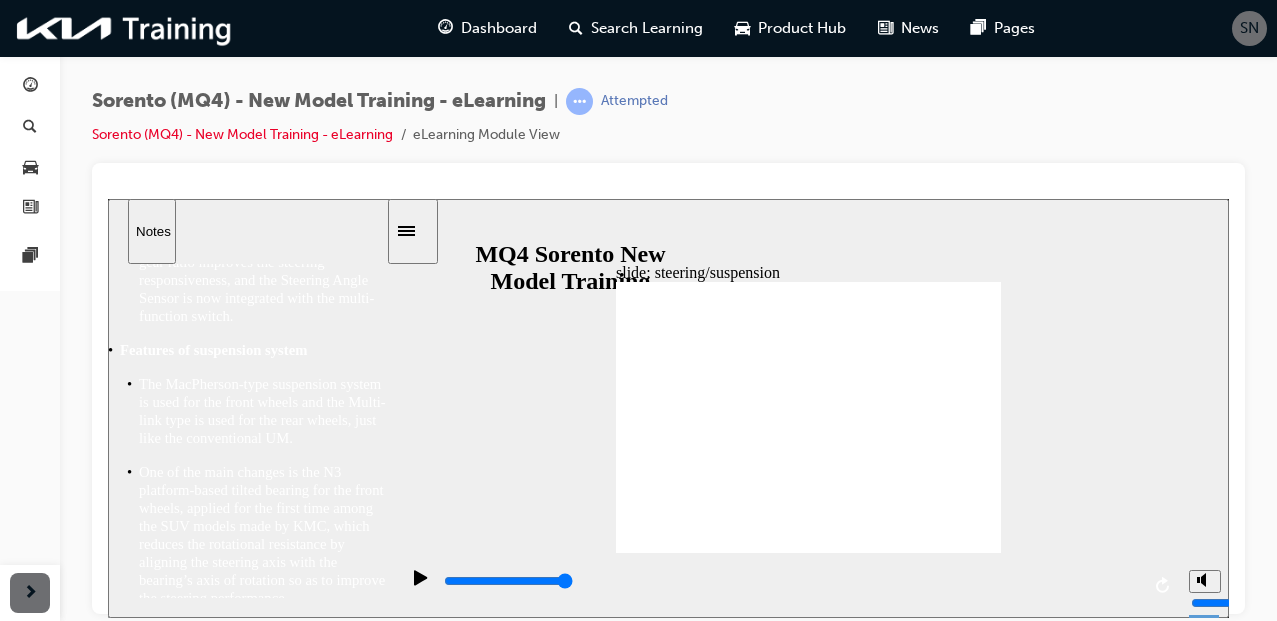 scroll, scrollTop: 341, scrollLeft: 0, axis: vertical 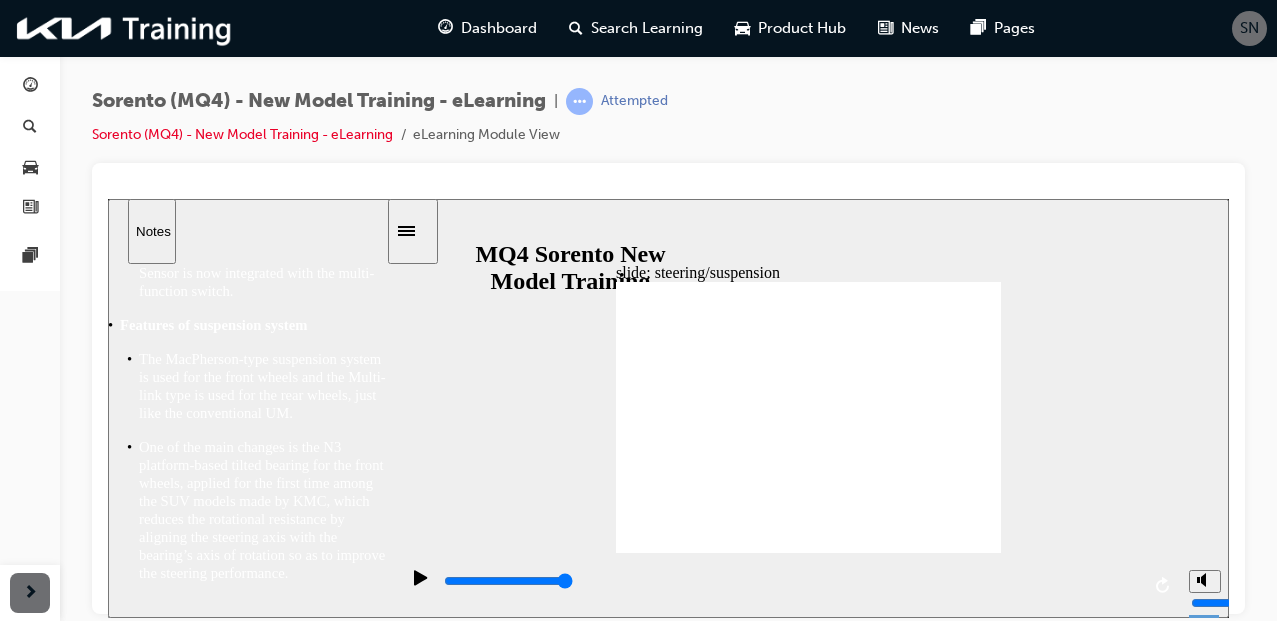 click 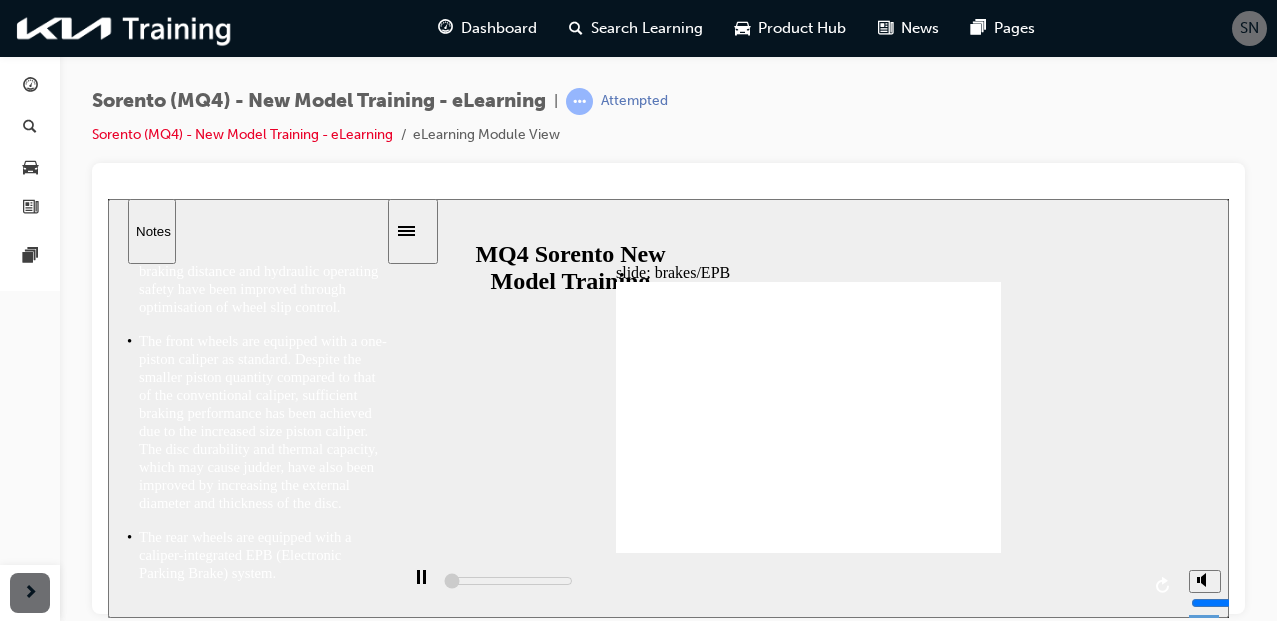 scroll, scrollTop: 0, scrollLeft: 0, axis: both 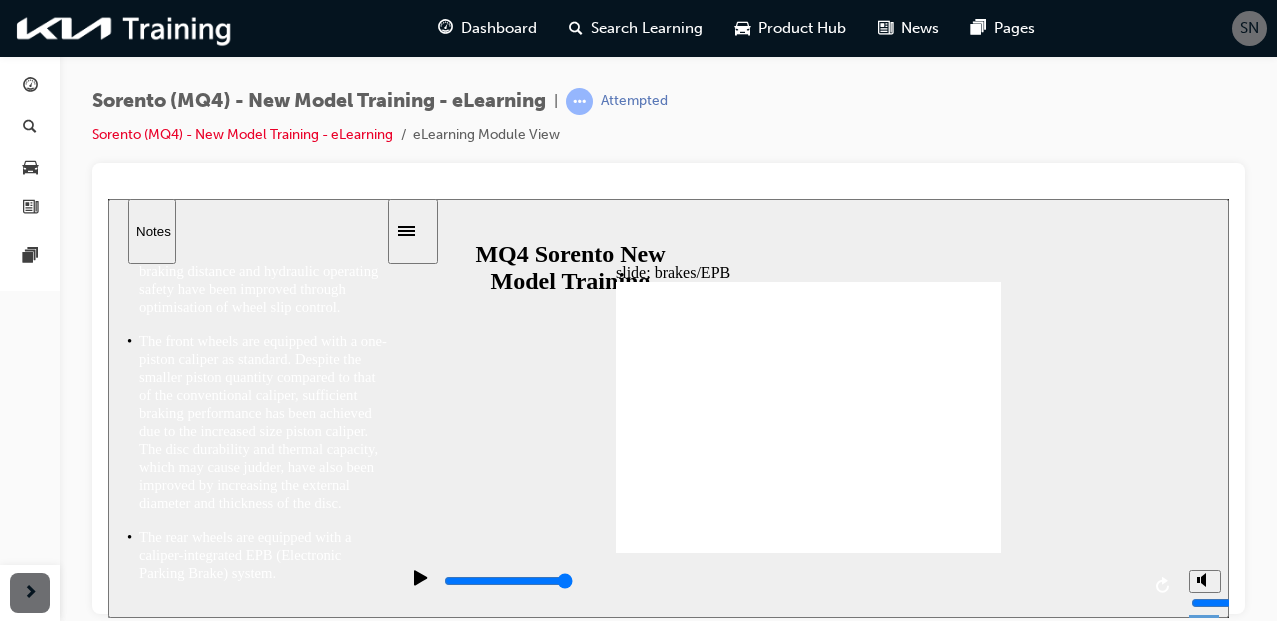 click 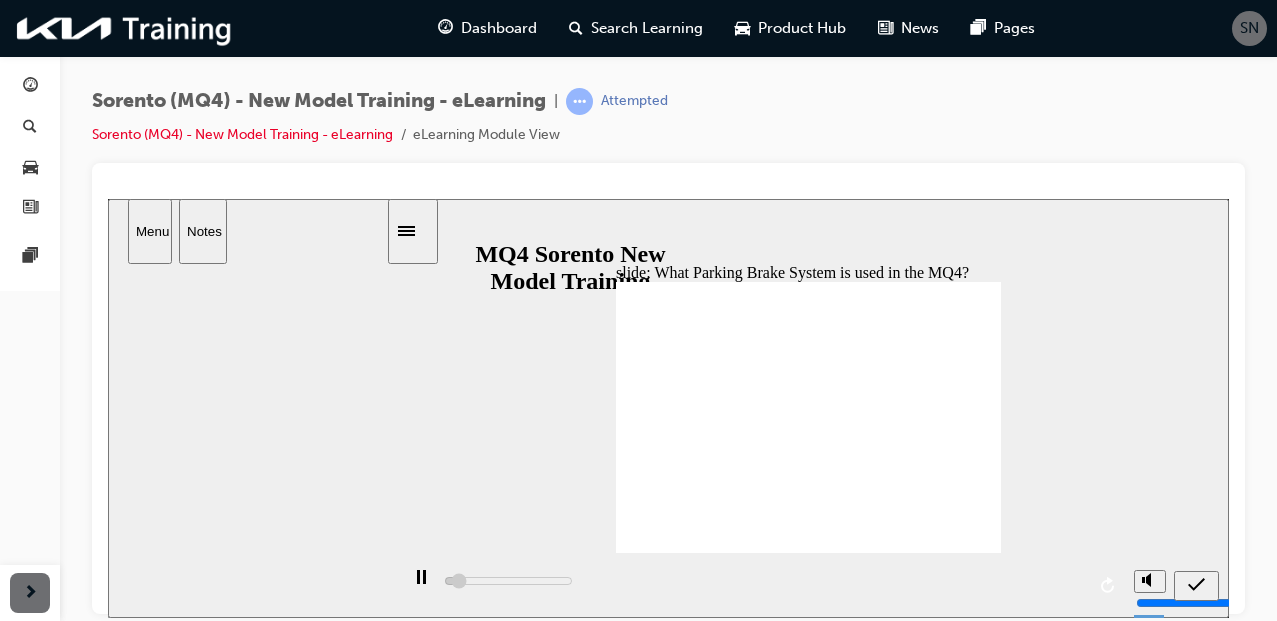 scroll, scrollTop: 0, scrollLeft: 0, axis: both 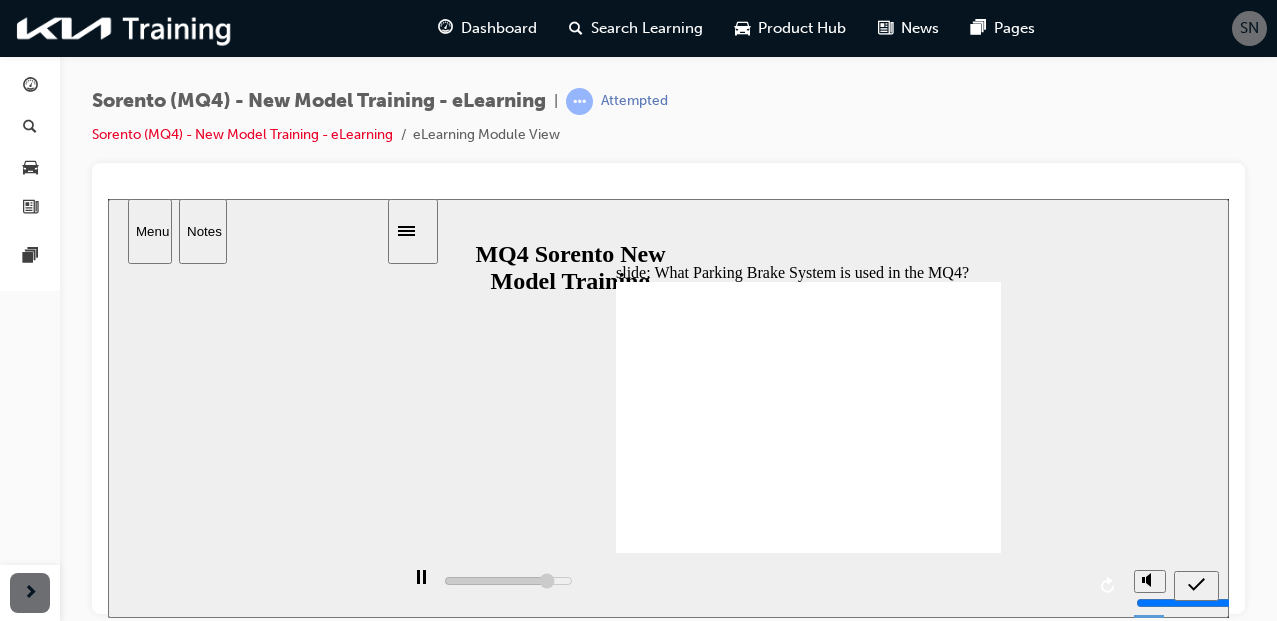 type on "4200" 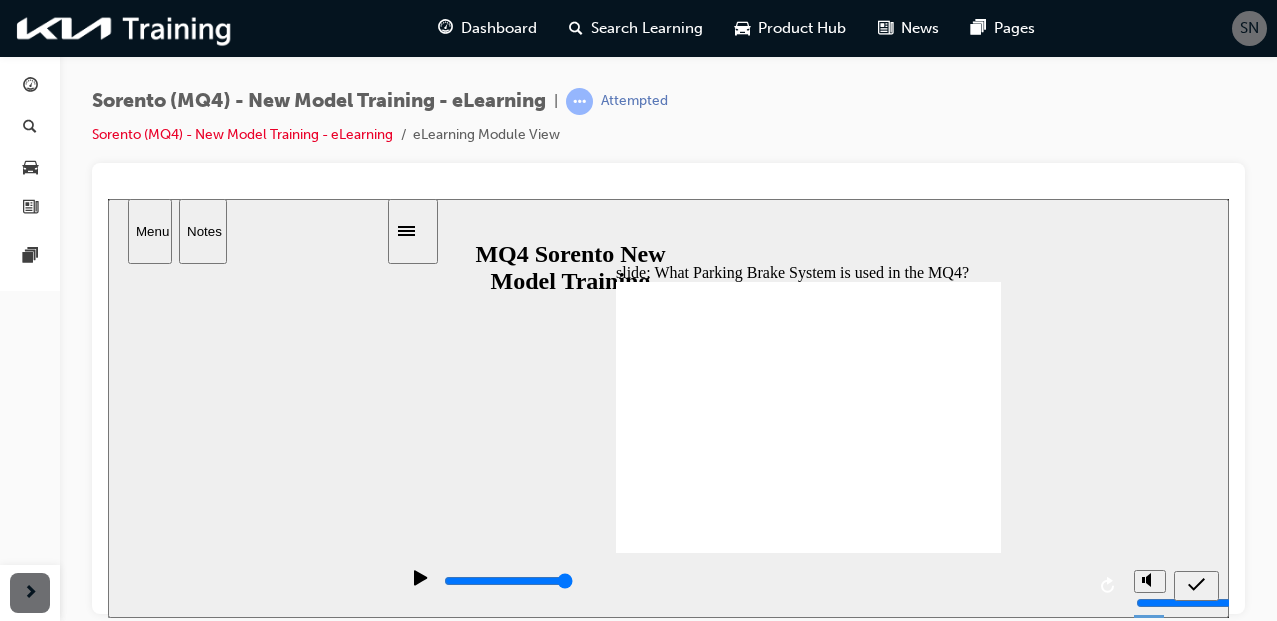 scroll, scrollTop: 0, scrollLeft: 0, axis: both 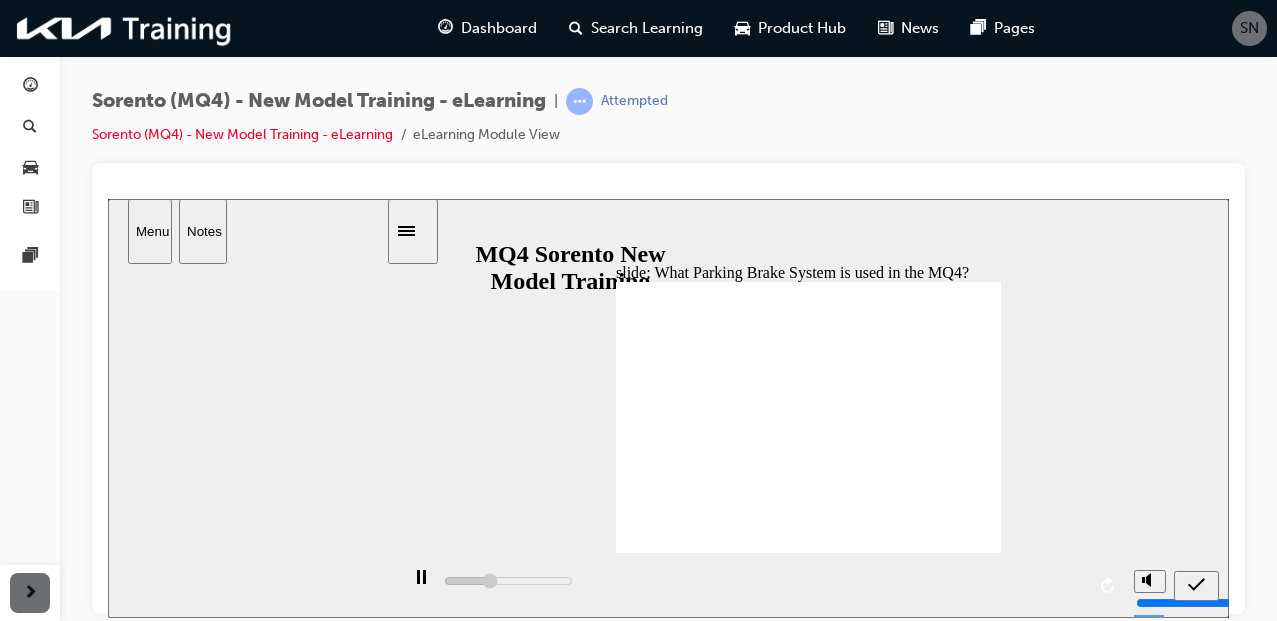 click 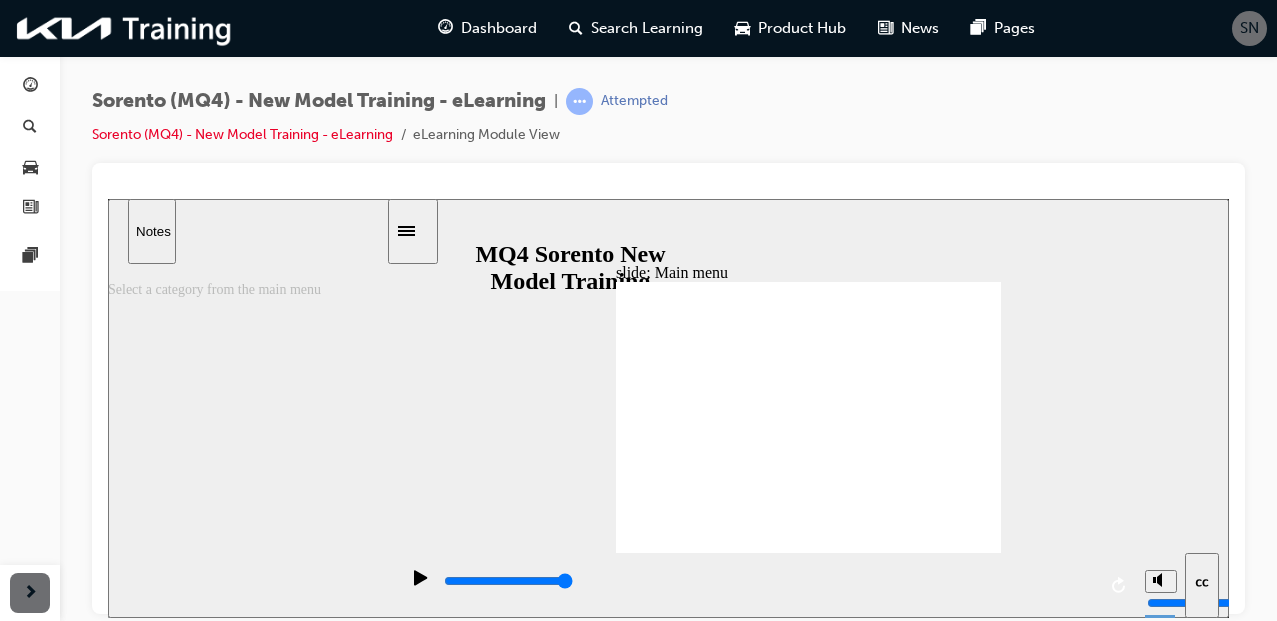 click 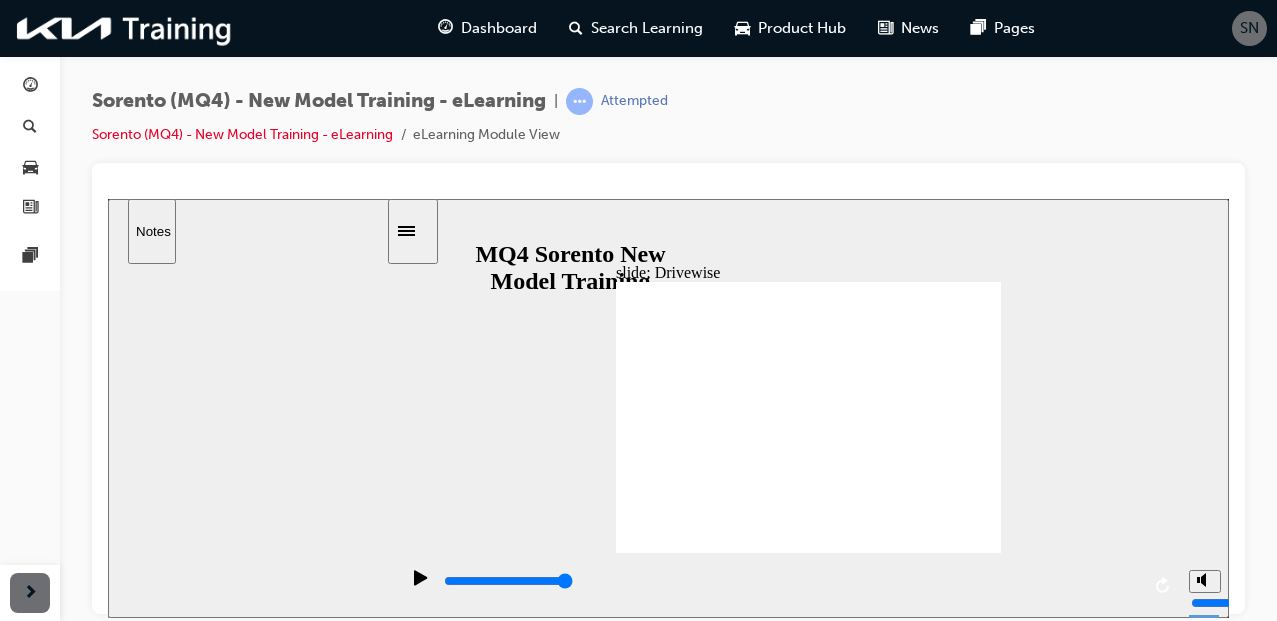 click 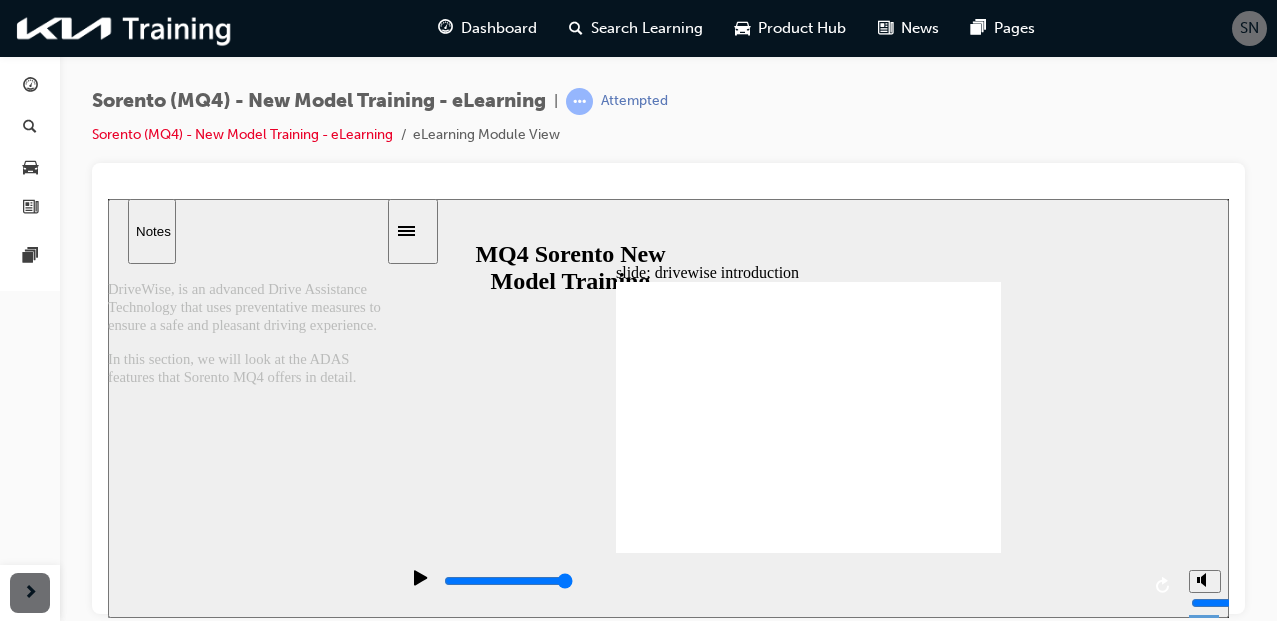 click 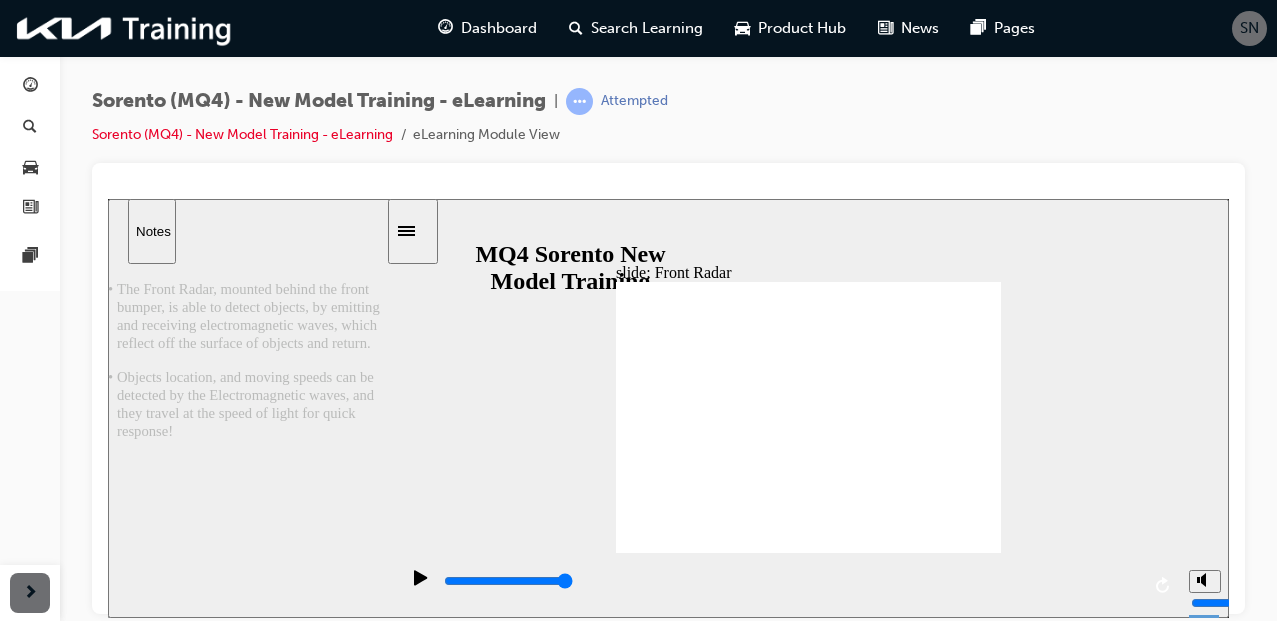 click 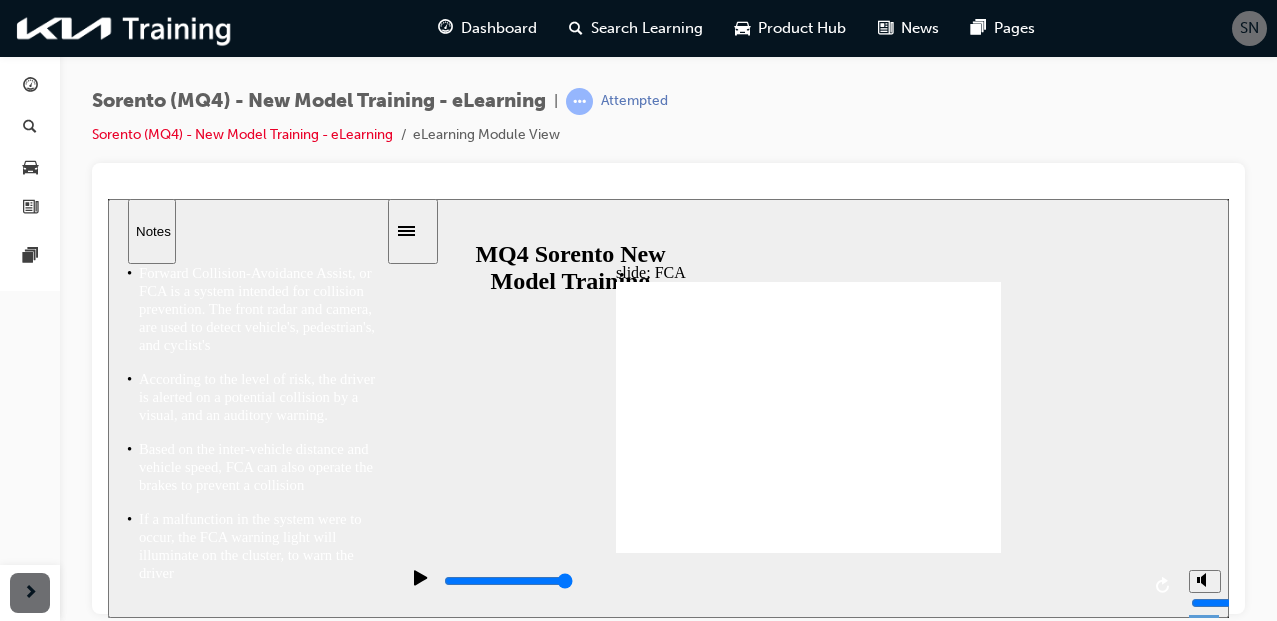 scroll, scrollTop: 66, scrollLeft: 0, axis: vertical 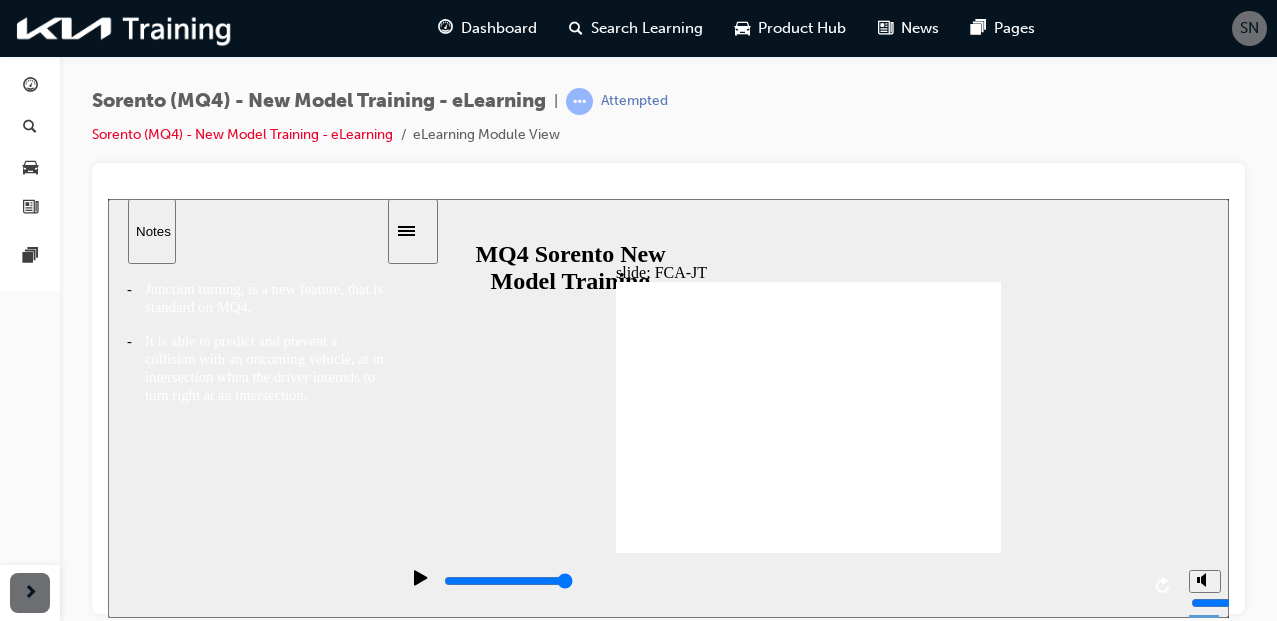 click 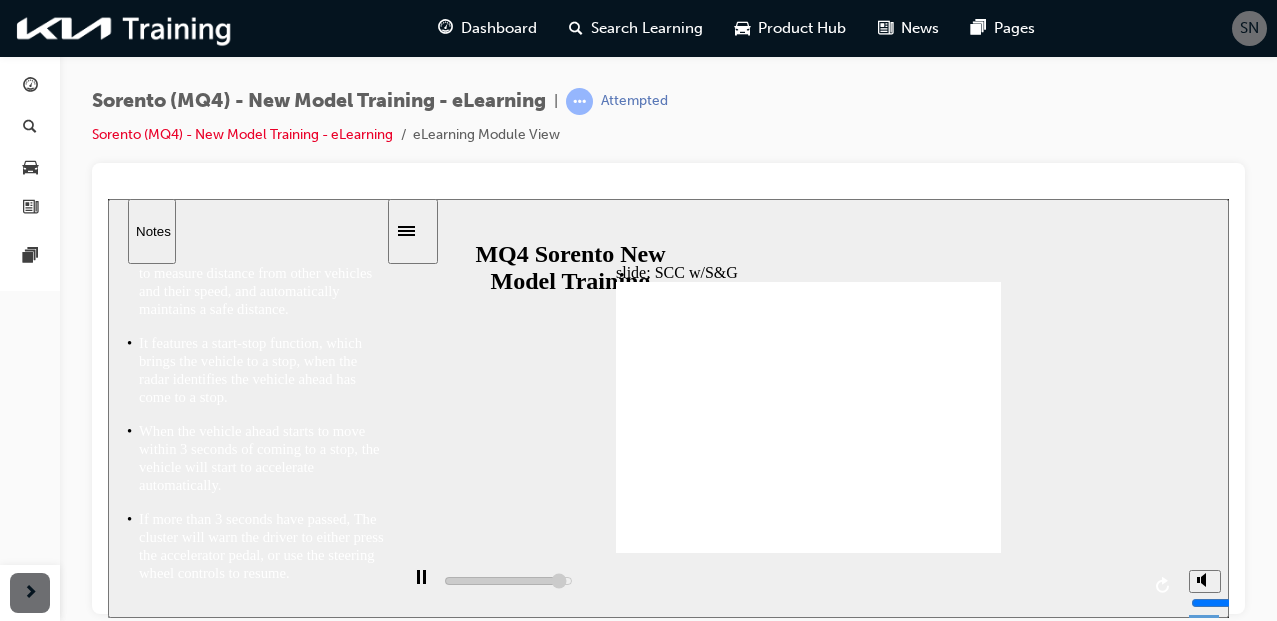 scroll, scrollTop: 133, scrollLeft: 0, axis: vertical 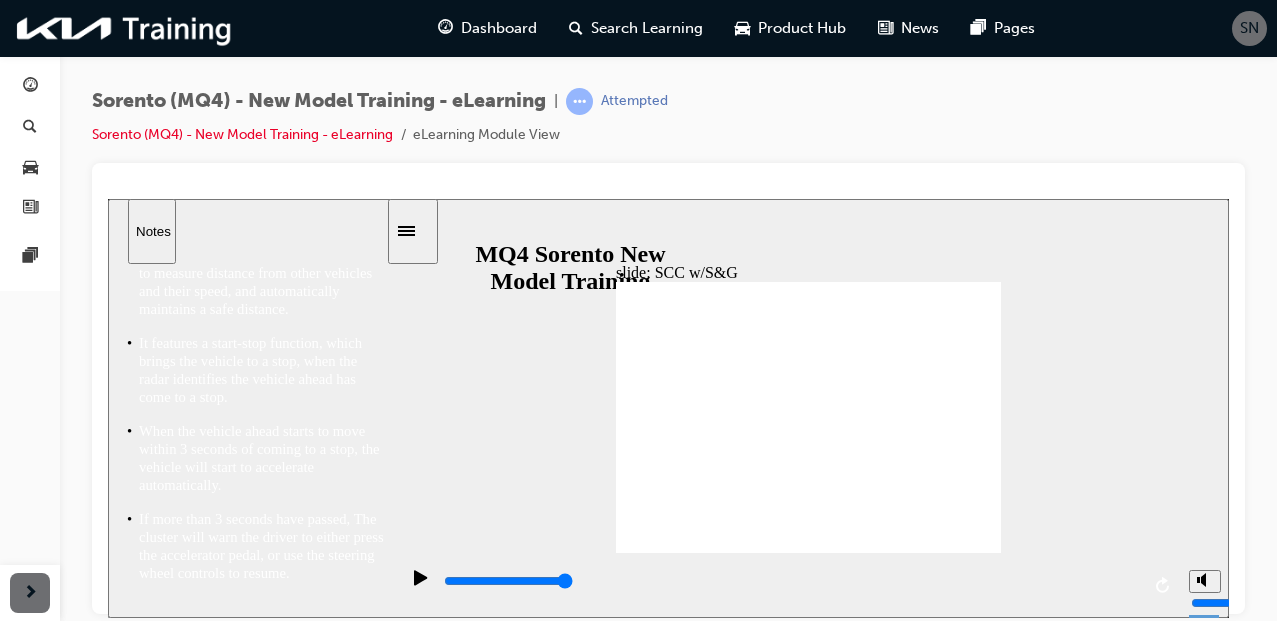 click 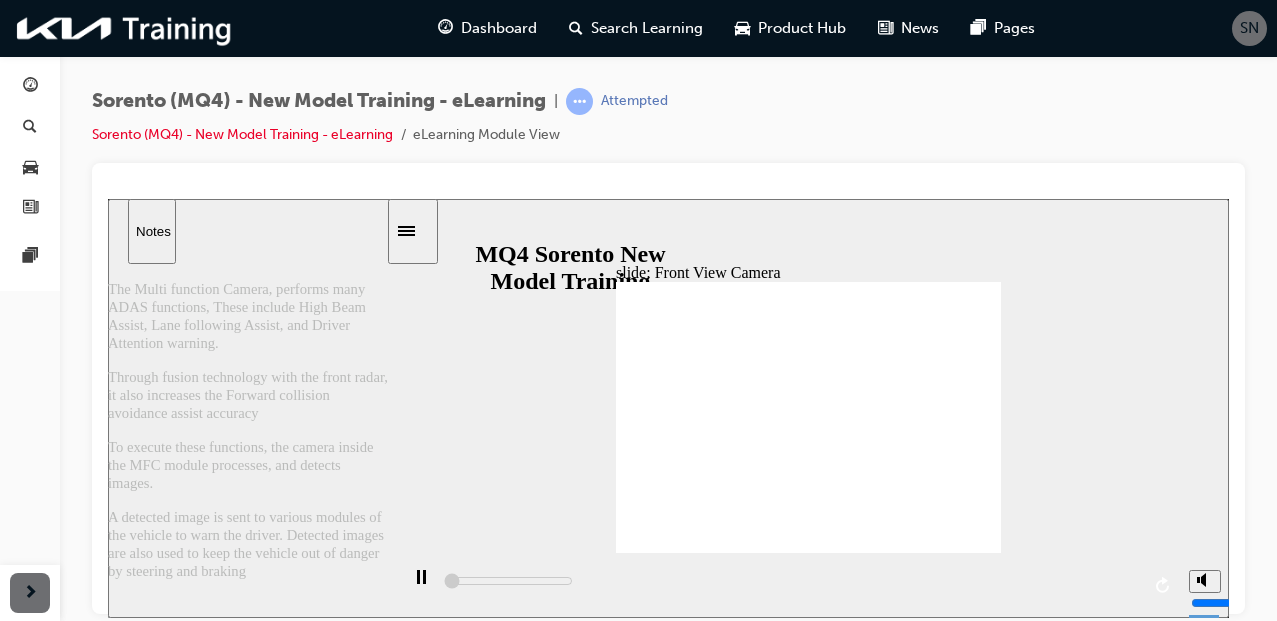 scroll, scrollTop: 0, scrollLeft: 0, axis: both 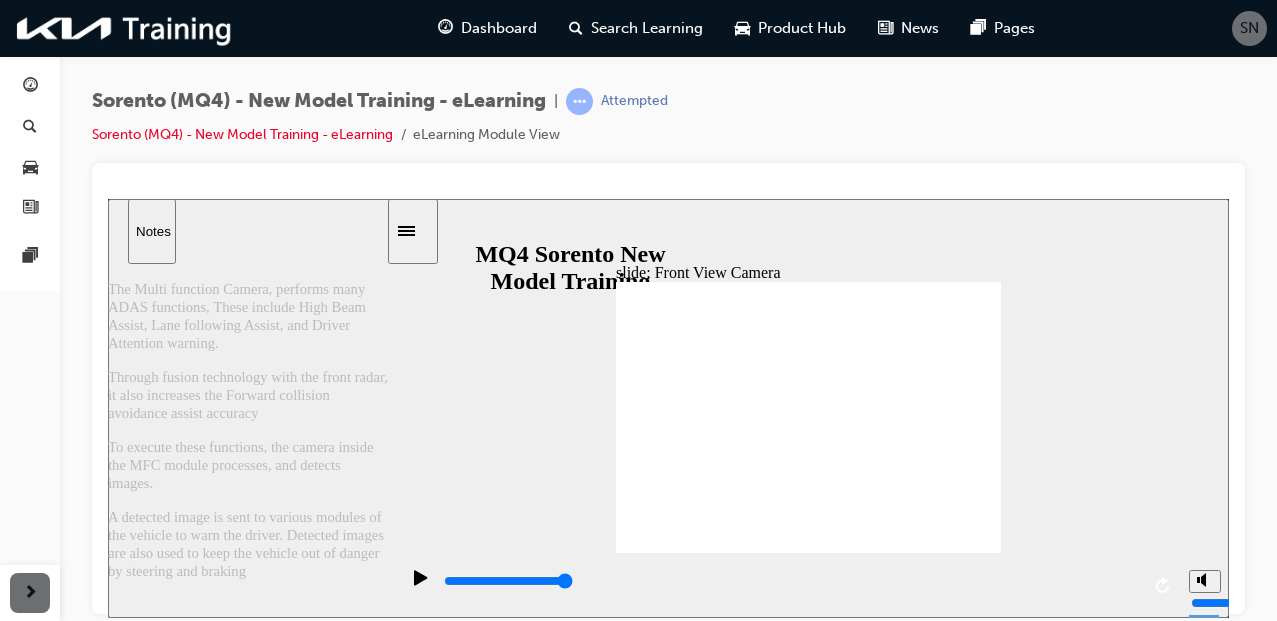 click 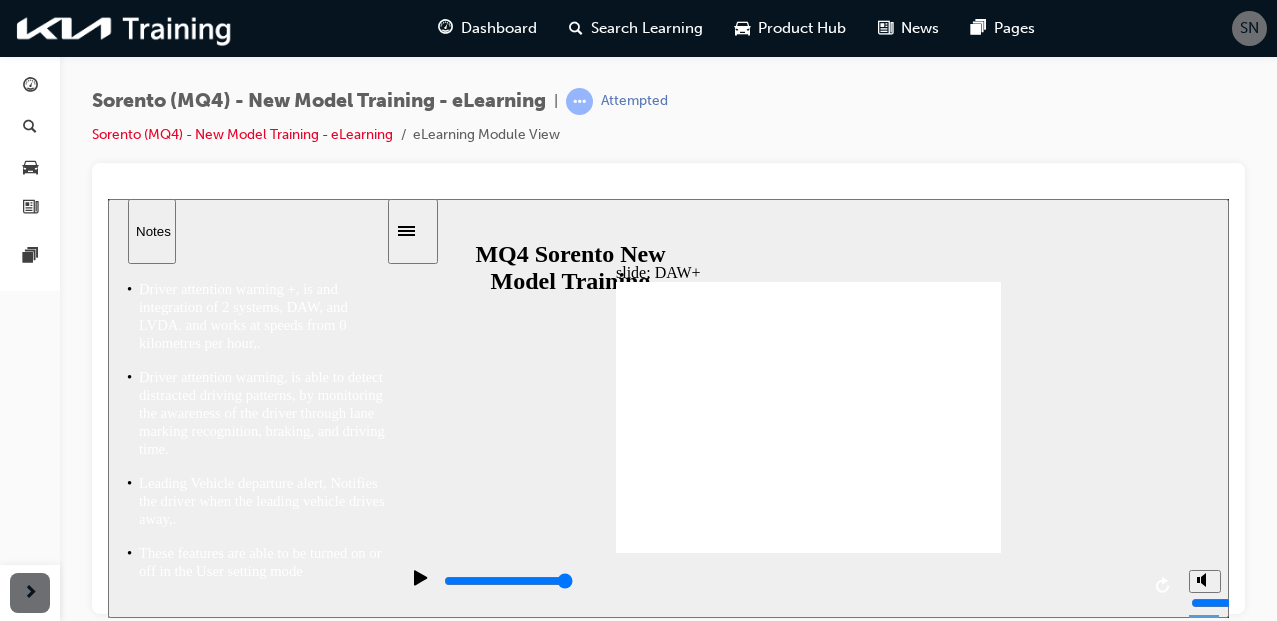 scroll, scrollTop: 33, scrollLeft: 0, axis: vertical 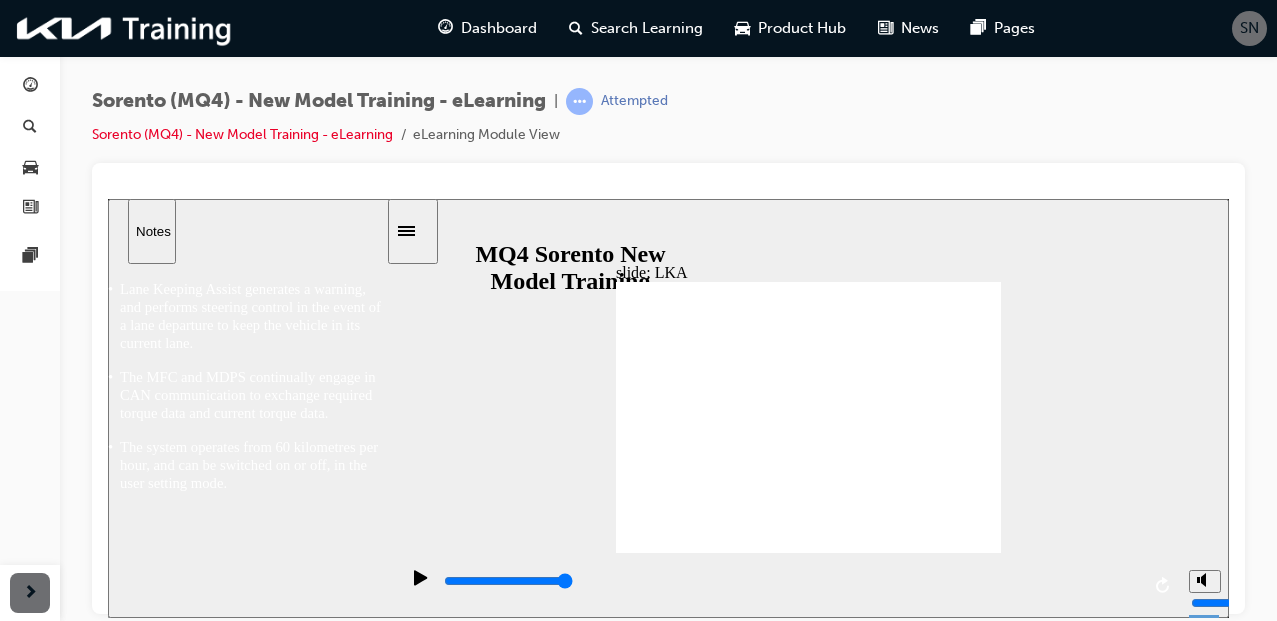 click 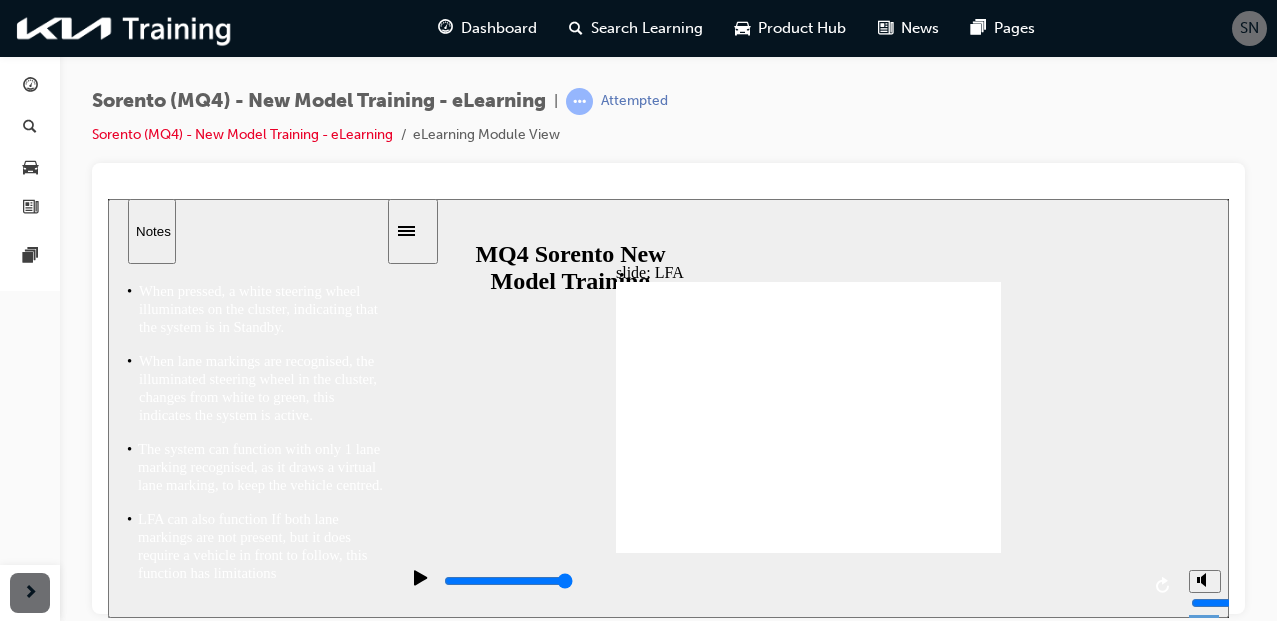 scroll, scrollTop: 245, scrollLeft: 0, axis: vertical 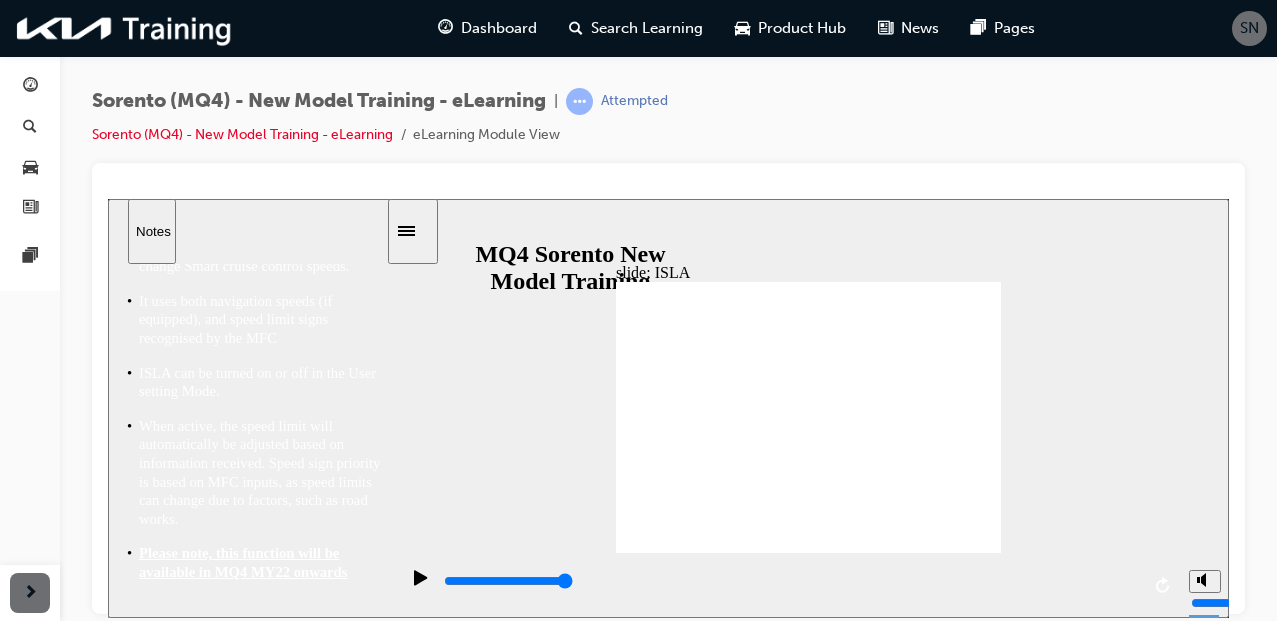 click 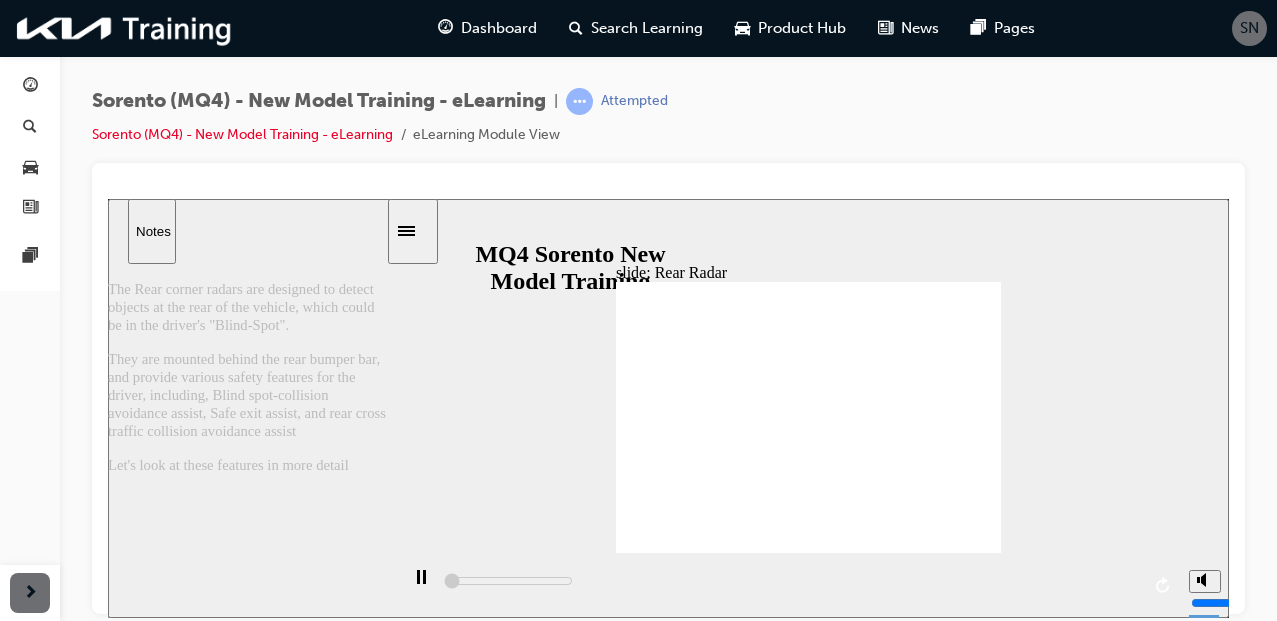 scroll, scrollTop: 0, scrollLeft: 0, axis: both 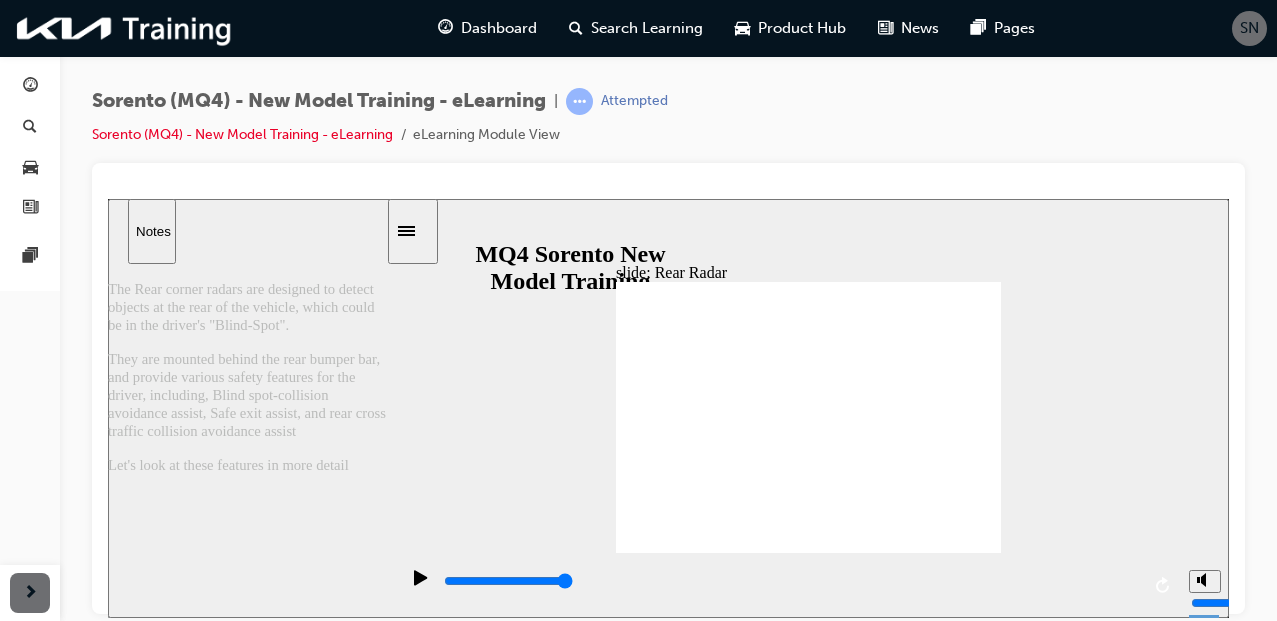 click 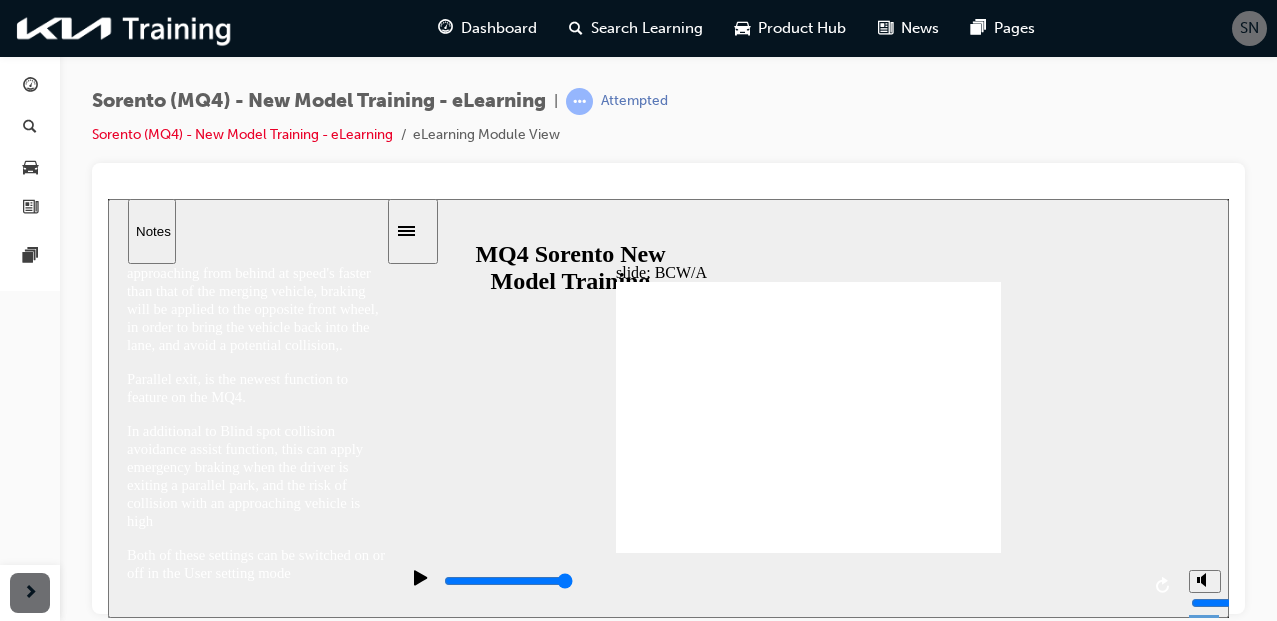 scroll, scrollTop: 229, scrollLeft: 0, axis: vertical 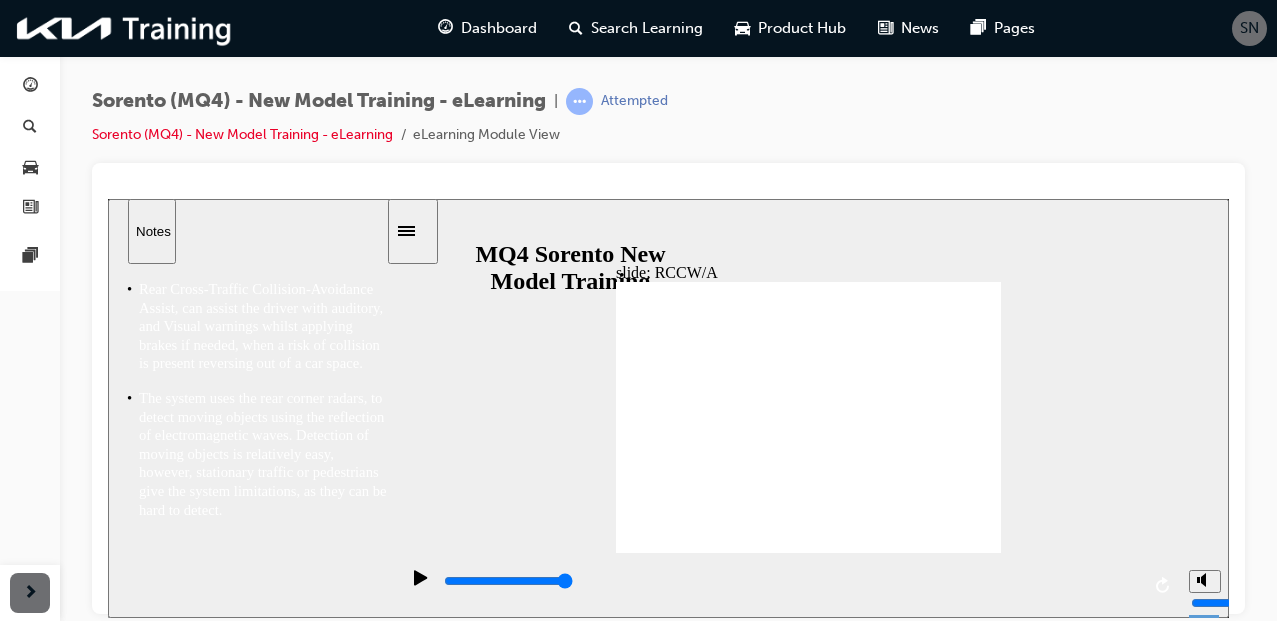click 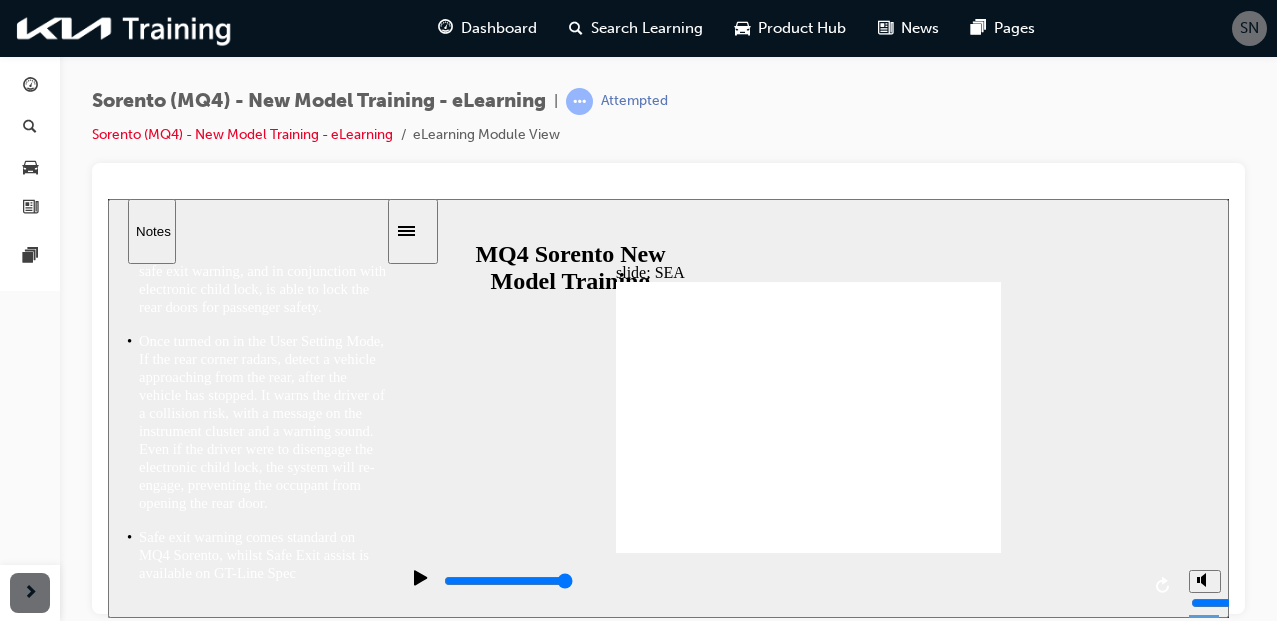 scroll, scrollTop: 136, scrollLeft: 0, axis: vertical 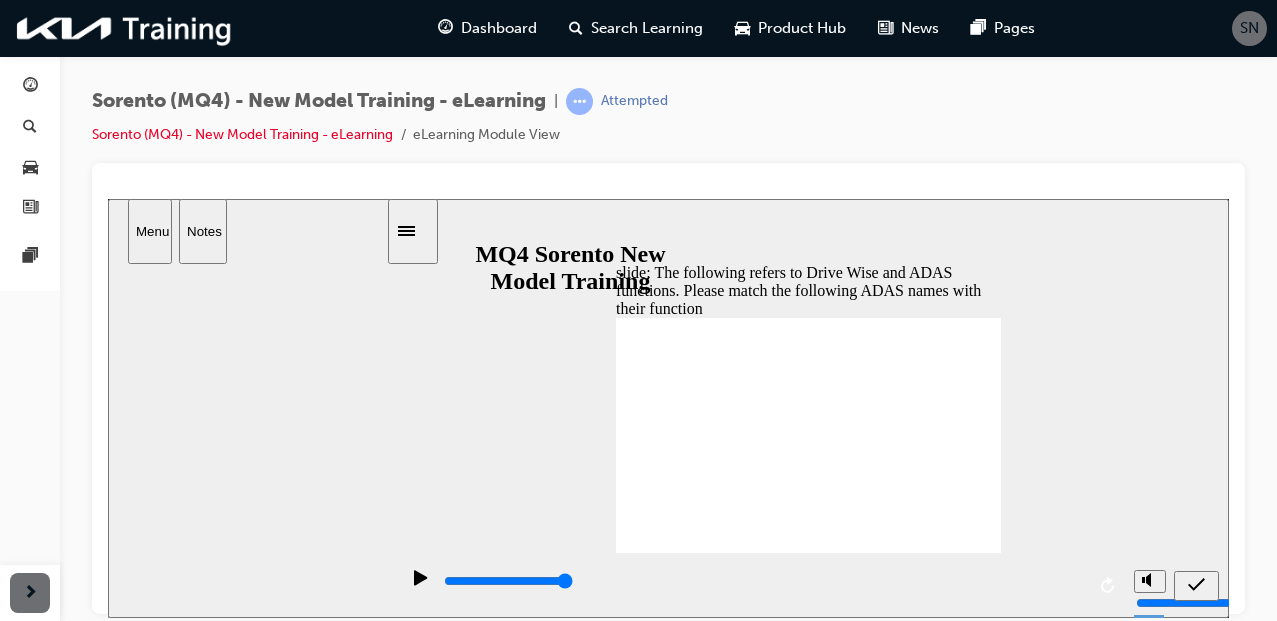 drag, startPoint x: 935, startPoint y: 421, endPoint x: 935, endPoint y: 354, distance: 67 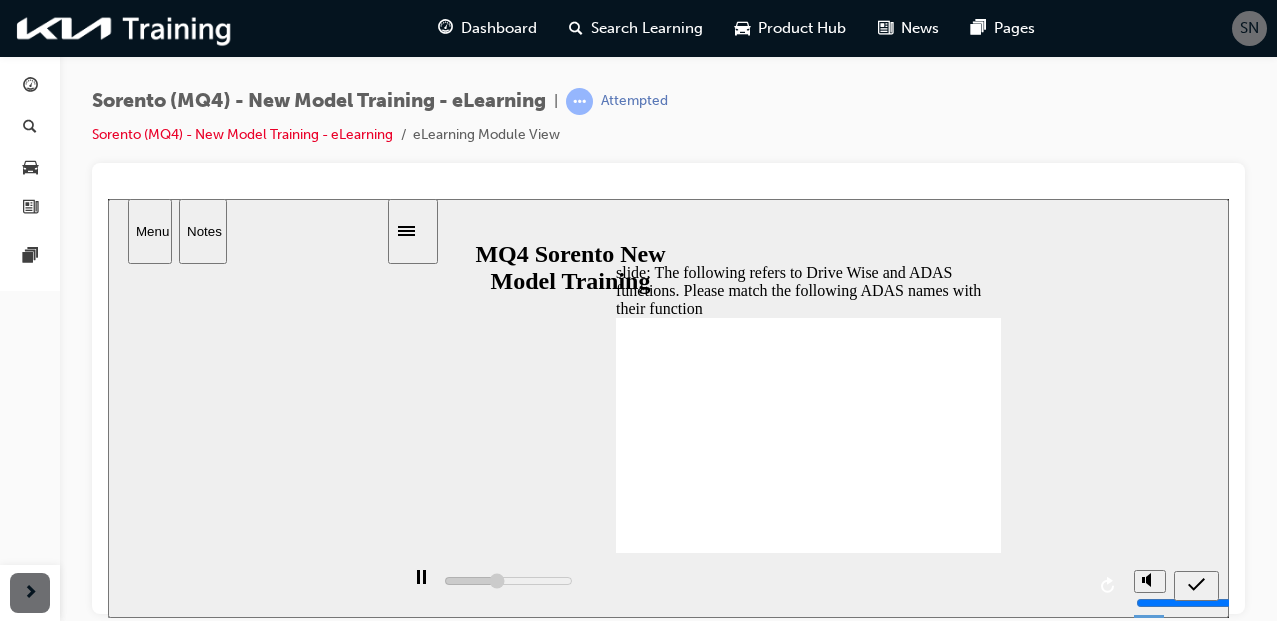 click 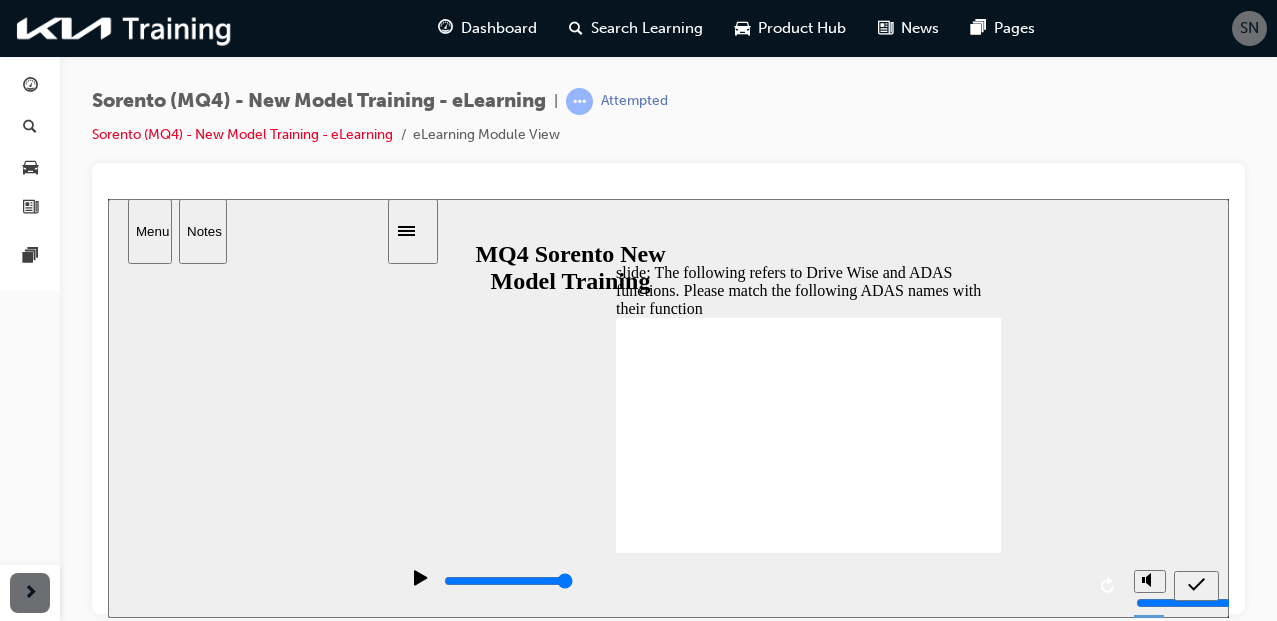 drag, startPoint x: 872, startPoint y: 380, endPoint x: 869, endPoint y: 417, distance: 37.12142 